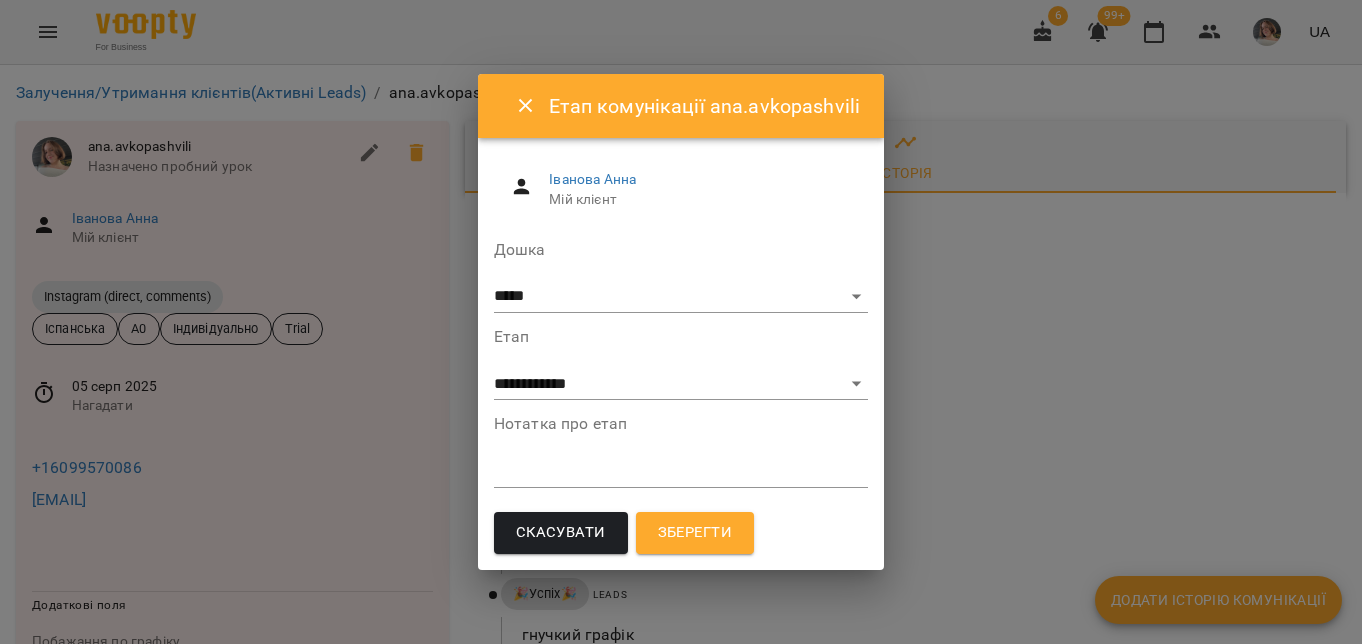 scroll, scrollTop: 0, scrollLeft: 0, axis: both 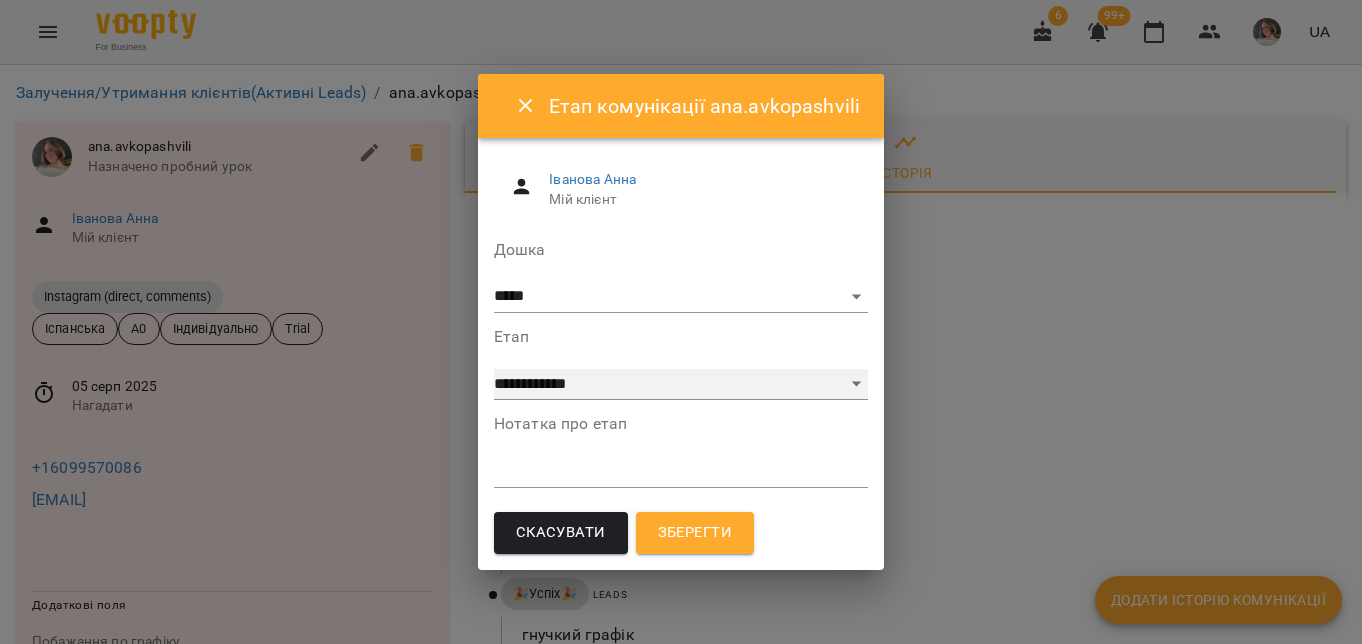 click on "**********" at bounding box center [681, 385] 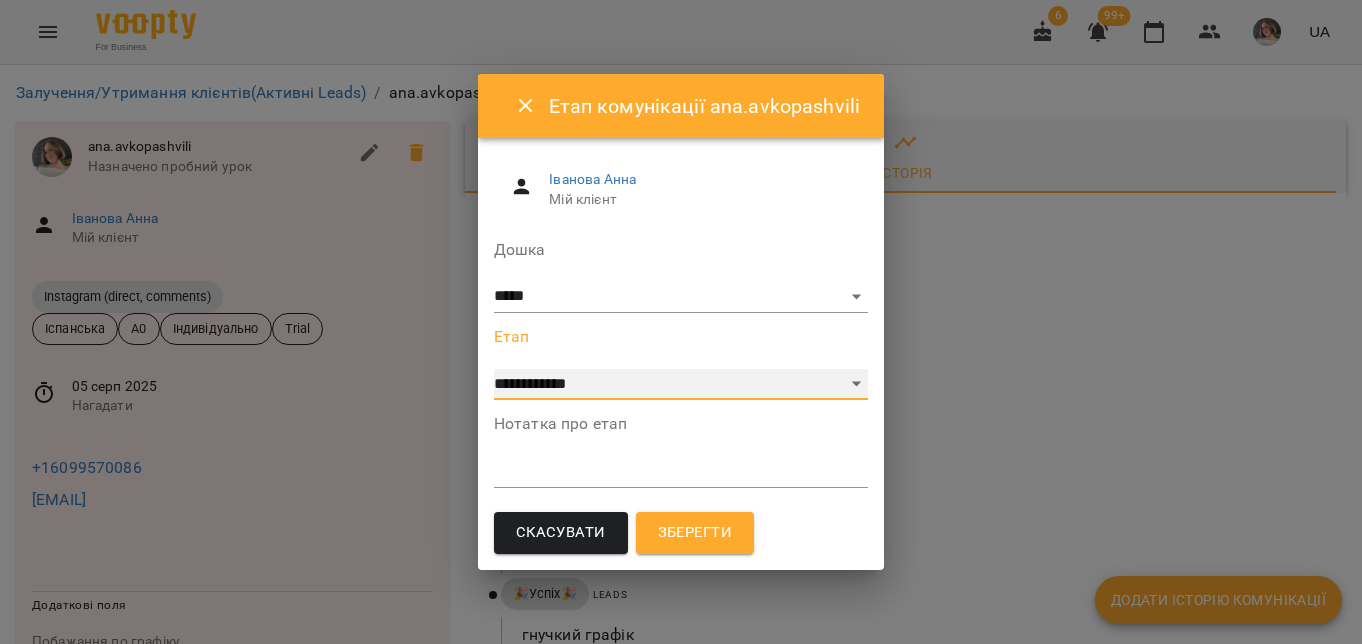 select on "*" 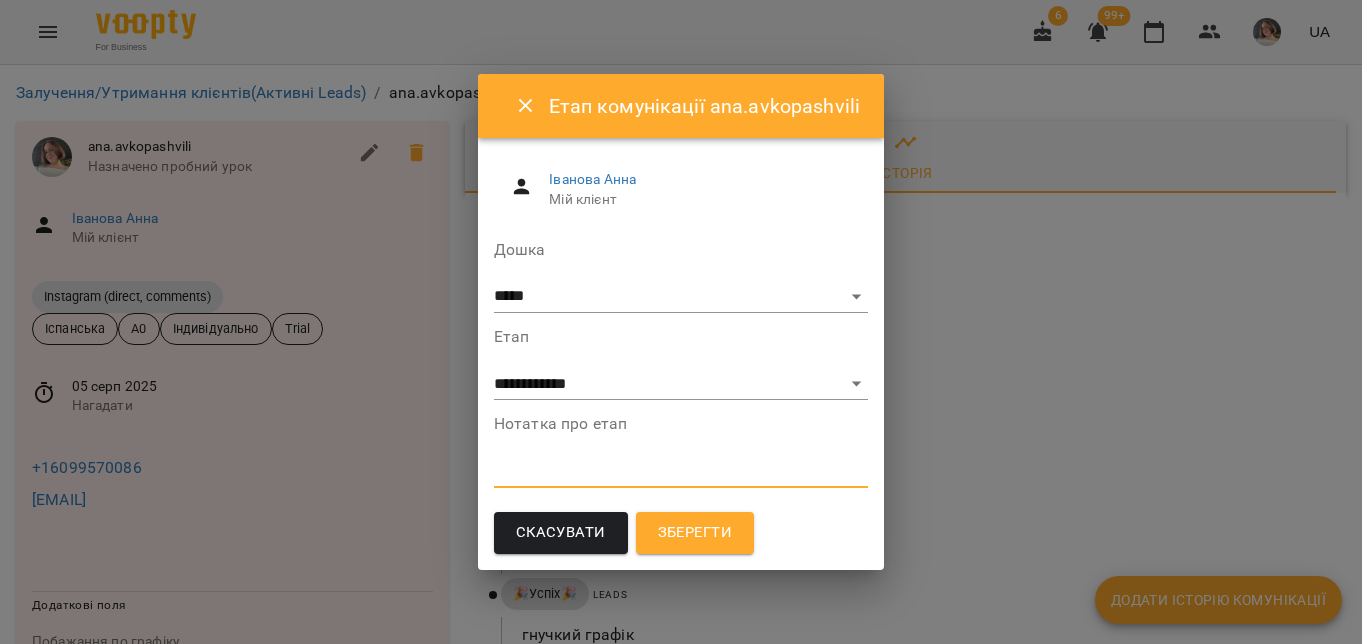 click at bounding box center [681, 471] 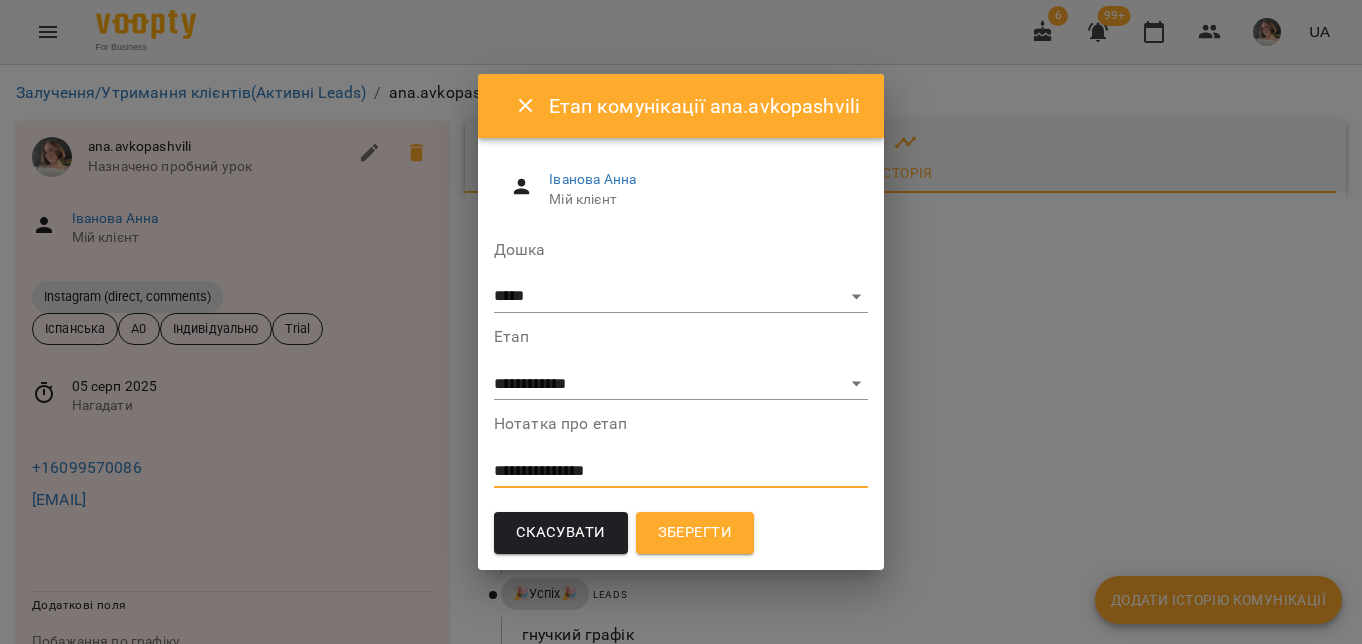 type on "**********" 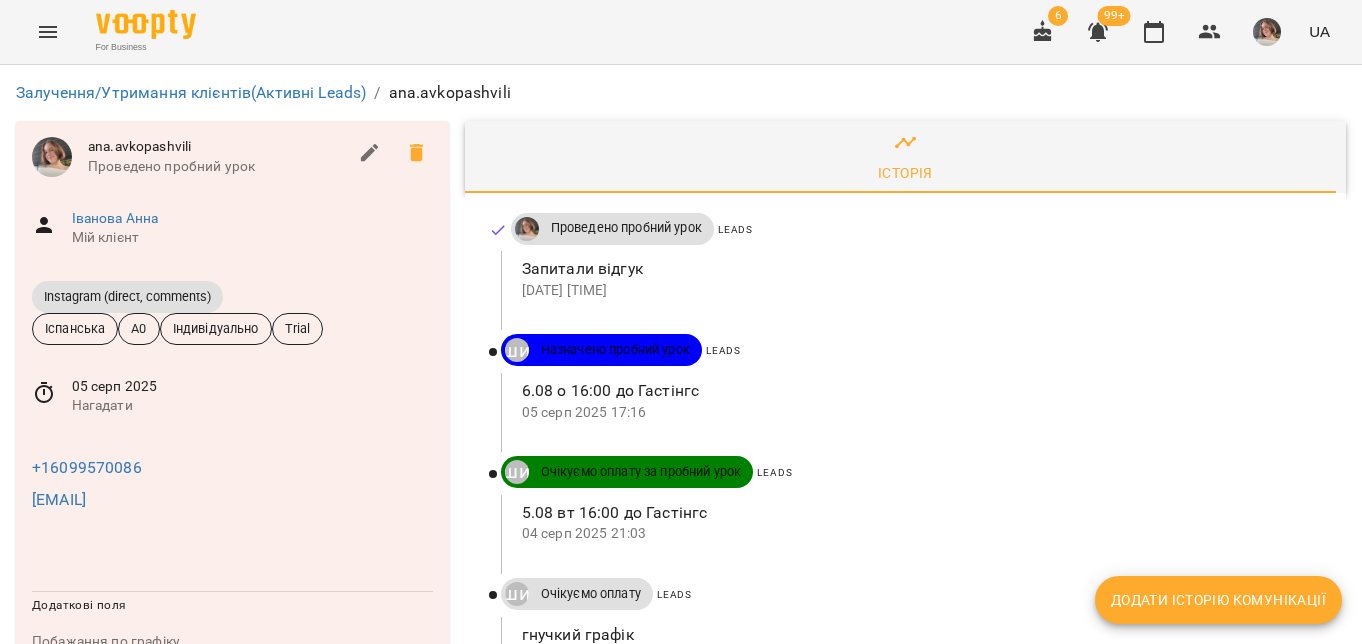 click 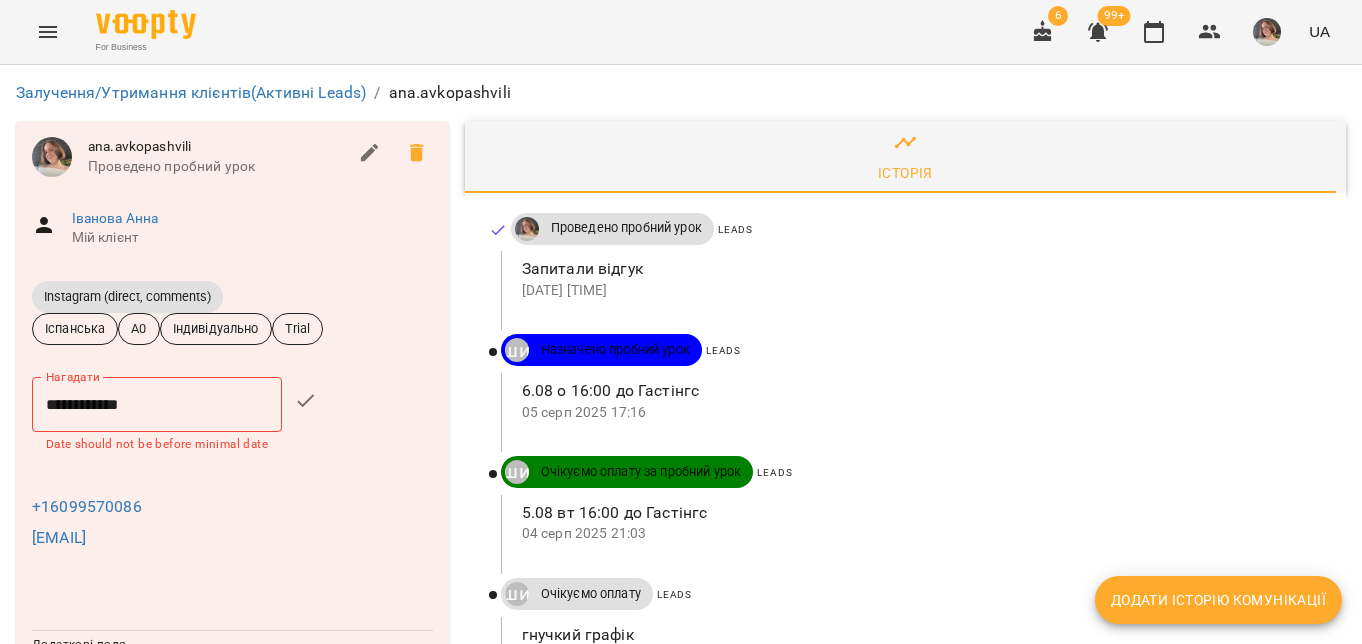 click on "**********" at bounding box center [157, 405] 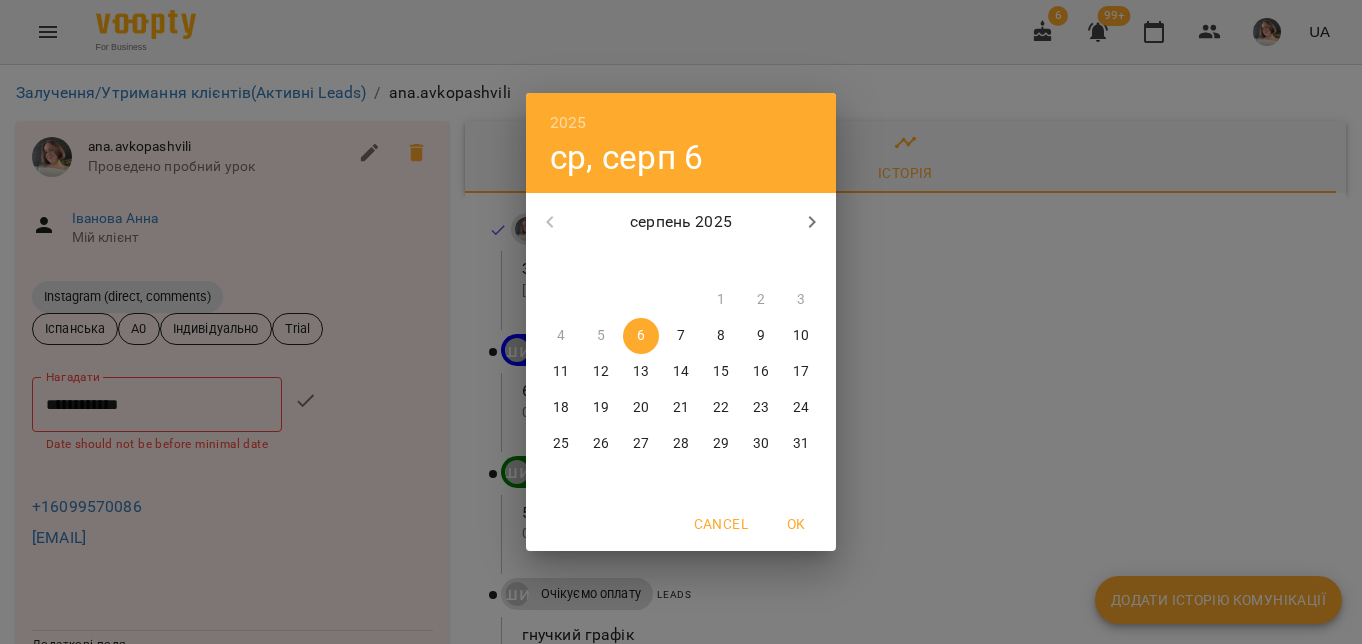 click on "8" at bounding box center [721, 336] 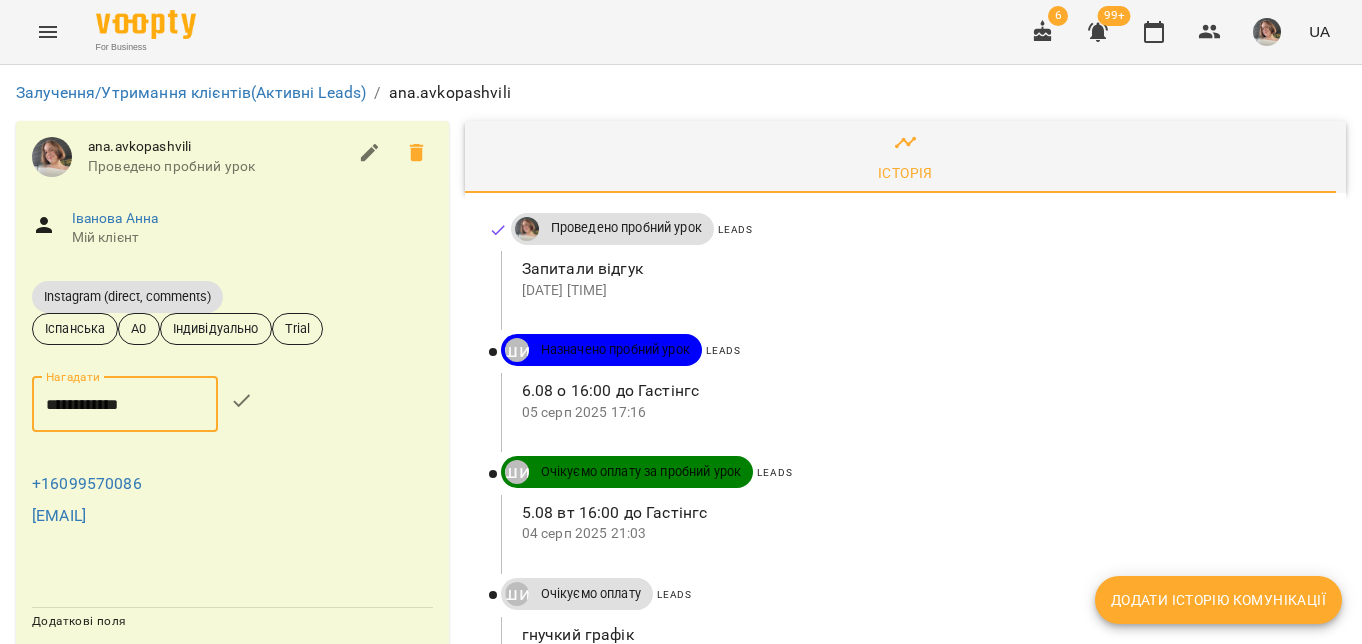 click 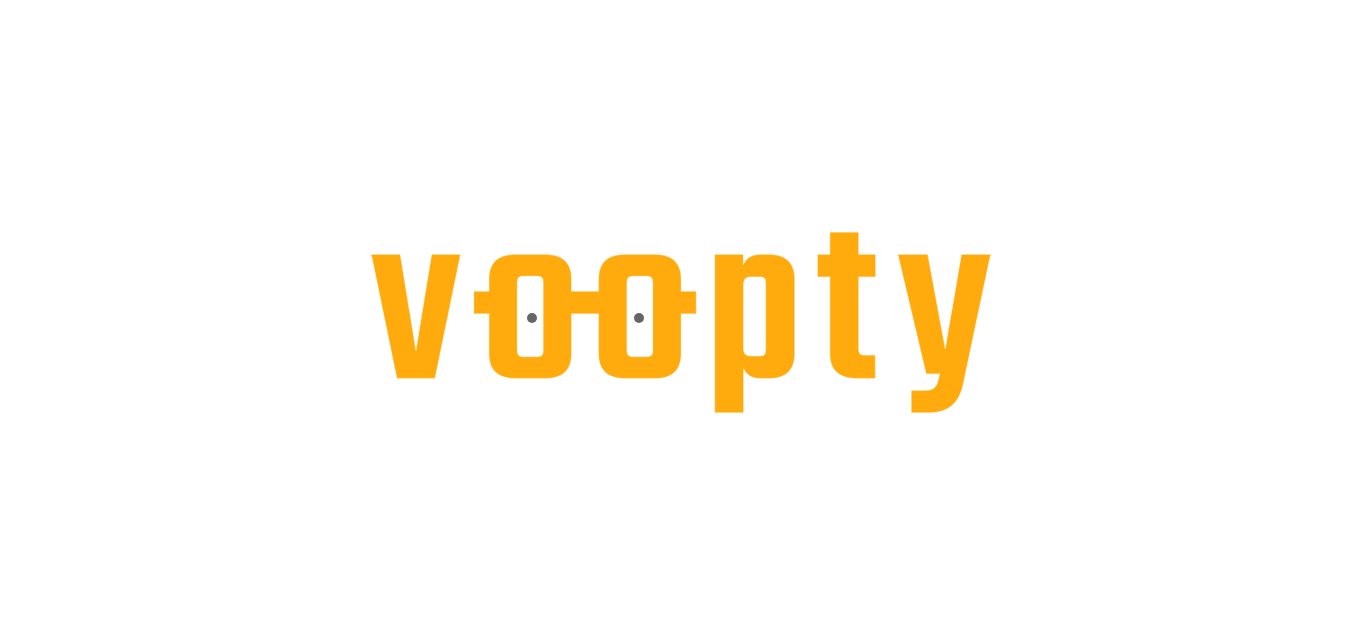 scroll, scrollTop: 0, scrollLeft: 0, axis: both 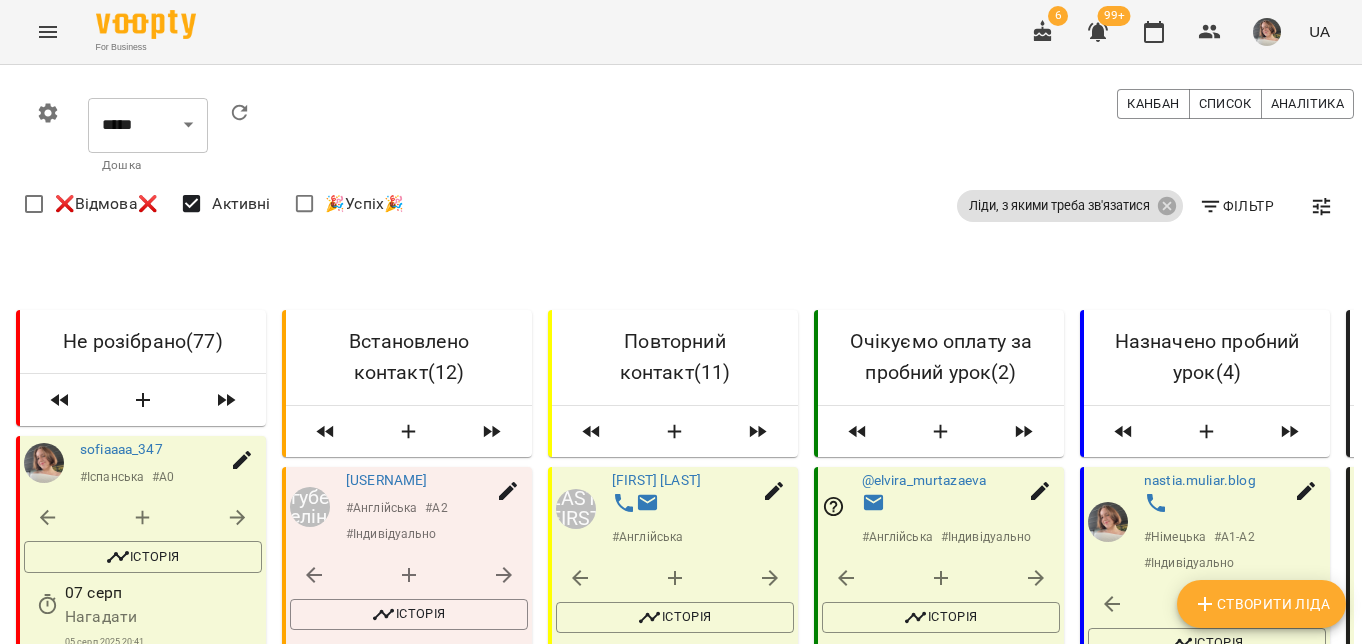 click on "Створити Ліда" at bounding box center [1261, 604] 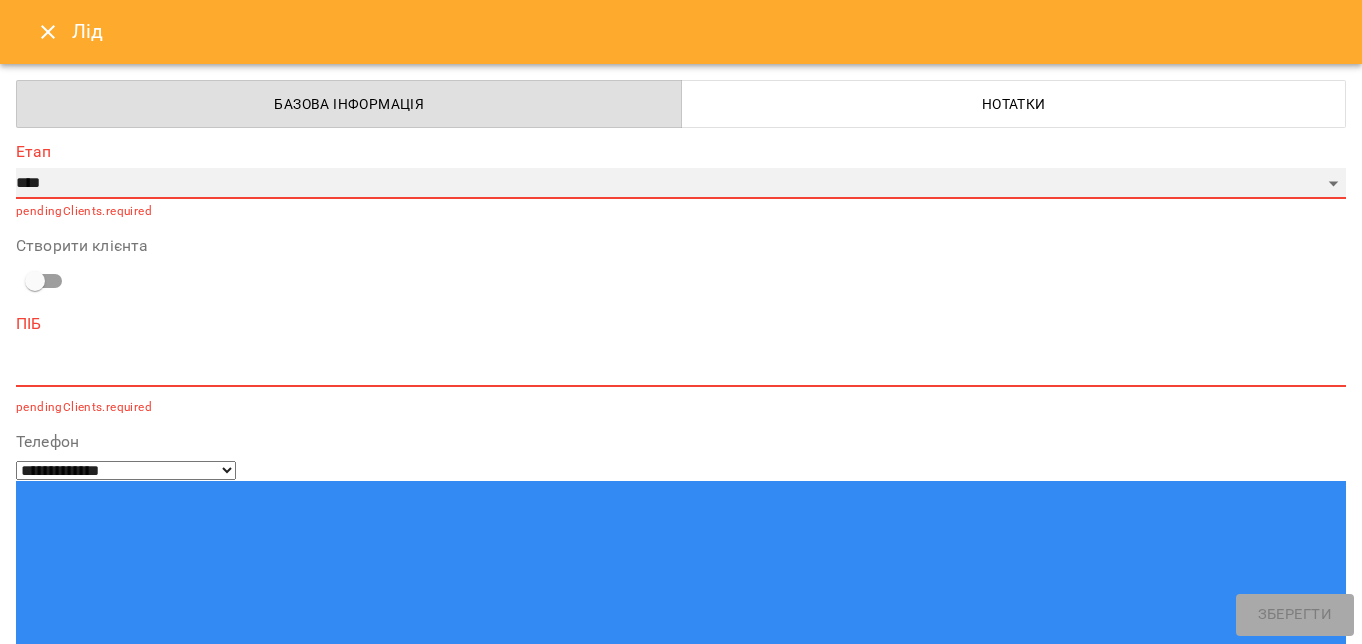 click on "**********" at bounding box center [681, 184] 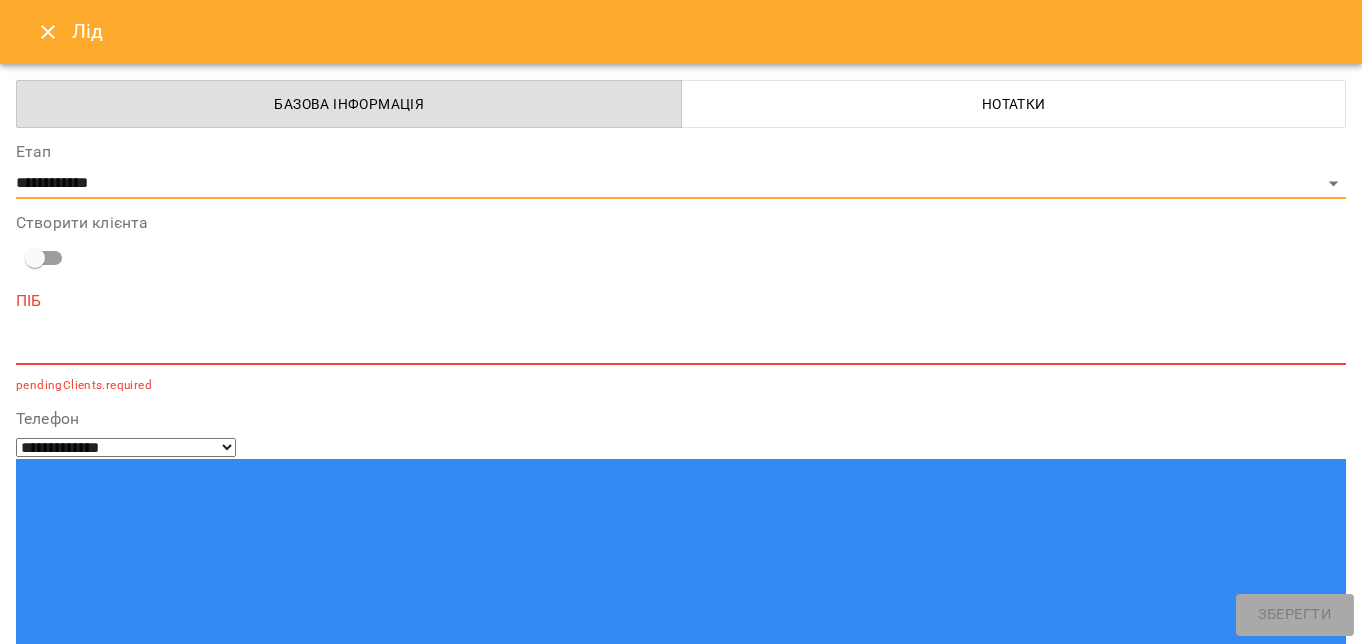 click at bounding box center (681, 348) 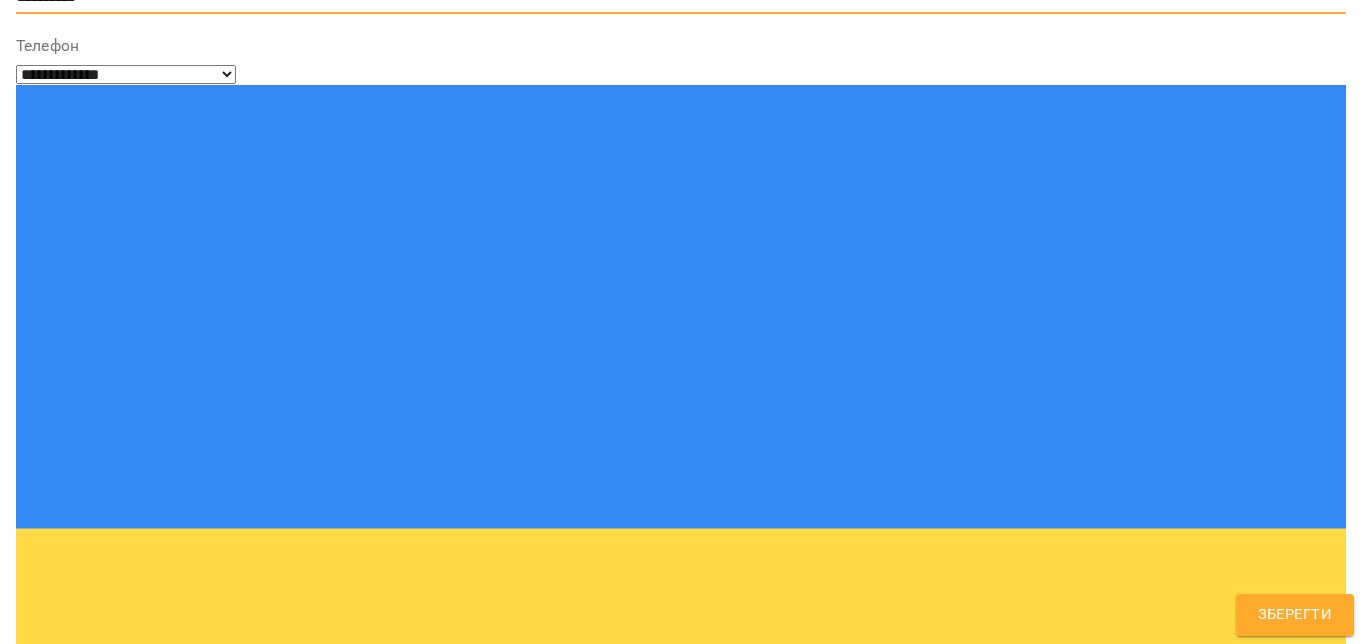 scroll, scrollTop: 357, scrollLeft: 0, axis: vertical 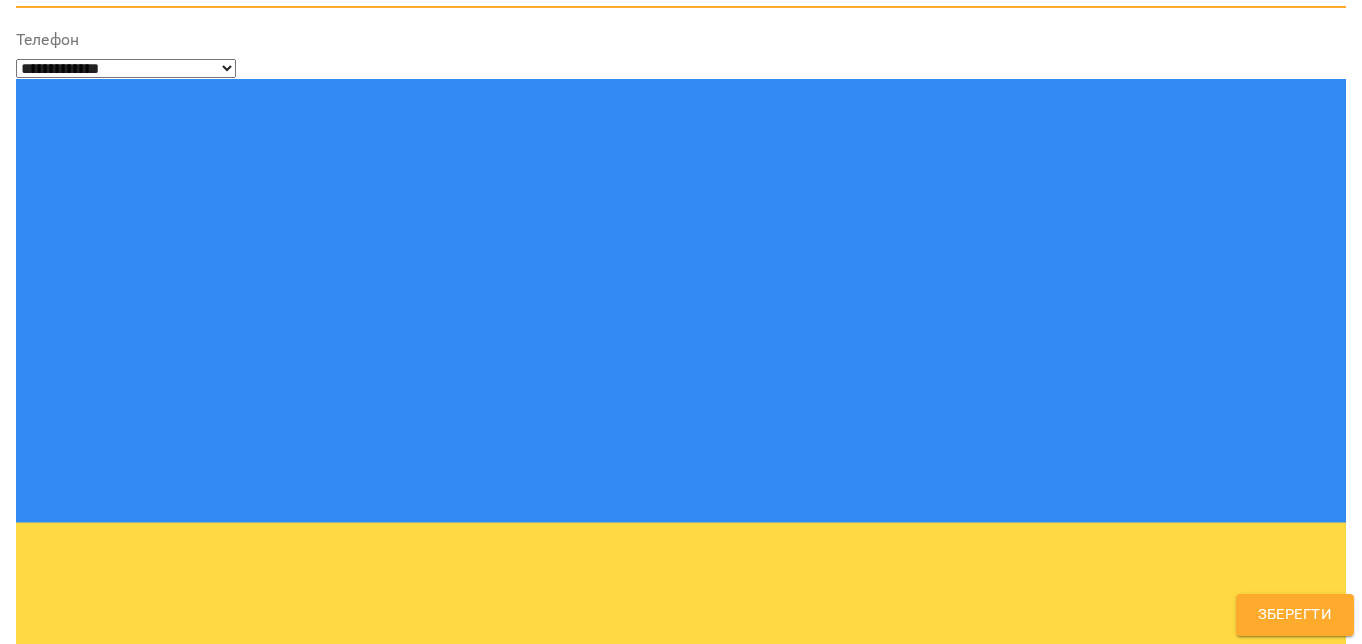 type on "**********" 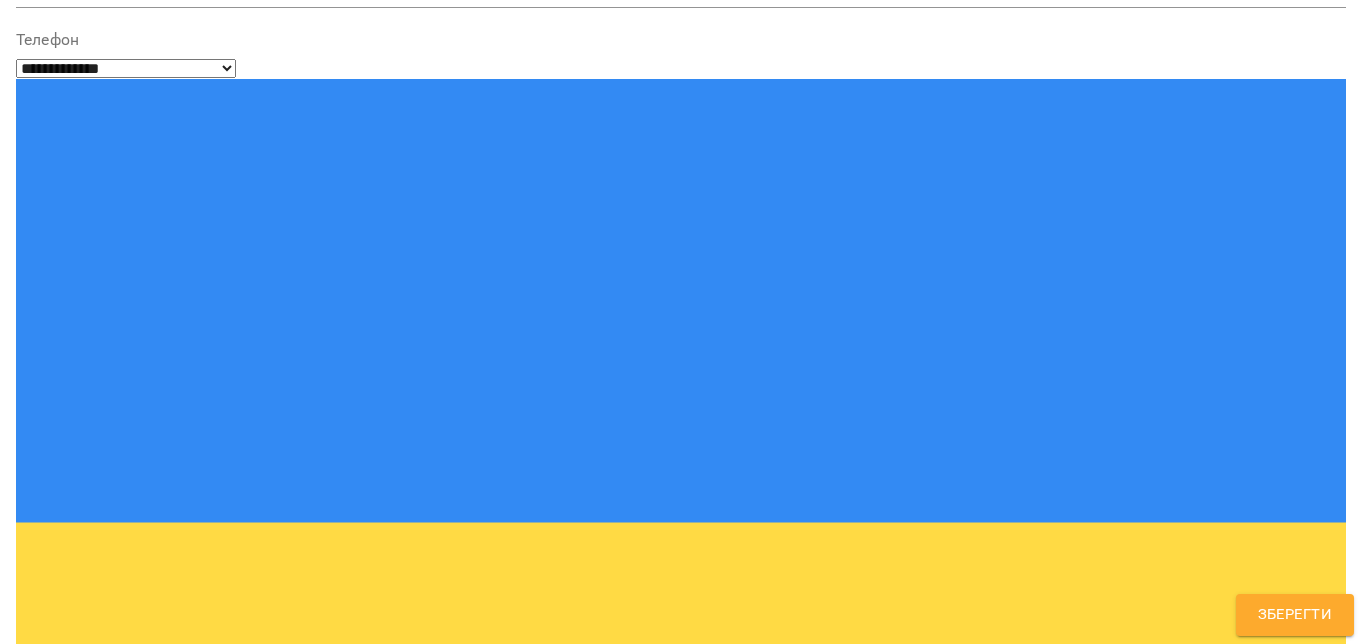 scroll, scrollTop: 160, scrollLeft: 0, axis: vertical 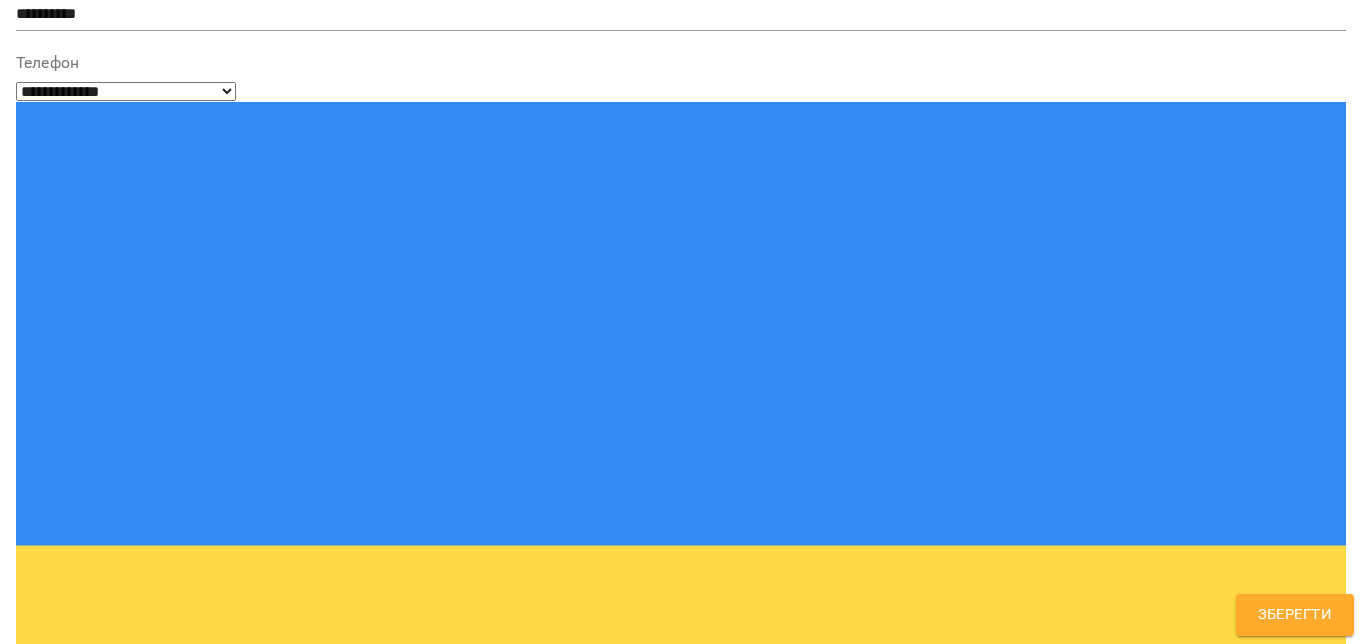 type on "****" 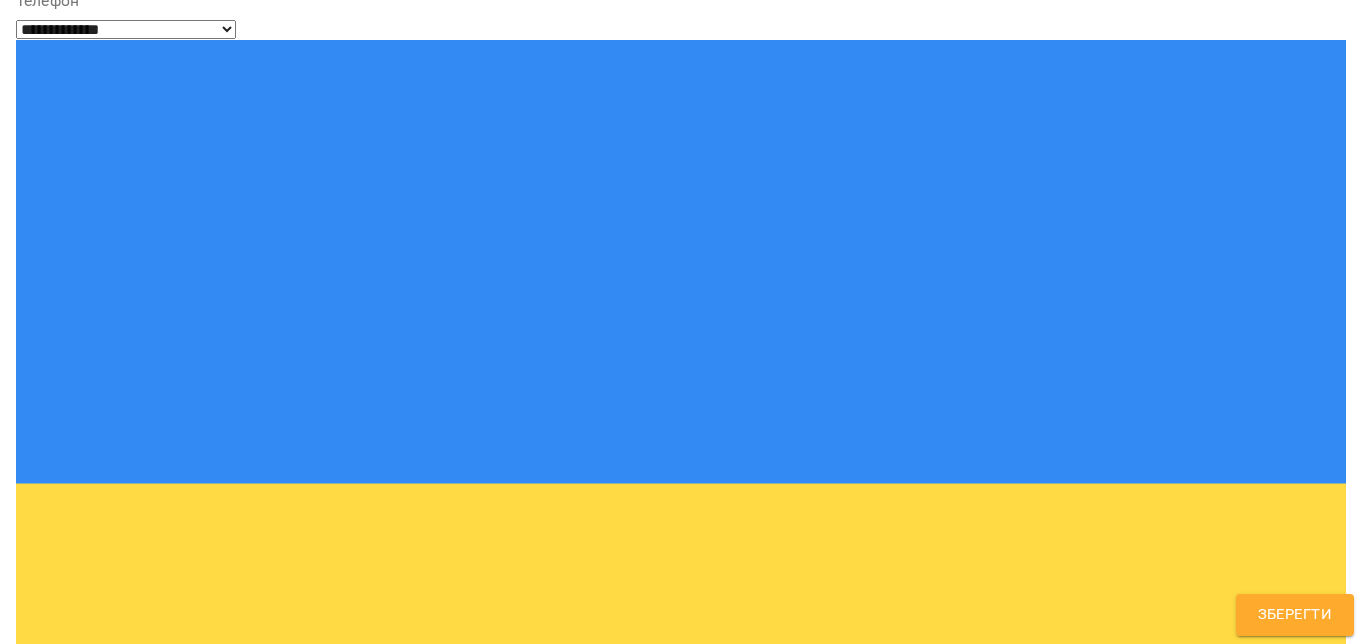 click on "**********" at bounding box center [681, 1356] 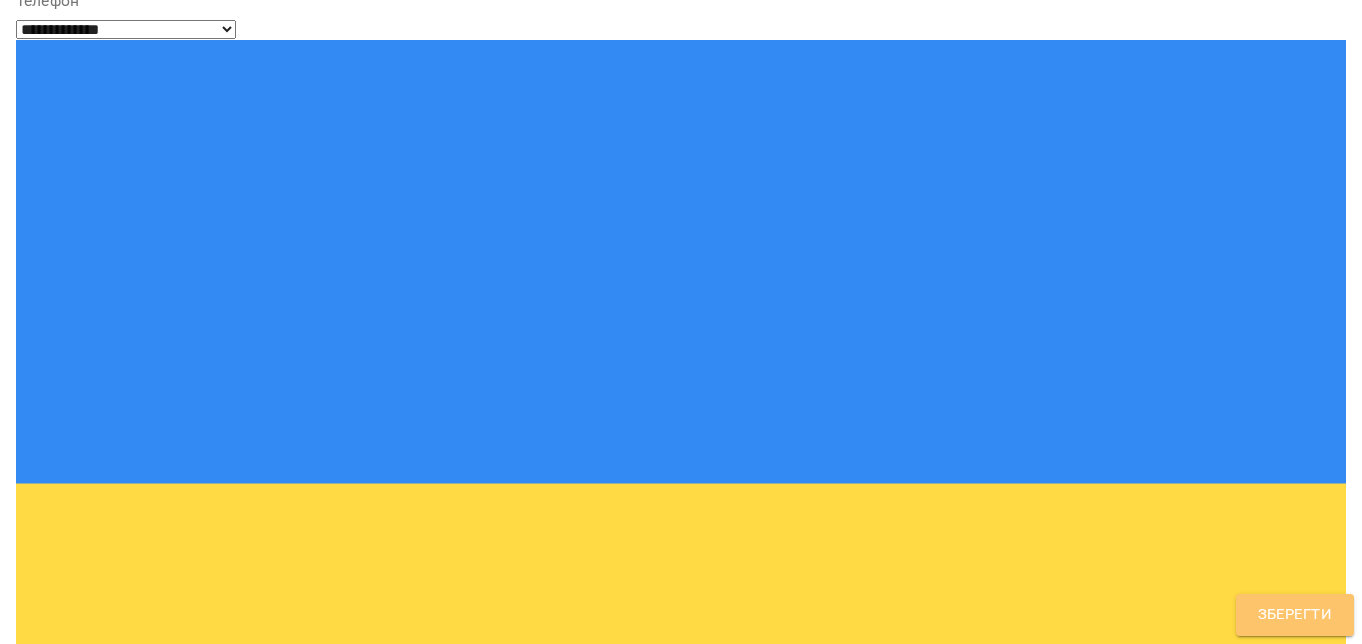 click on "Зберегти" at bounding box center (1295, 615) 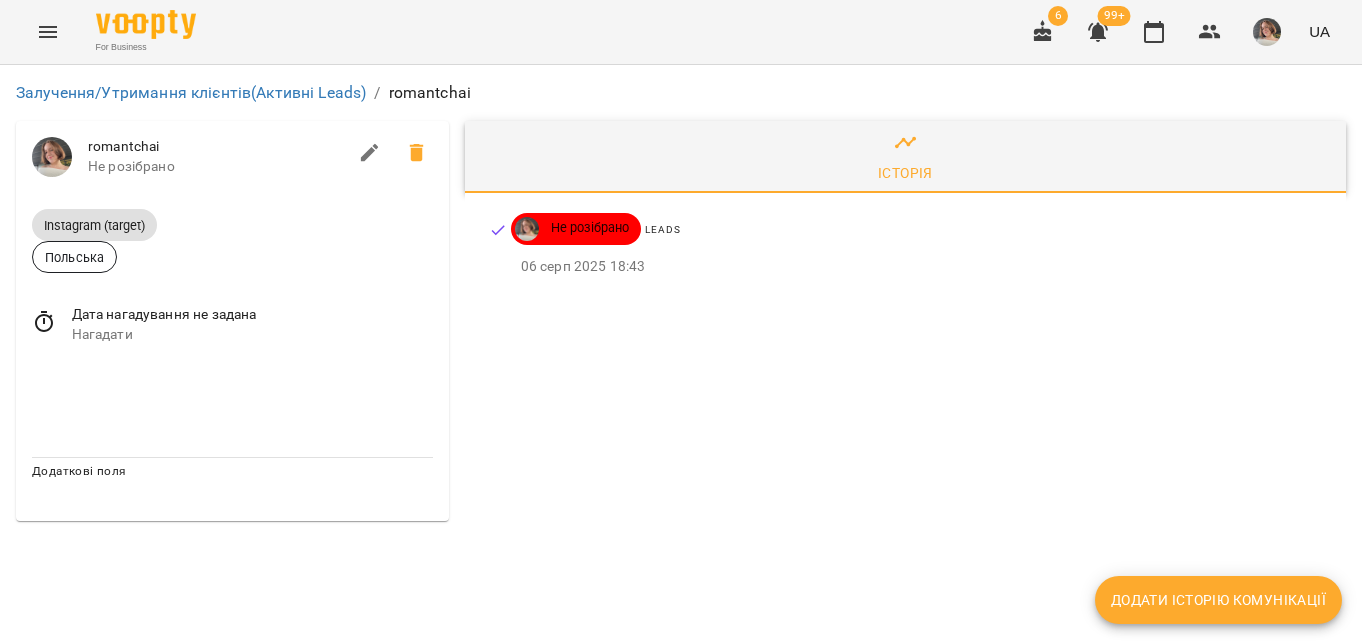 scroll, scrollTop: 0, scrollLeft: 0, axis: both 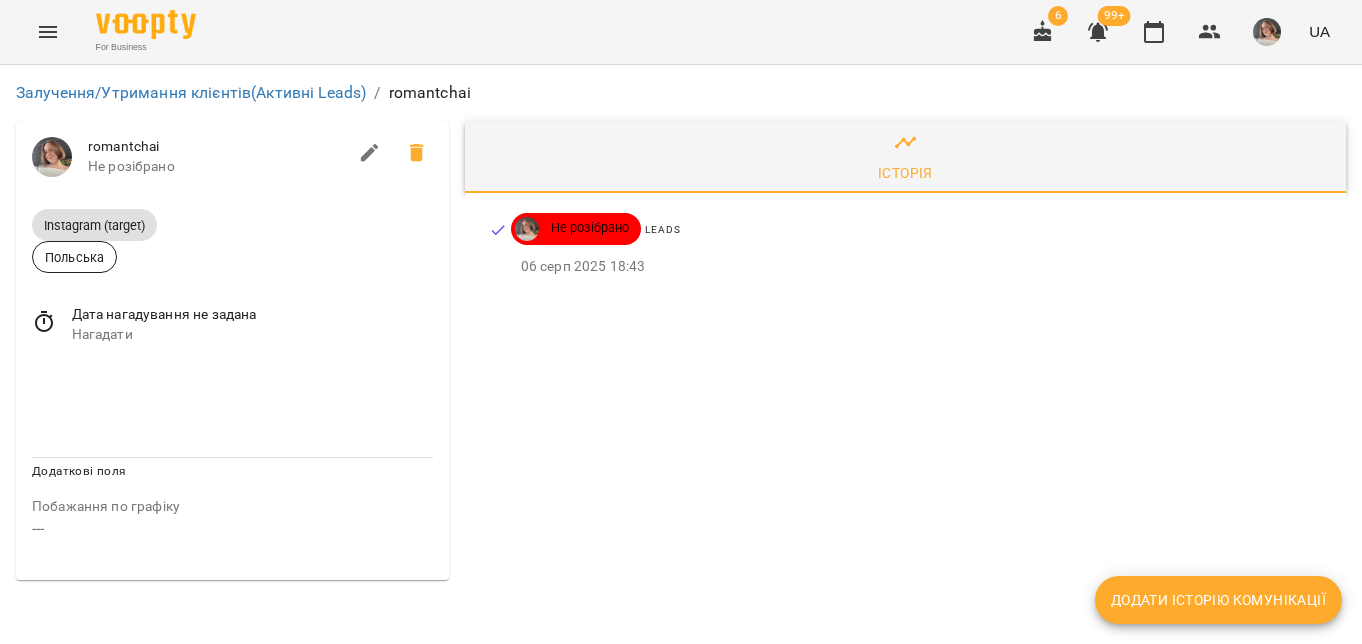 click on "Дата нагадування не задана Нагадати" at bounding box center (232, 324) 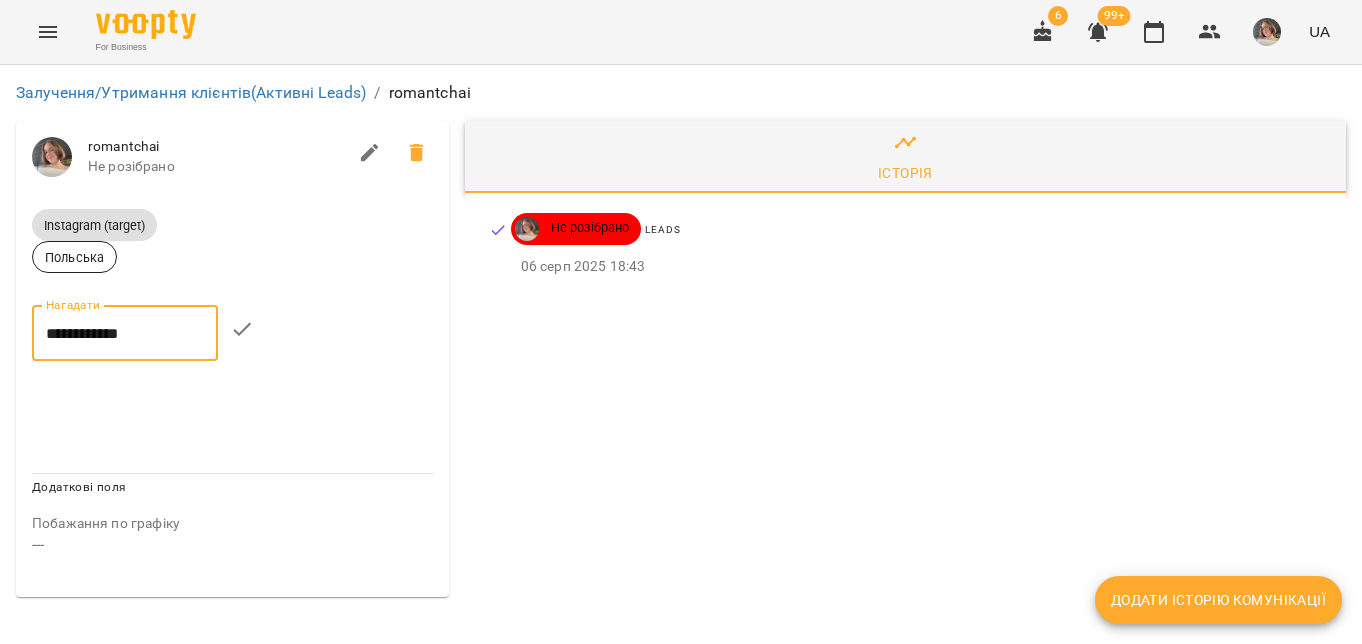 click on "**********" at bounding box center [125, 333] 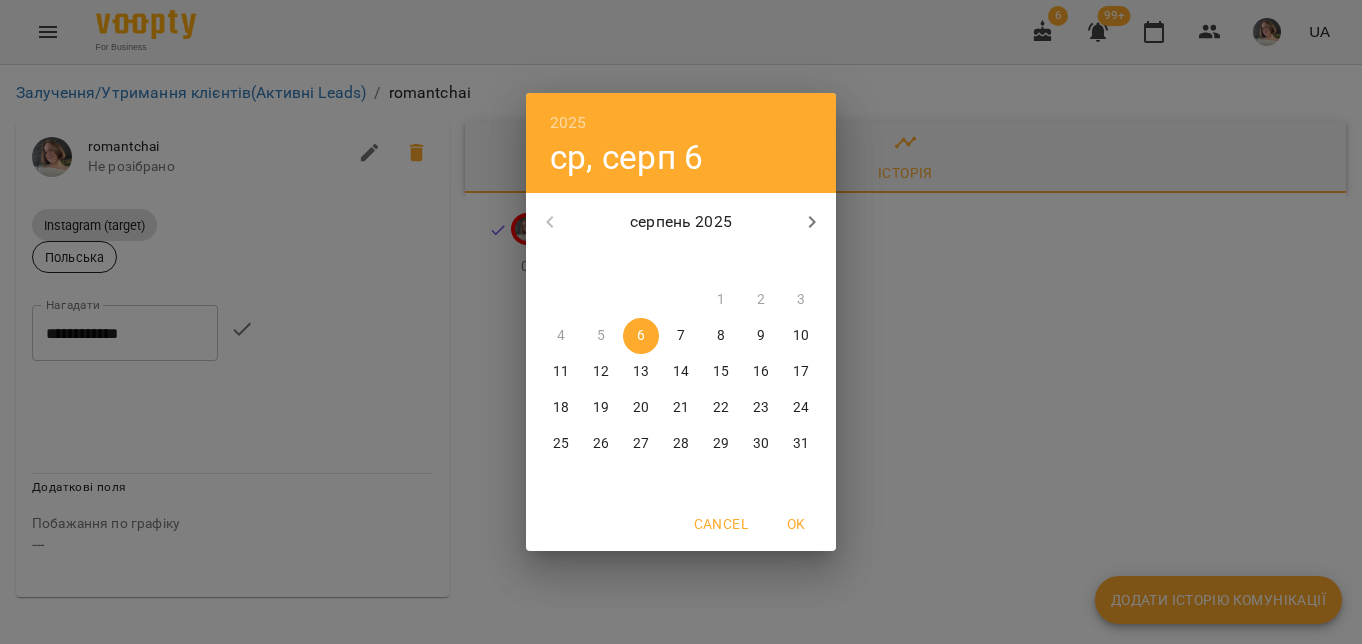 click on "8" at bounding box center (721, 336) 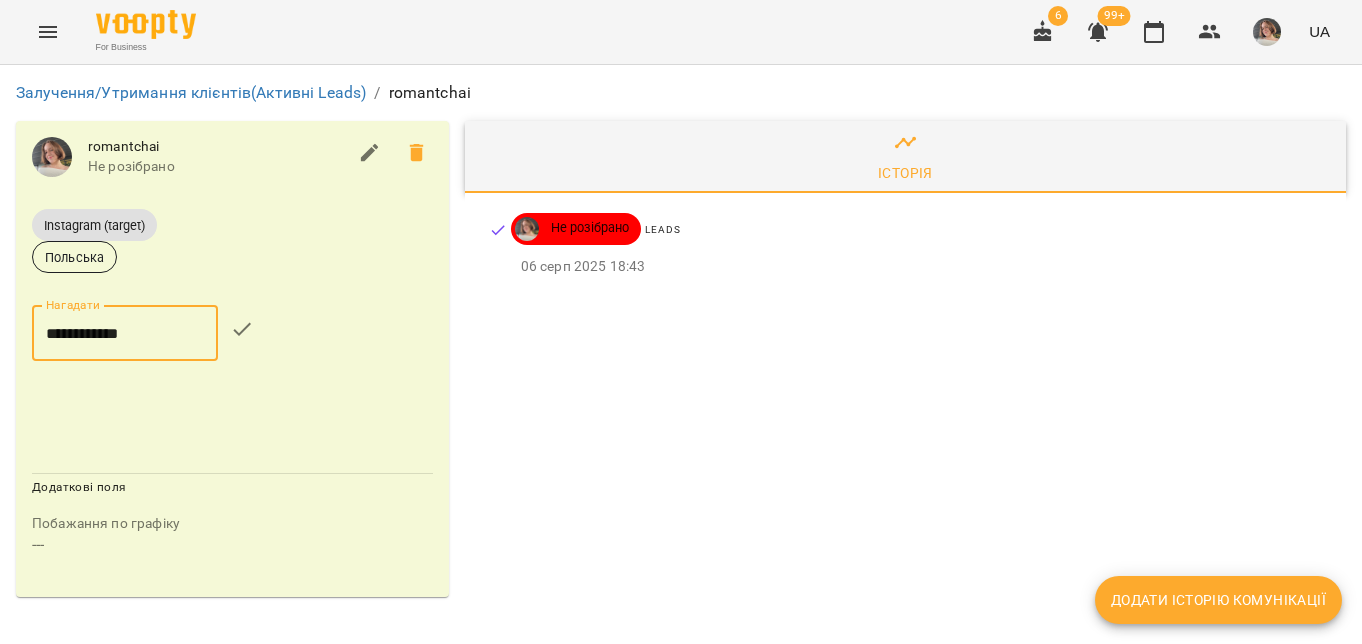 click 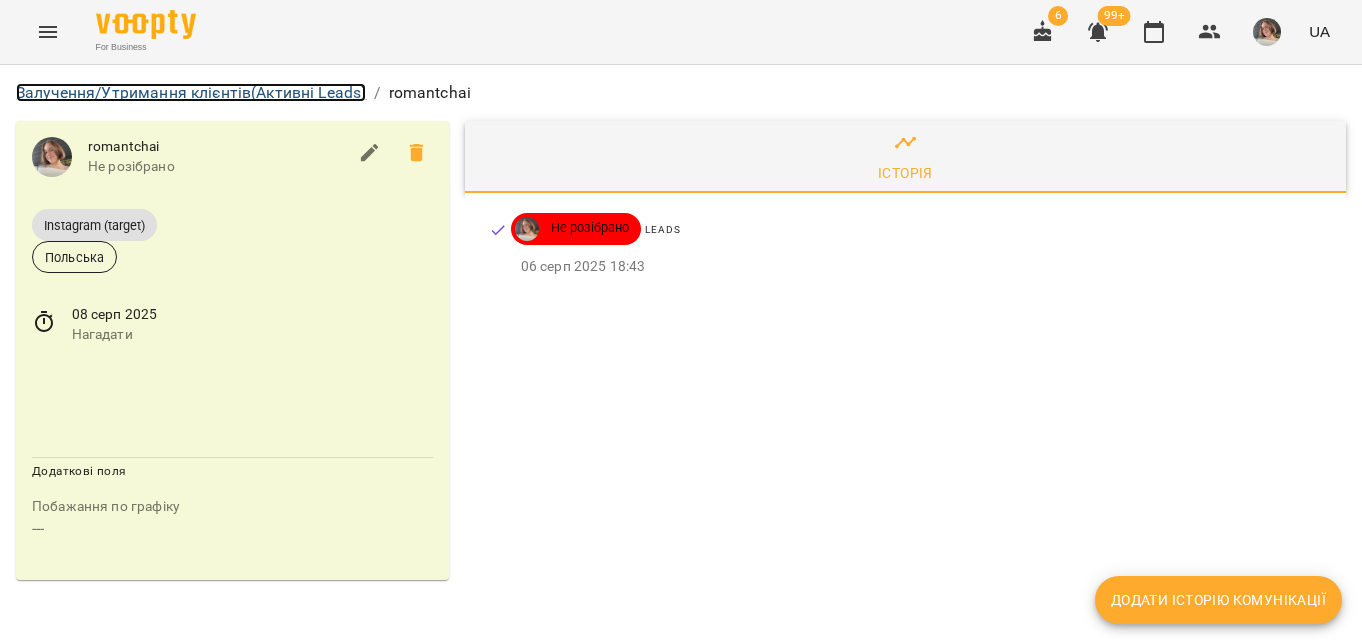 click on "Залучення/Утримання клієнтів (Активні Leads)" at bounding box center [191, 92] 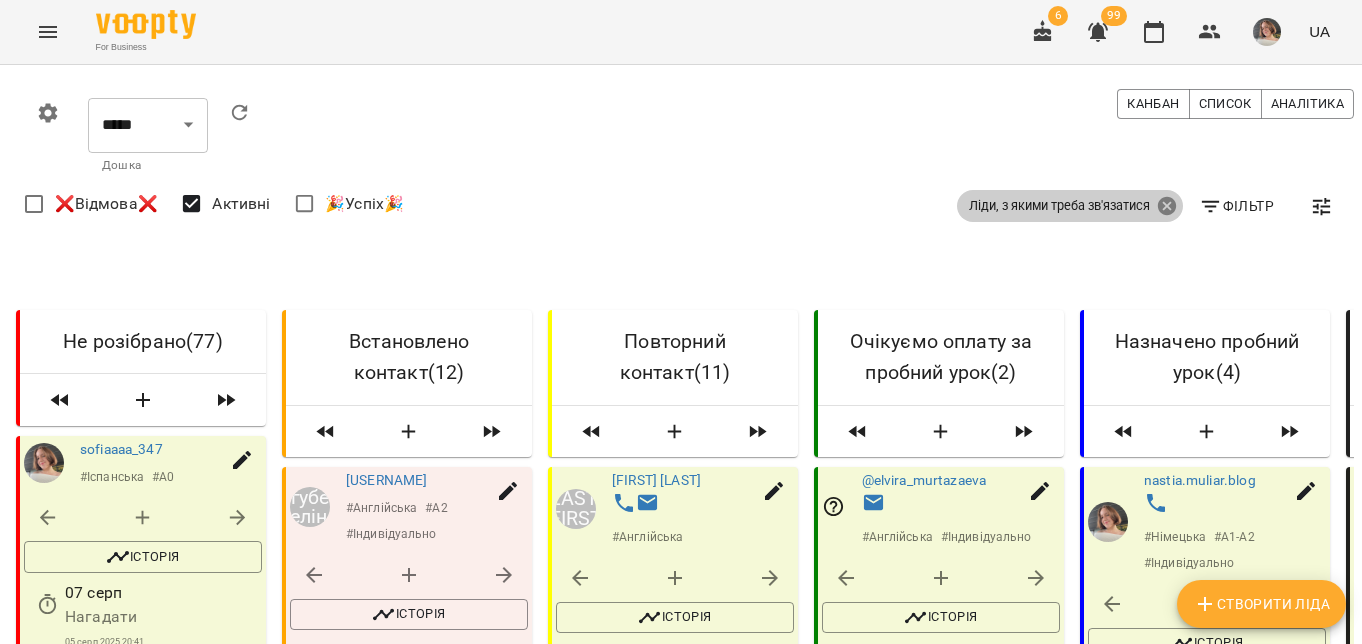 click 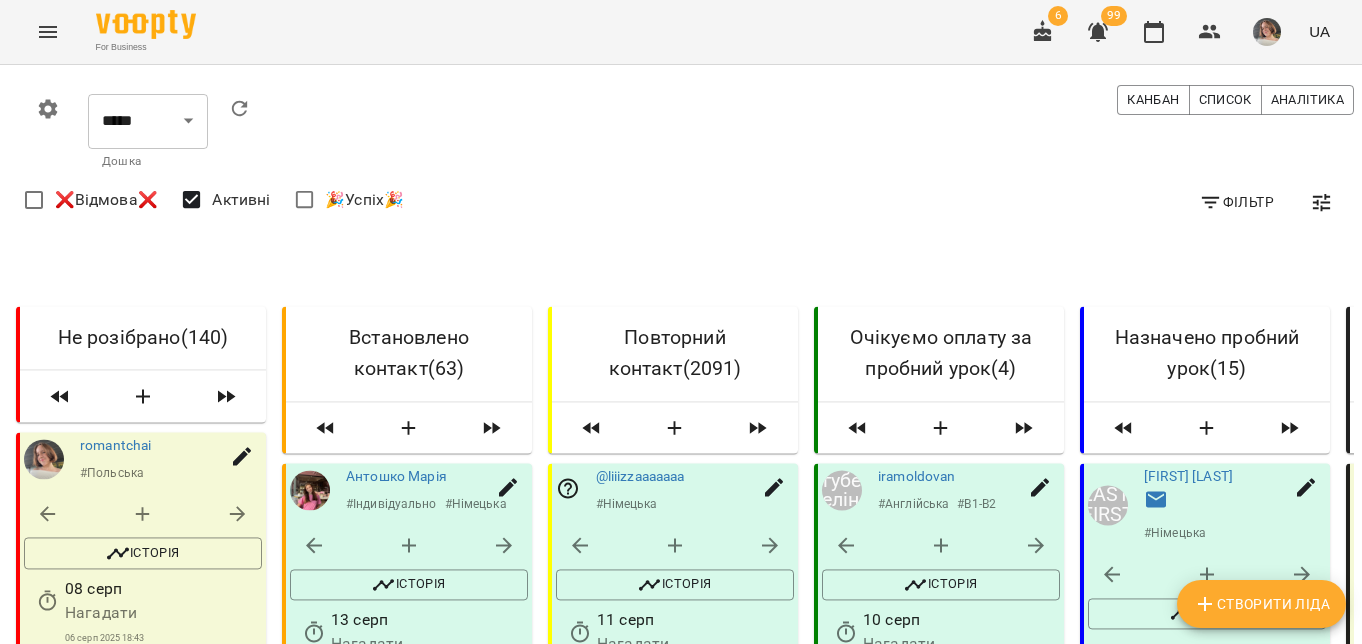 scroll, scrollTop: 305, scrollLeft: 0, axis: vertical 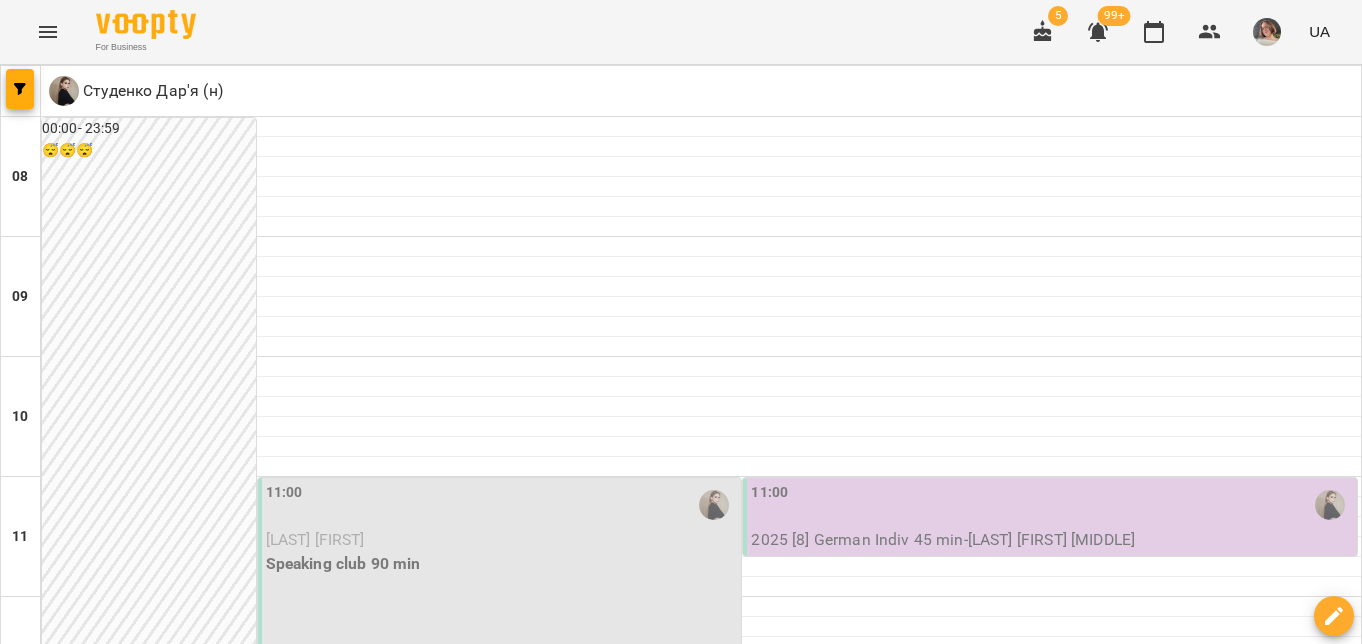 click on "18 серп" at bounding box center (41, 1962) 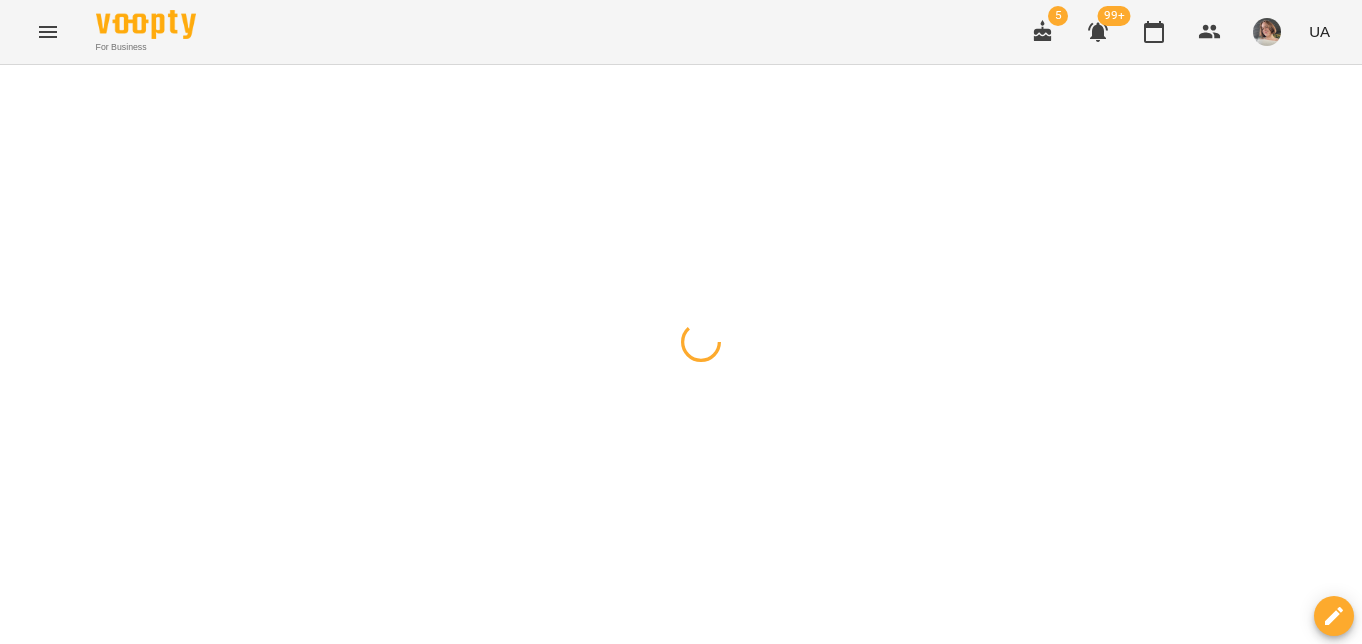 click 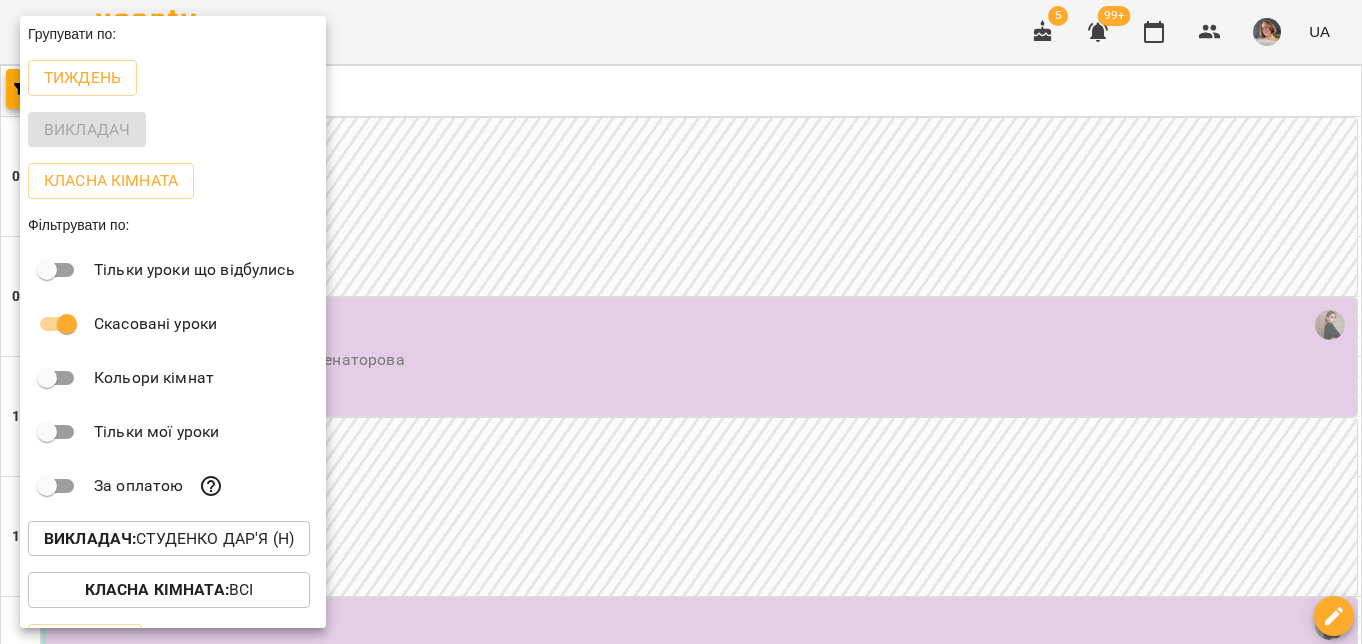 click on "Викладач :  [LAST] [FIRST]" at bounding box center [169, 539] 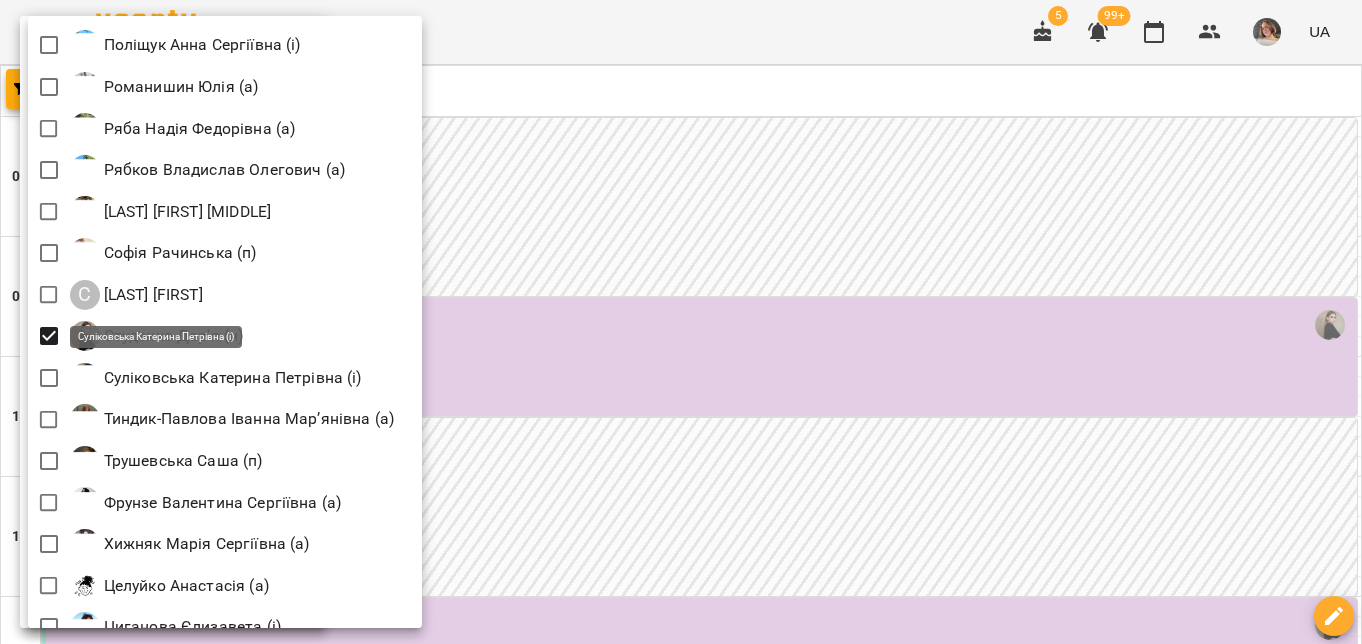 scroll, scrollTop: 2609, scrollLeft: 0, axis: vertical 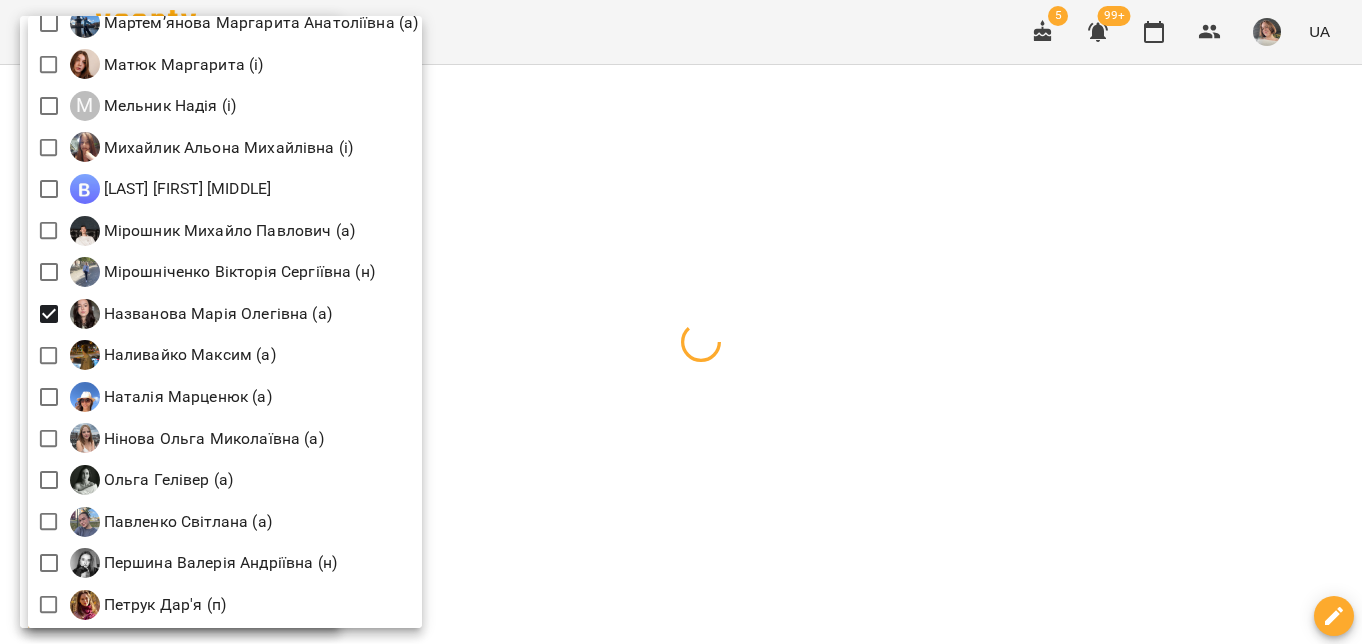 click at bounding box center (681, 322) 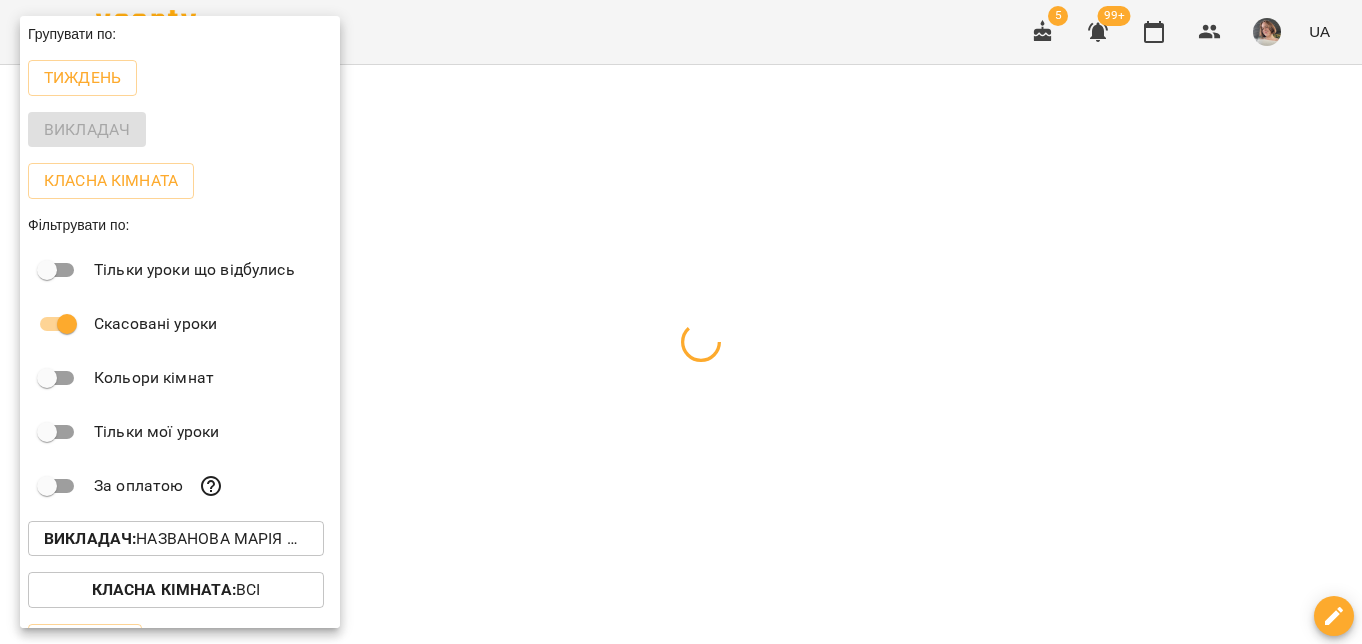 click at bounding box center [681, 322] 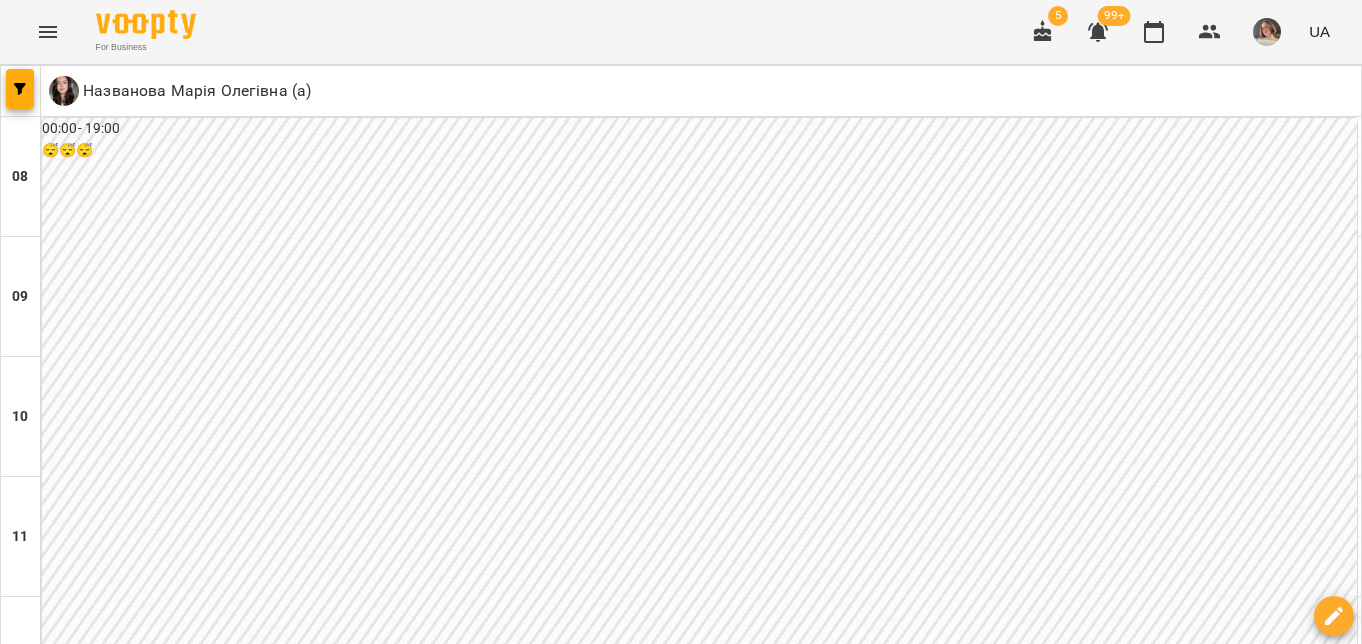 scroll, scrollTop: 1166, scrollLeft: 0, axis: vertical 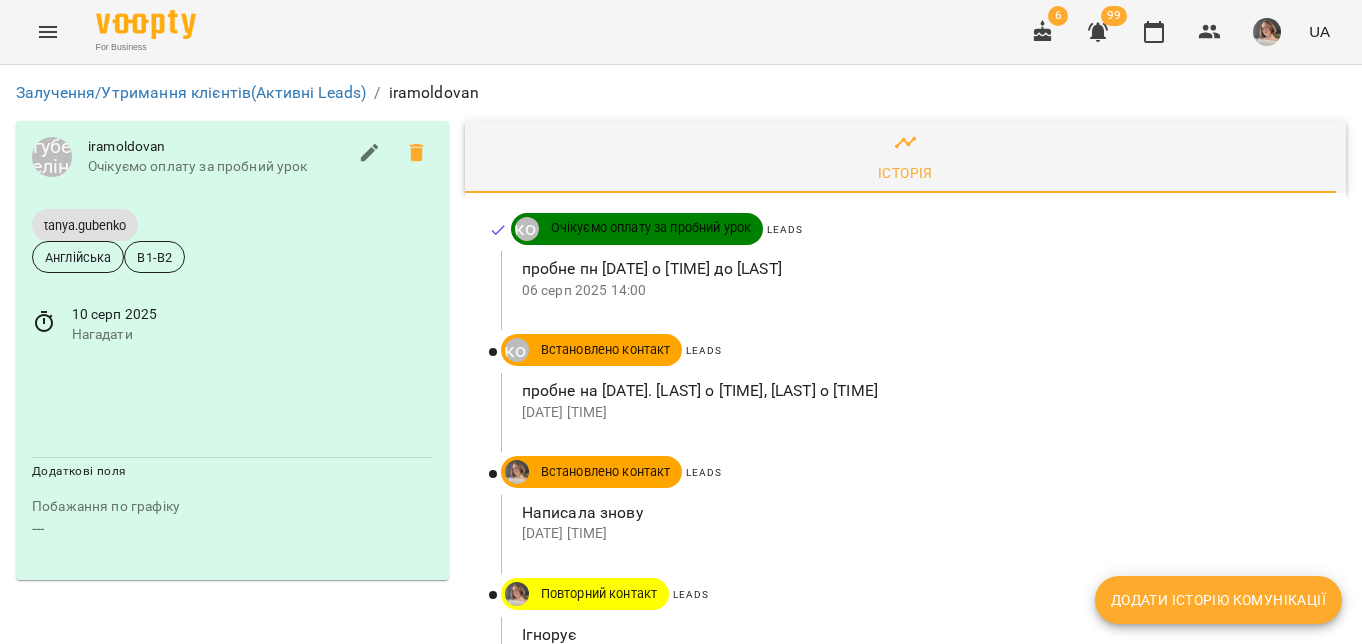 drag, startPoint x: 600, startPoint y: 268, endPoint x: 941, endPoint y: 271, distance: 341.01318 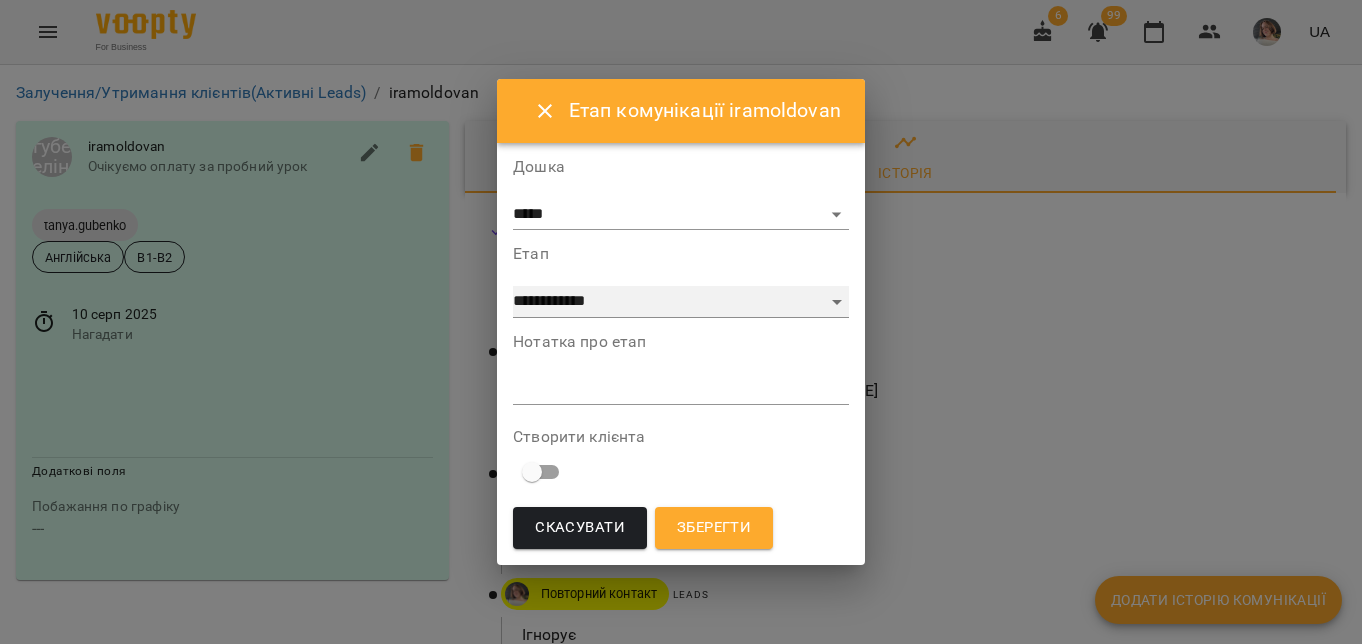 click on "**********" at bounding box center (681, 302) 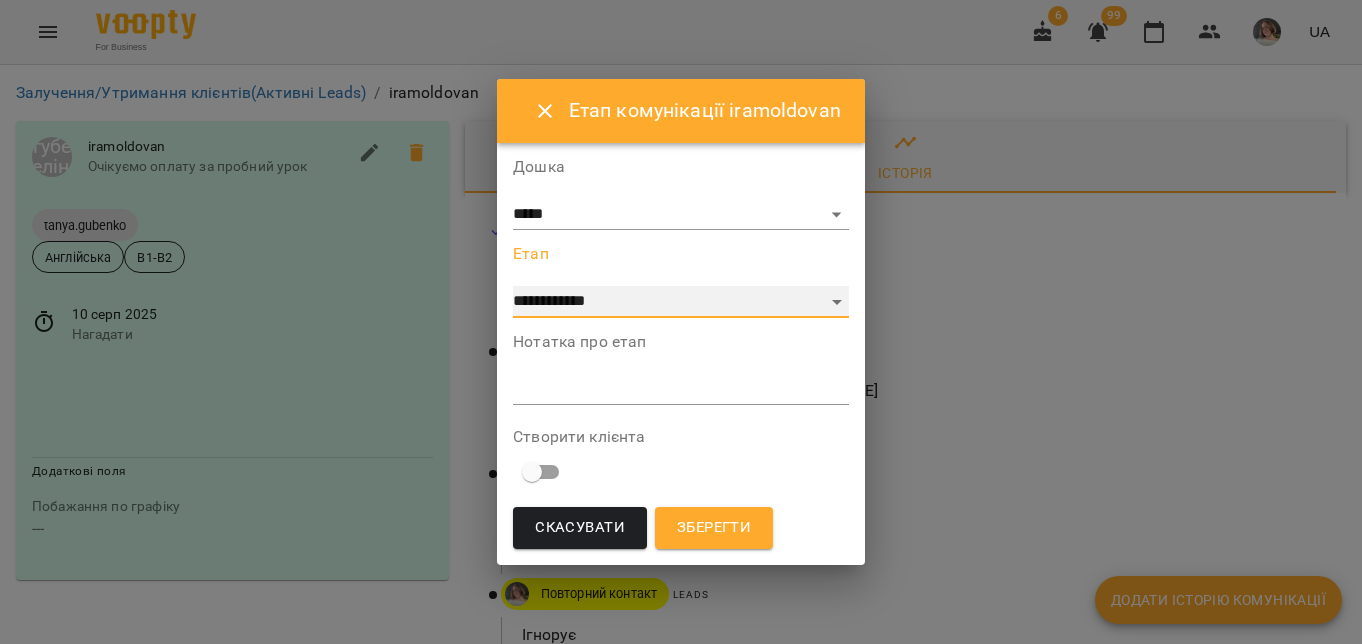 select on "*" 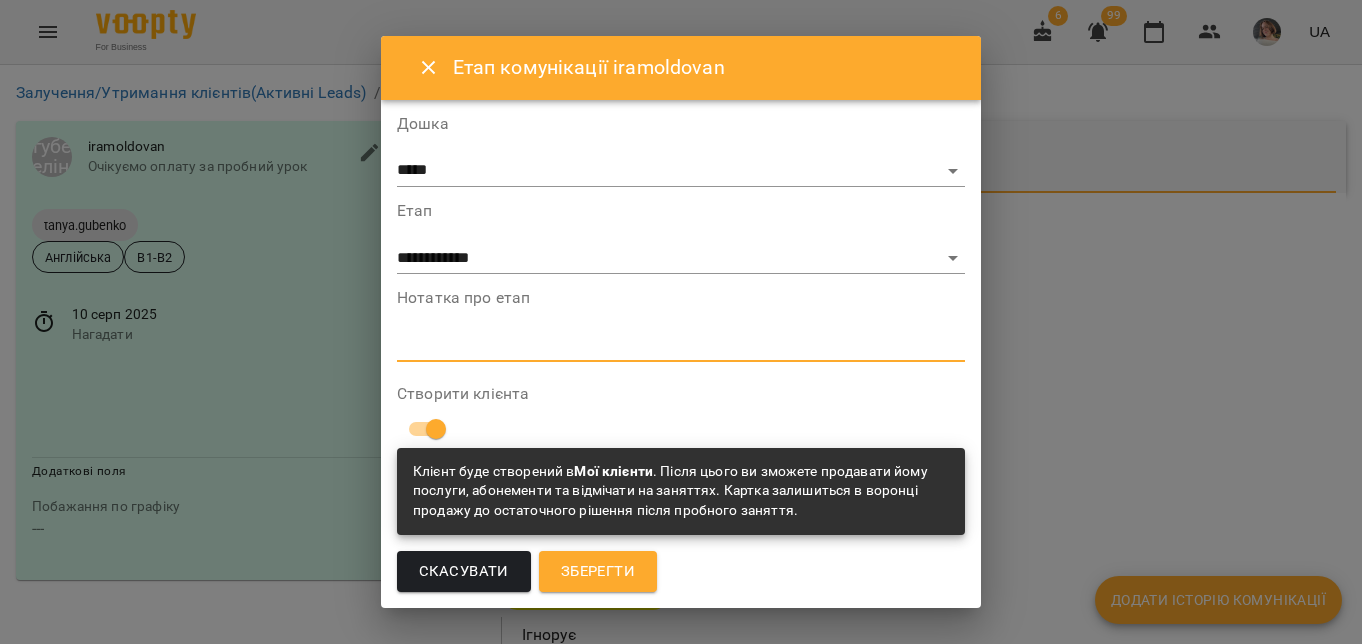 click at bounding box center [681, 345] 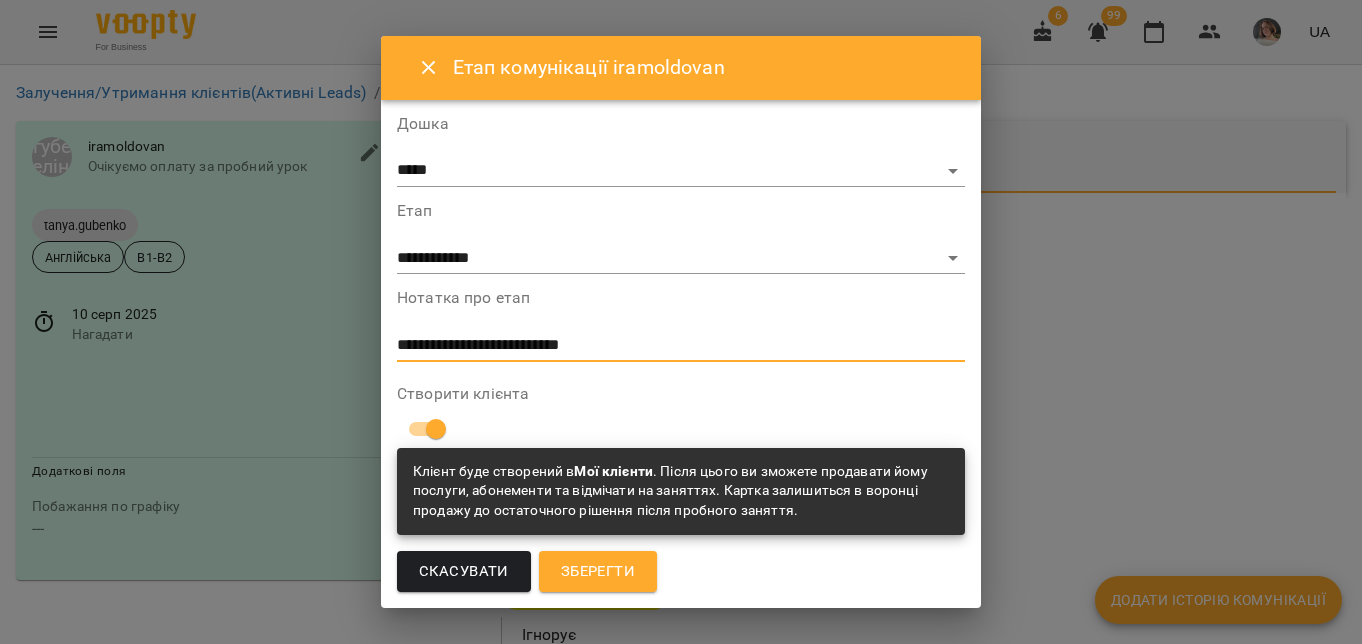 click on "**********" at bounding box center (681, 345) 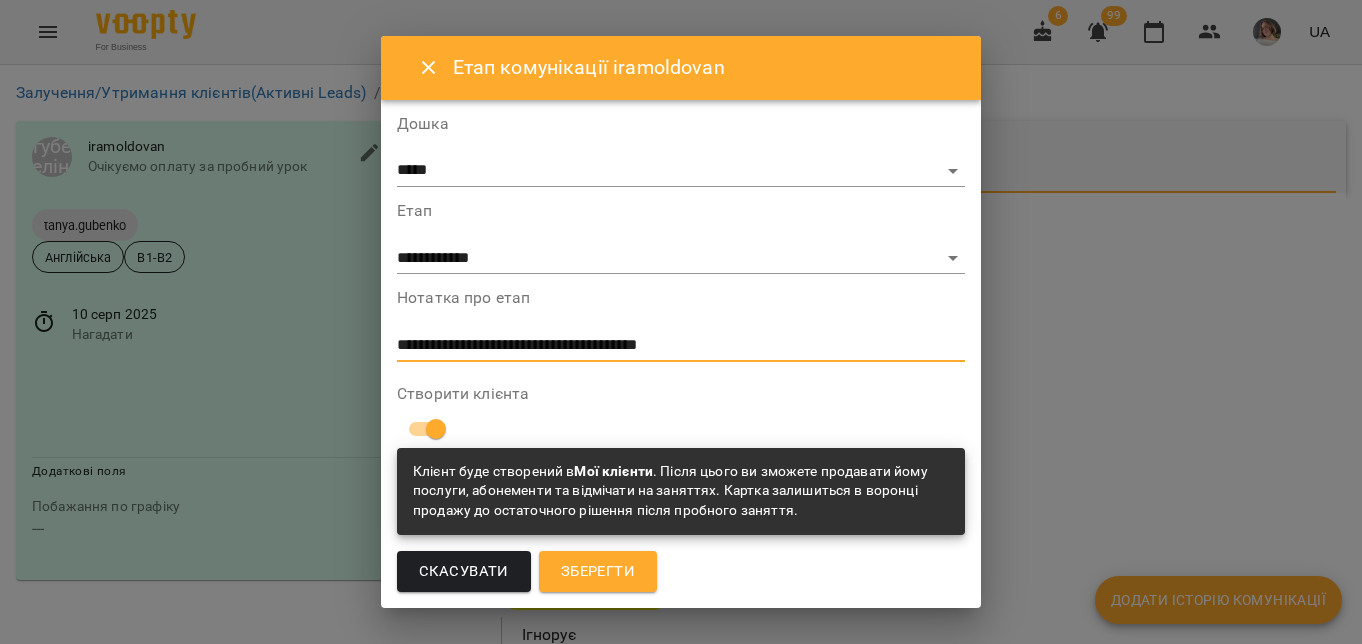 type on "**********" 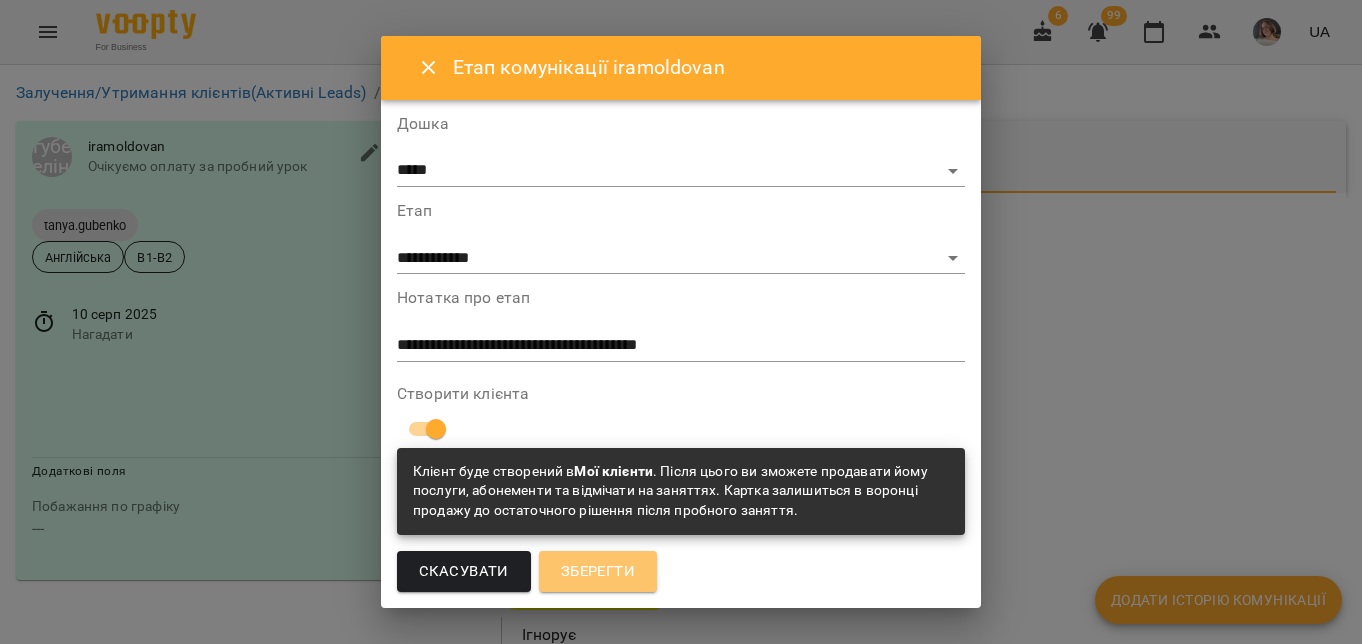 click on "Зберегти" at bounding box center (598, 572) 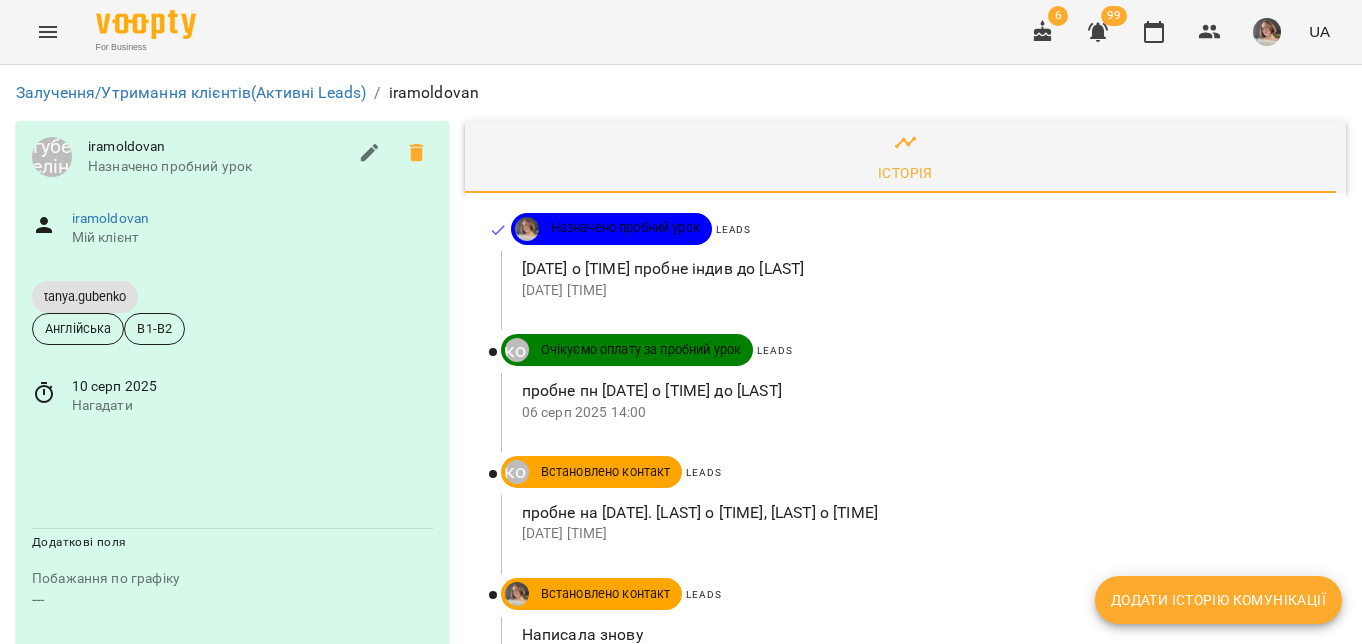 click 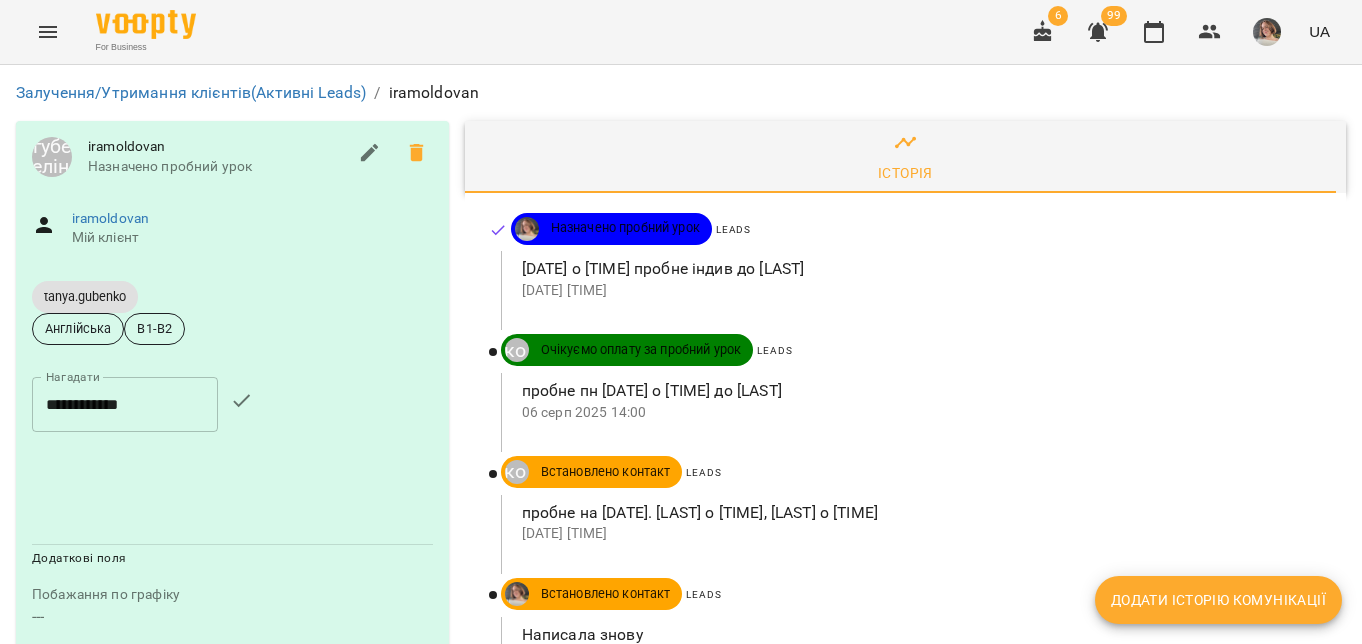 click on "**********" at bounding box center [125, 405] 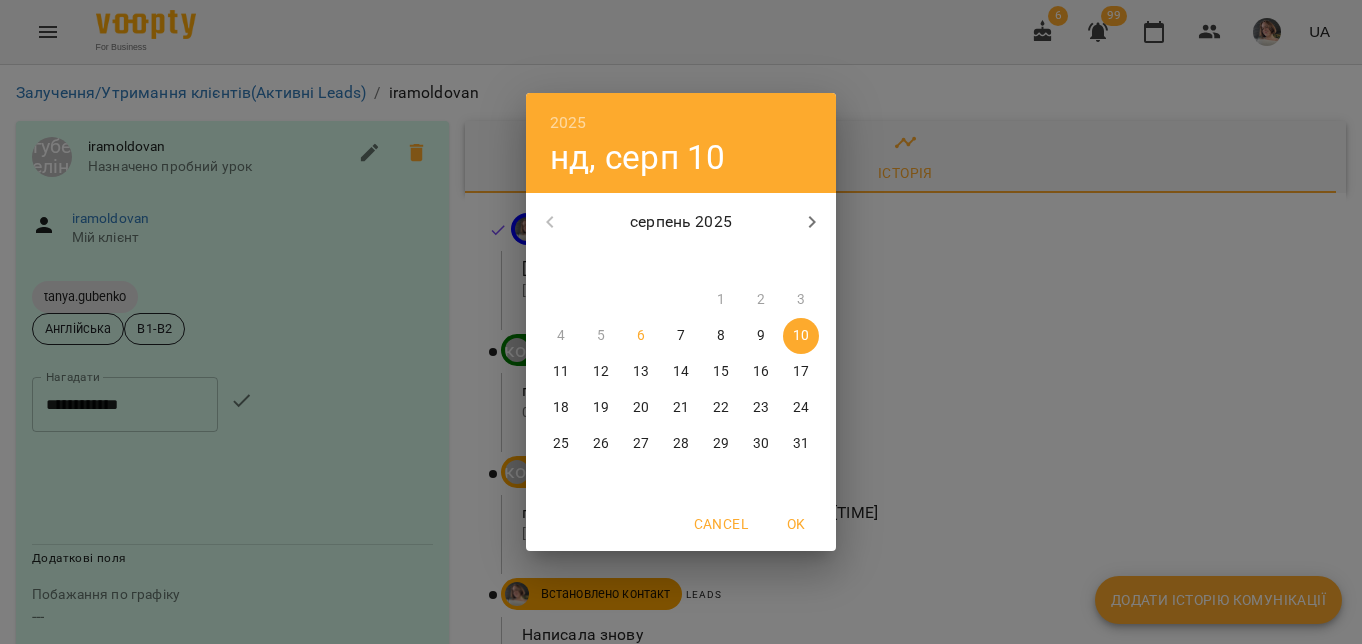 click on "17" at bounding box center (801, 372) 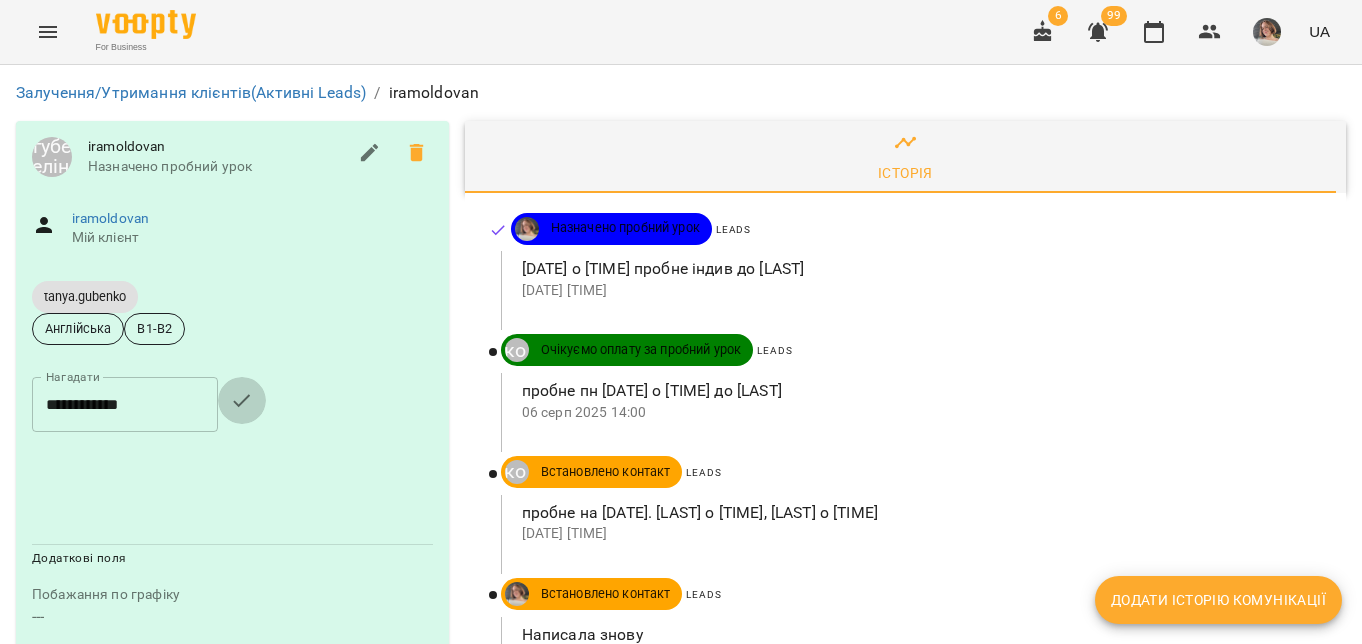 click 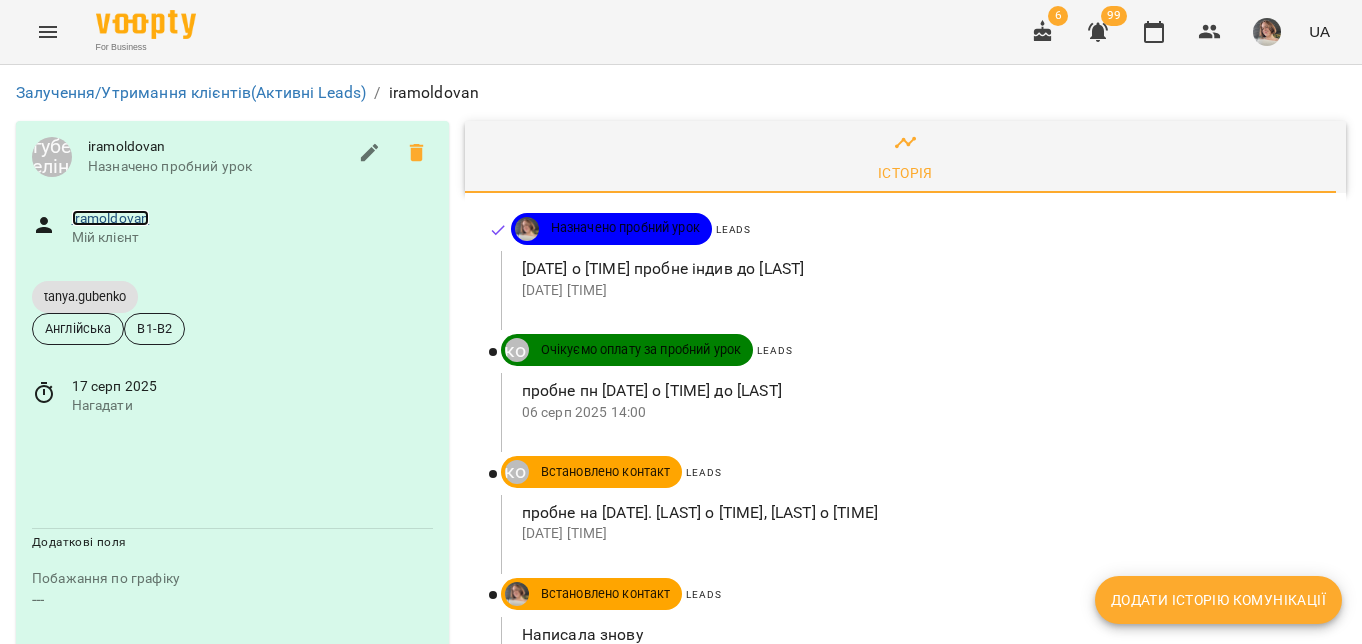 click on "iramoldovan" at bounding box center (111, 218) 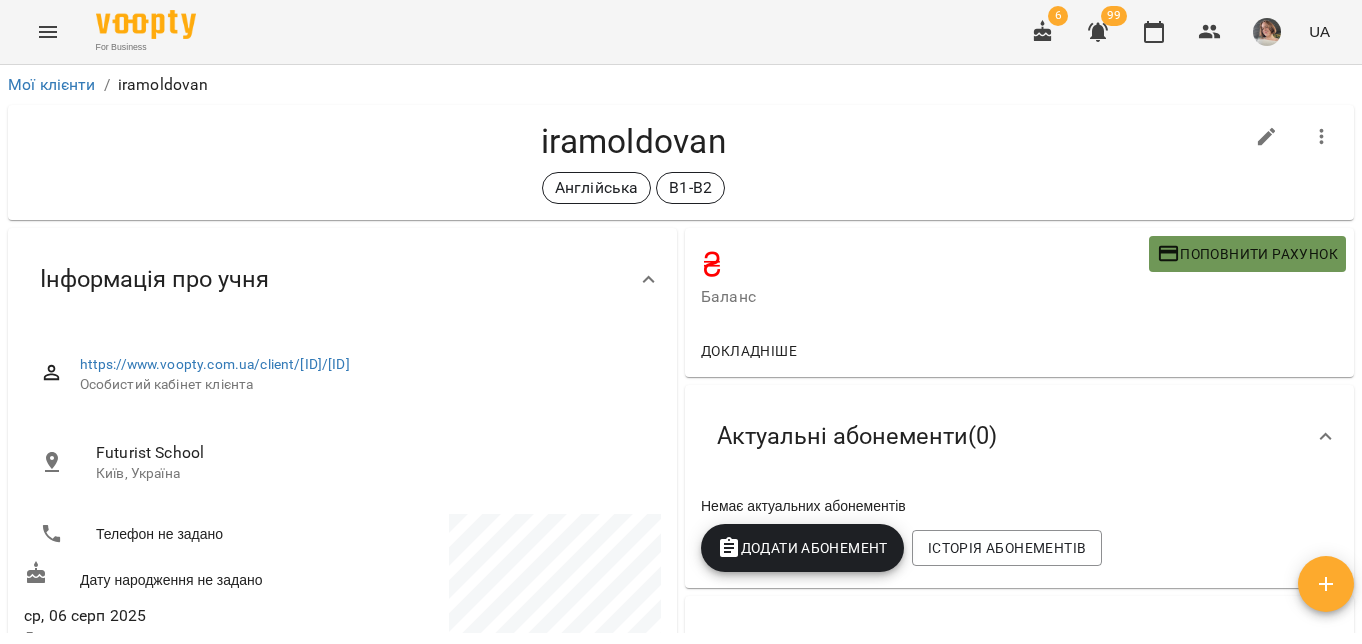 click on "Поповнити рахунок" at bounding box center (1247, 254) 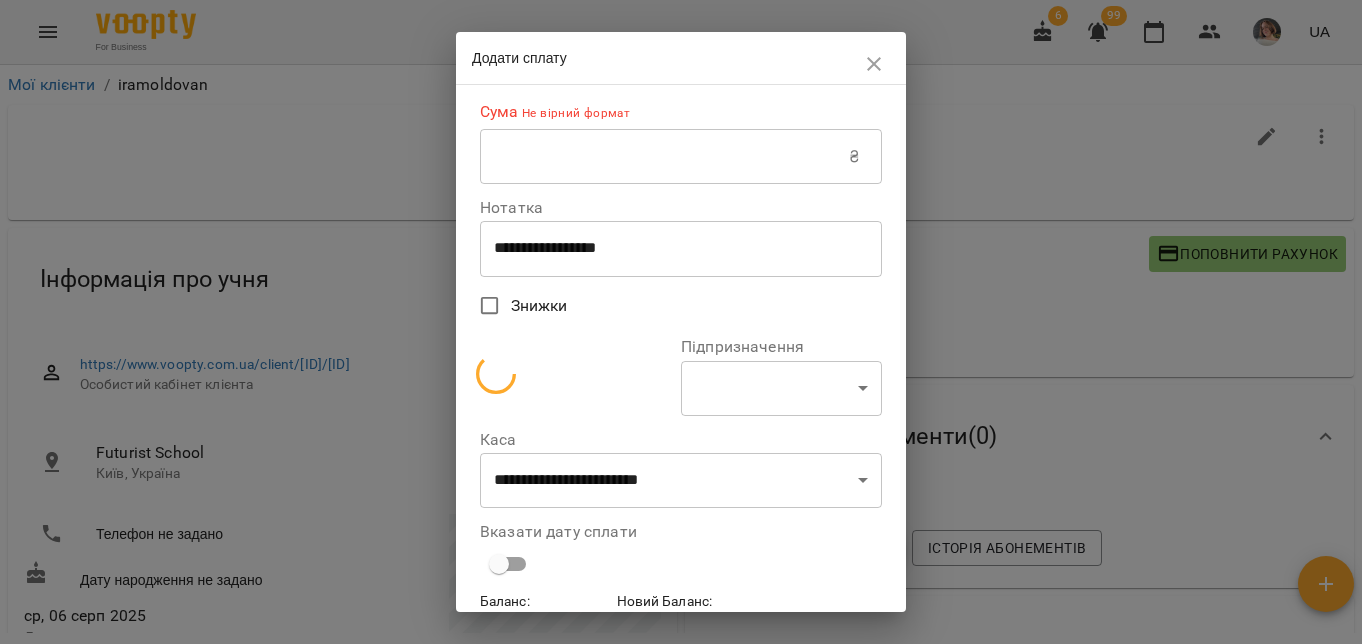click at bounding box center [664, 157] 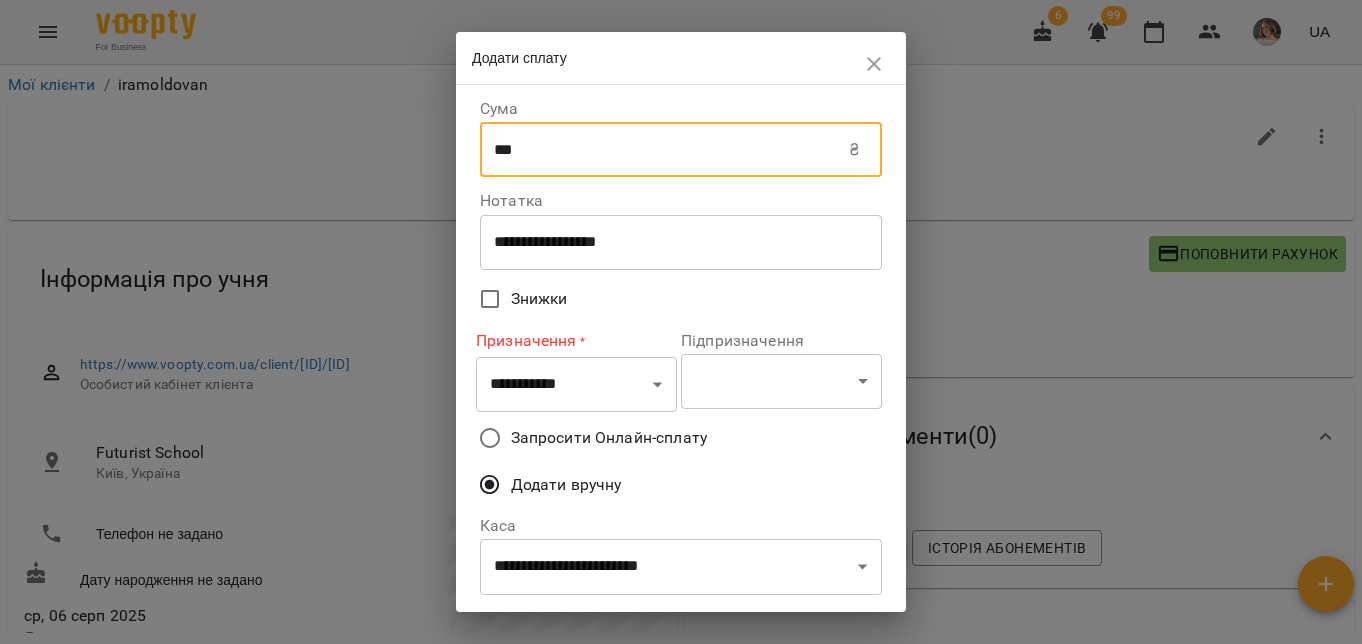 type on "***" 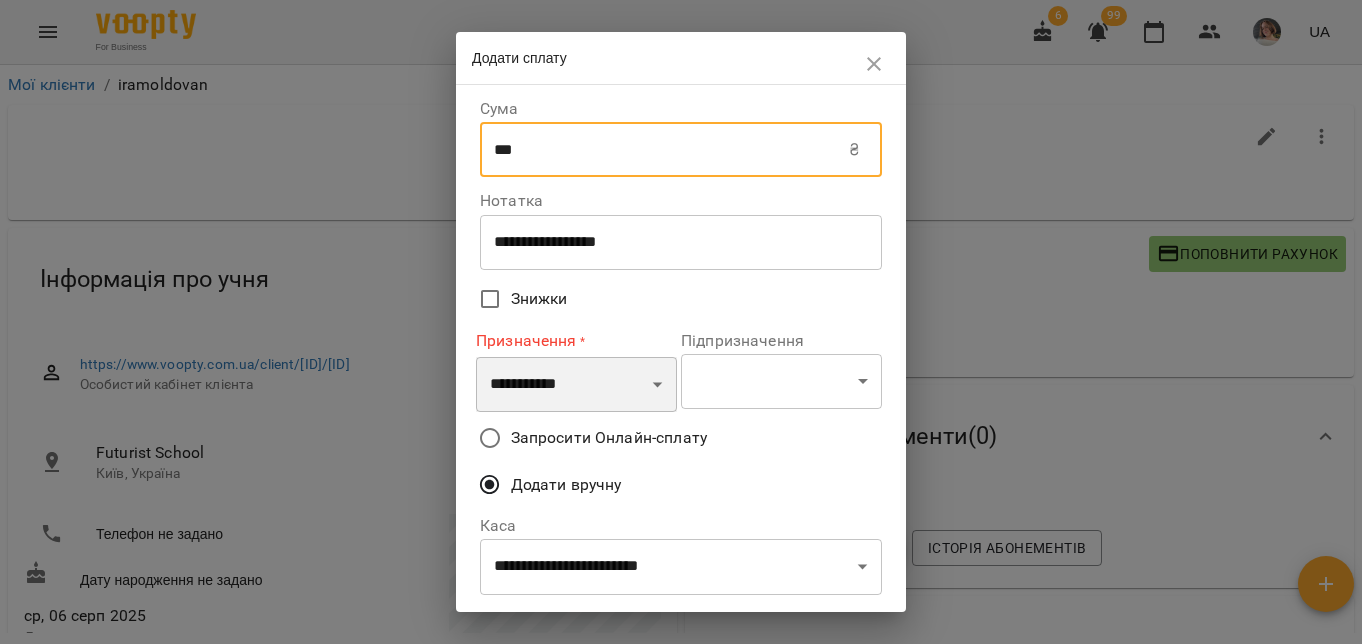 click on "**********" at bounding box center [576, 385] 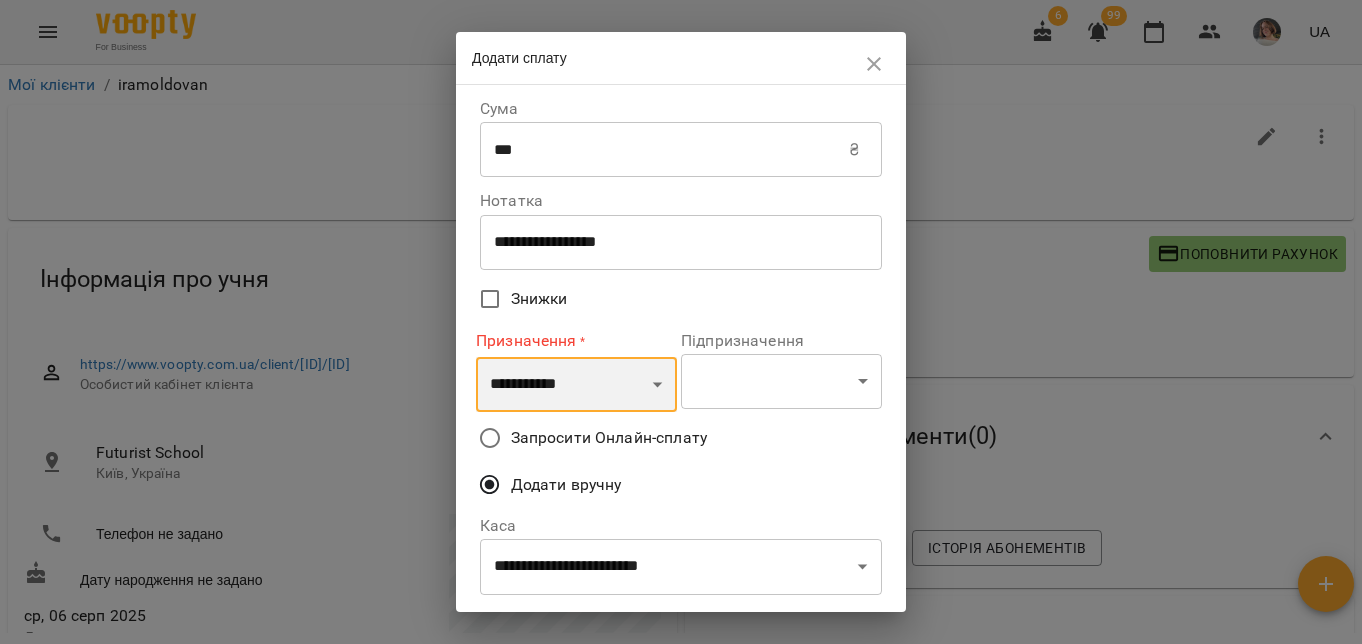 select on "**********" 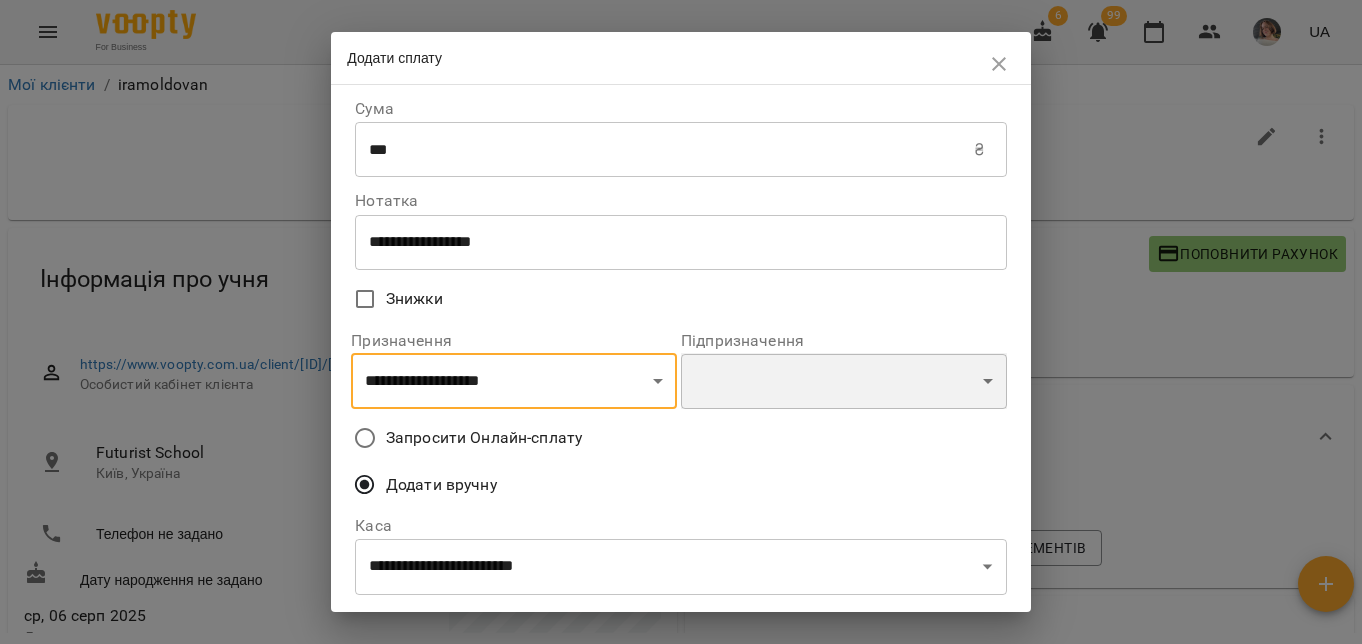 click on "**********" at bounding box center (844, 381) 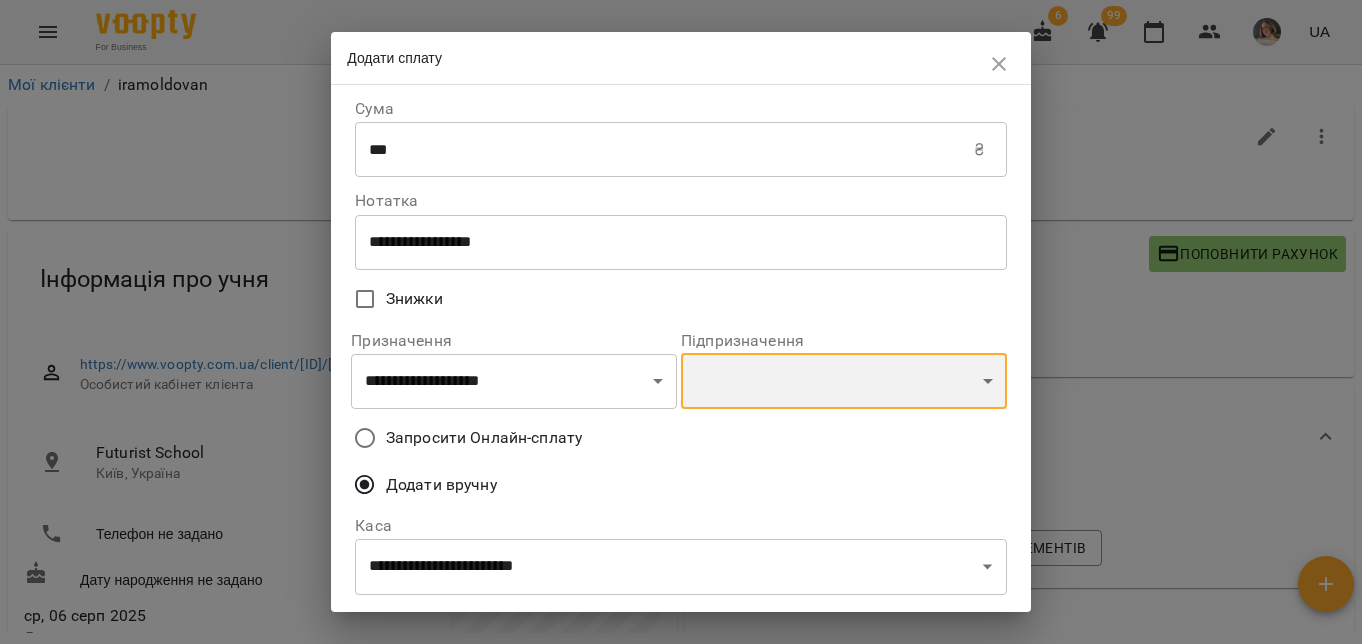 select on "**********" 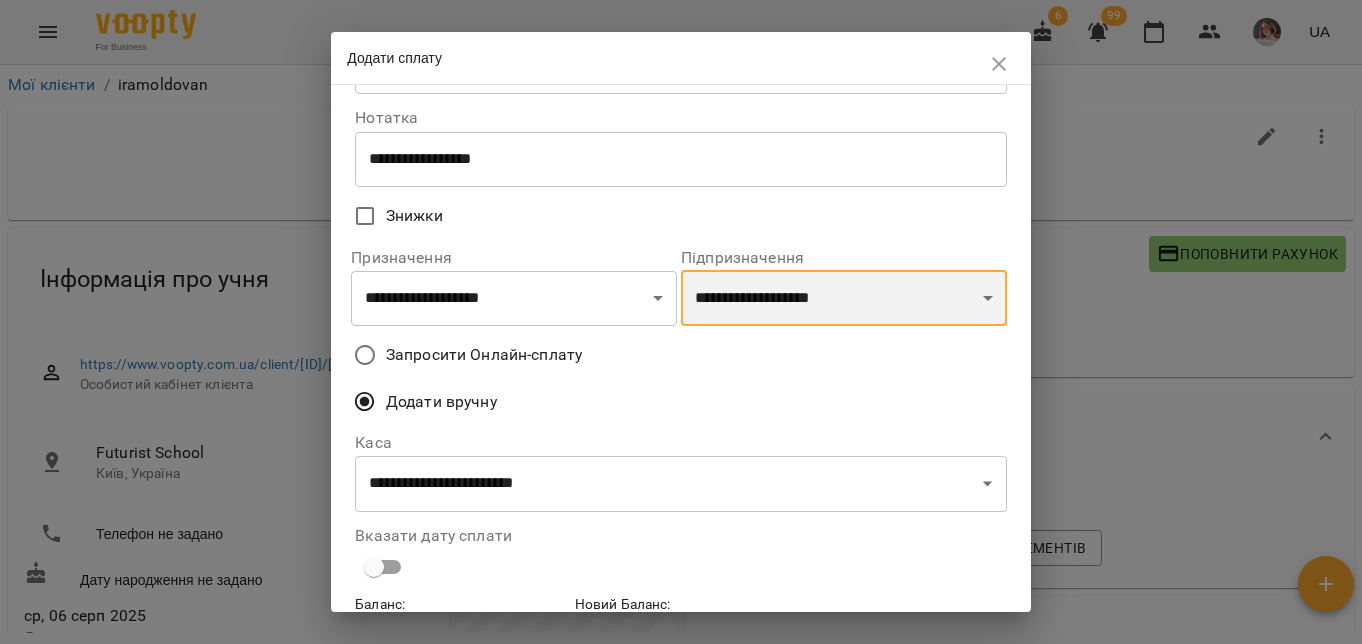 scroll, scrollTop: 197, scrollLeft: 0, axis: vertical 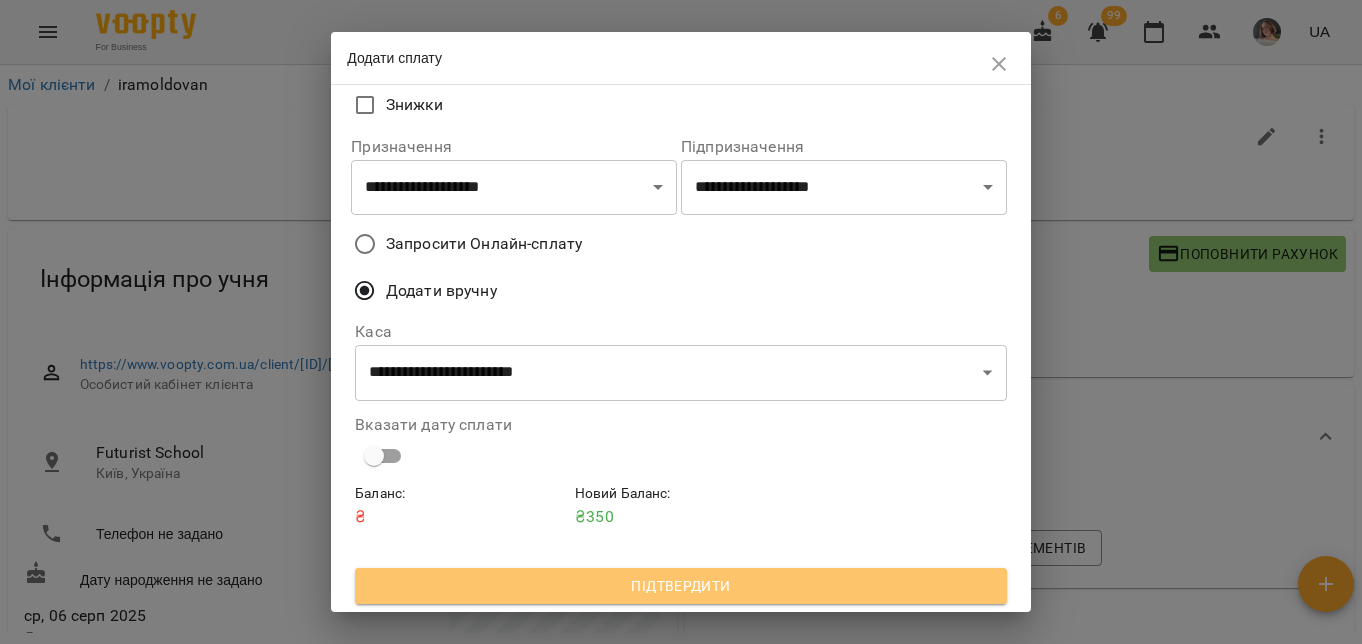 click on "Підтвердити" at bounding box center [681, 586] 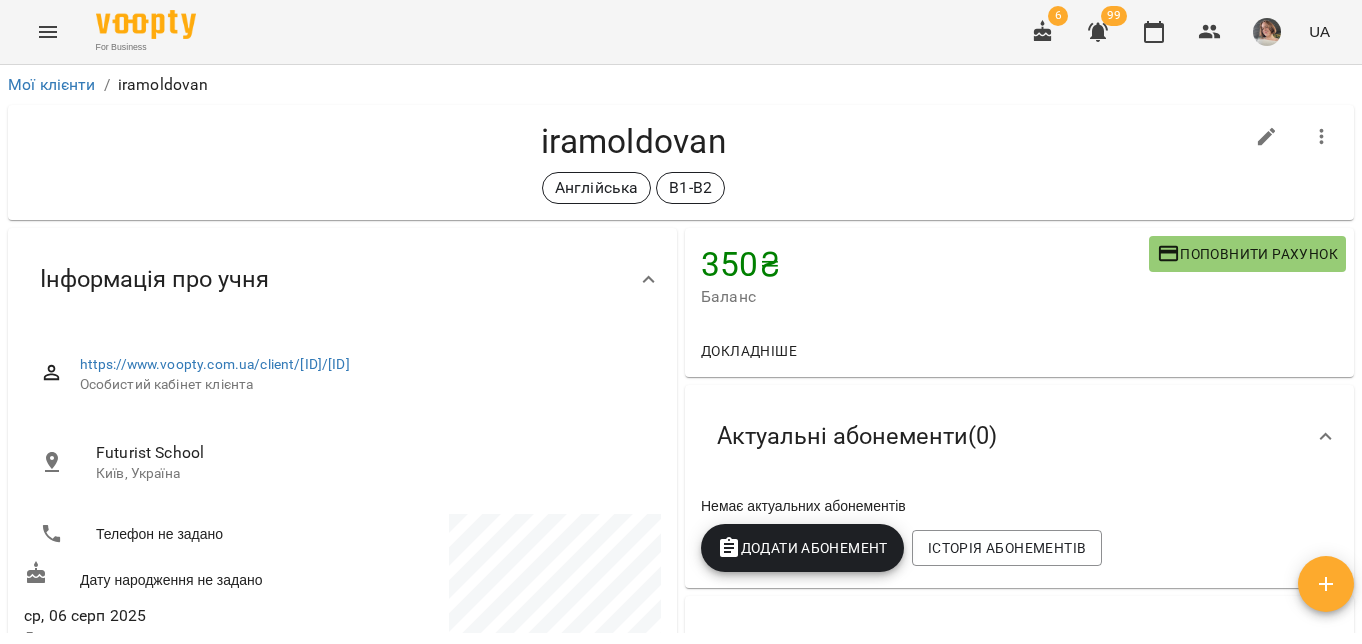 click at bounding box center [1267, 137] 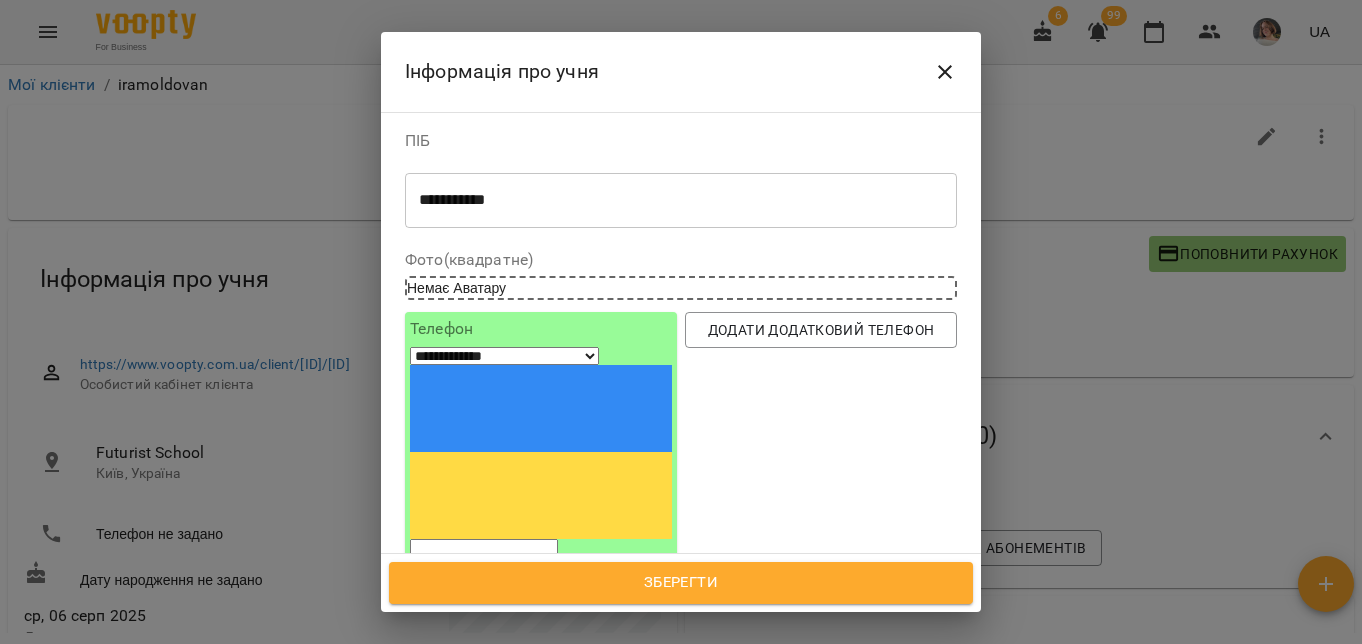 click on "**********" at bounding box center [673, 200] 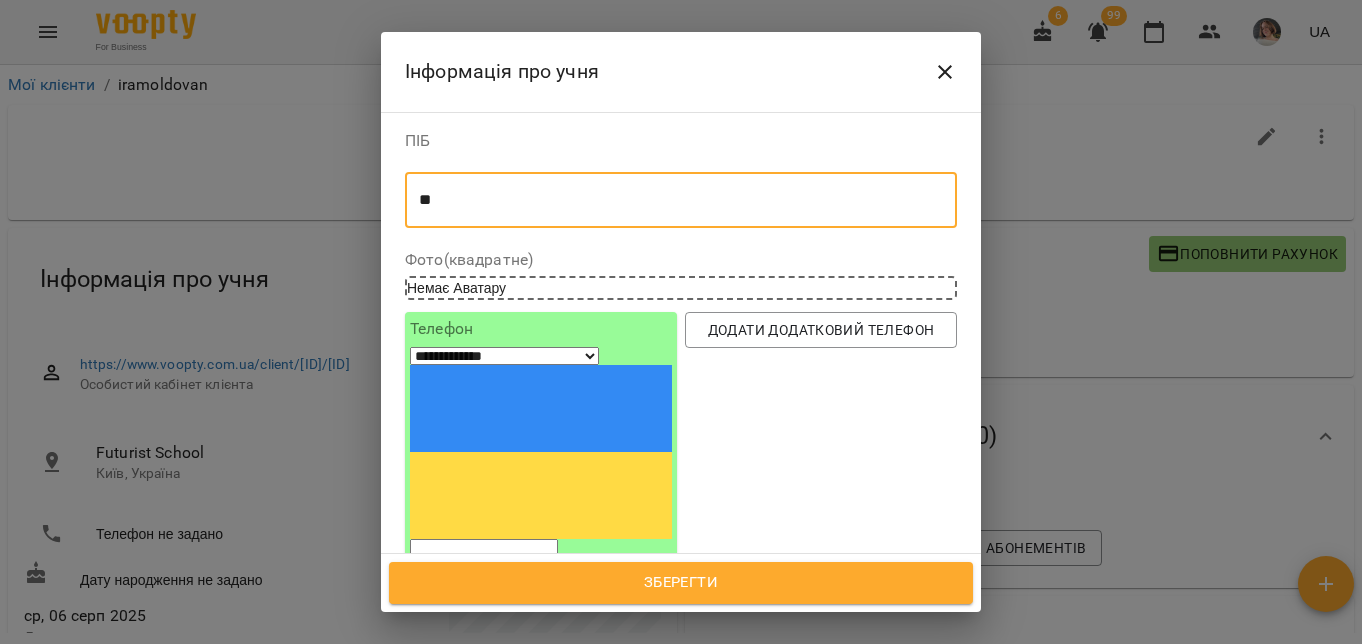 type on "*" 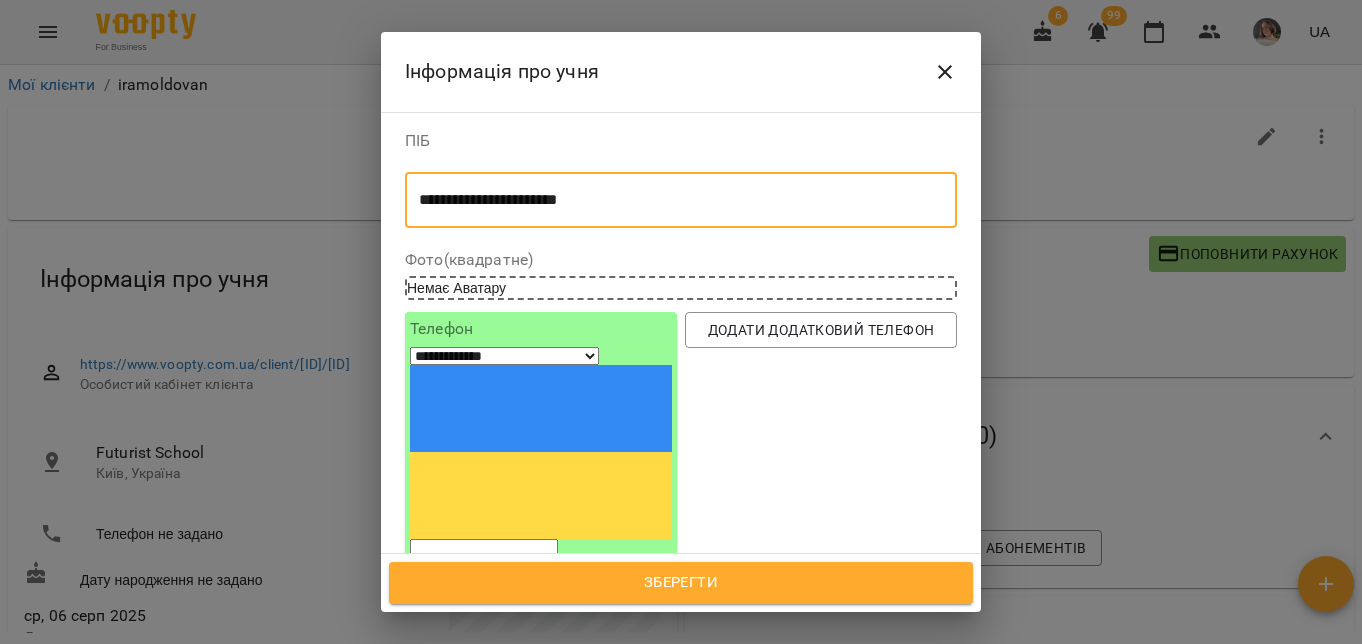 type on "**********" 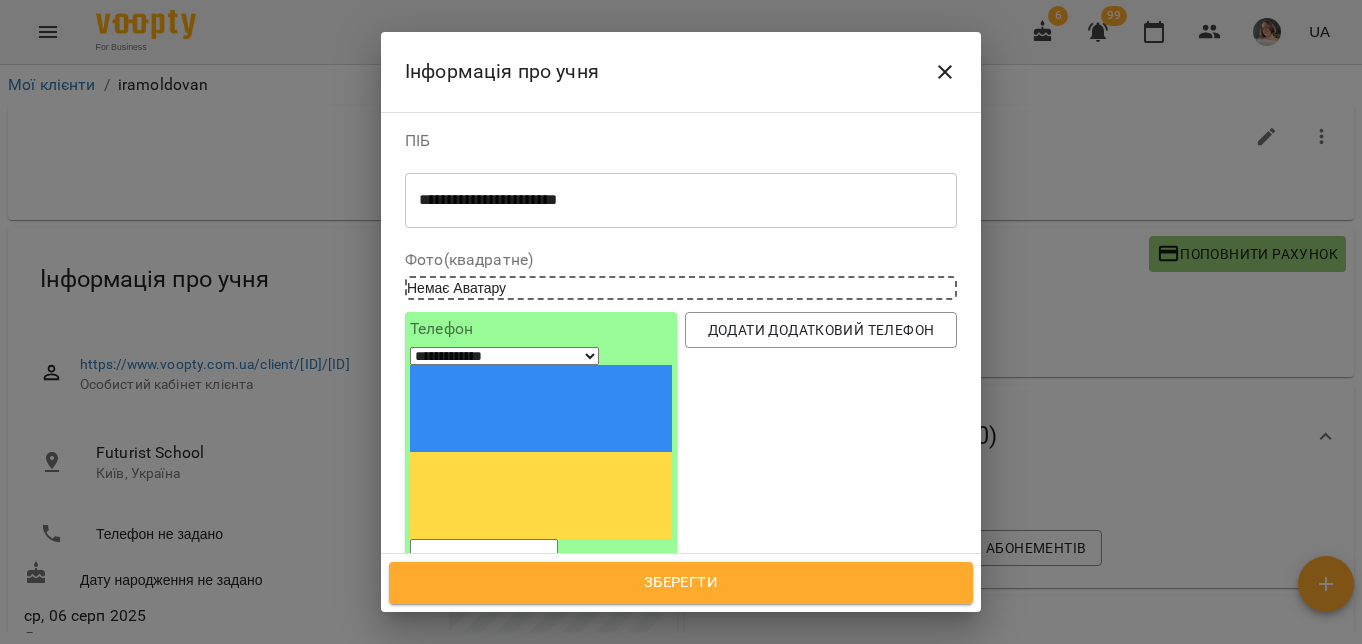 click at bounding box center (484, 552) 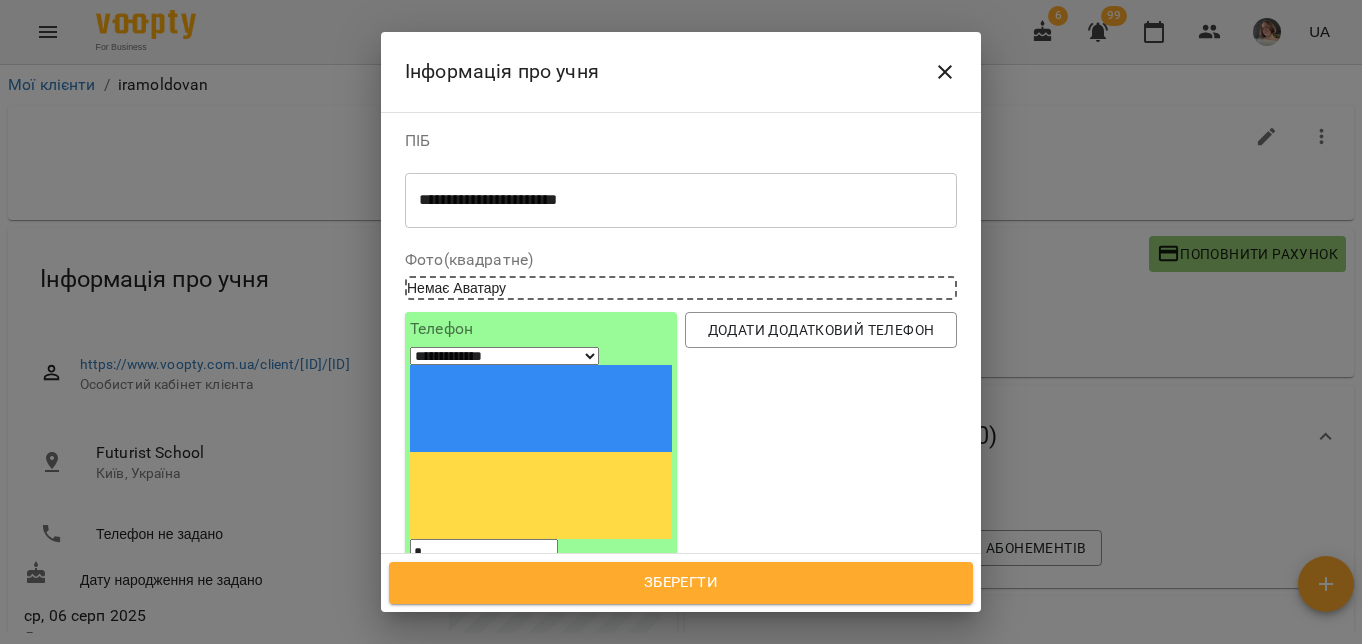 select on "**" 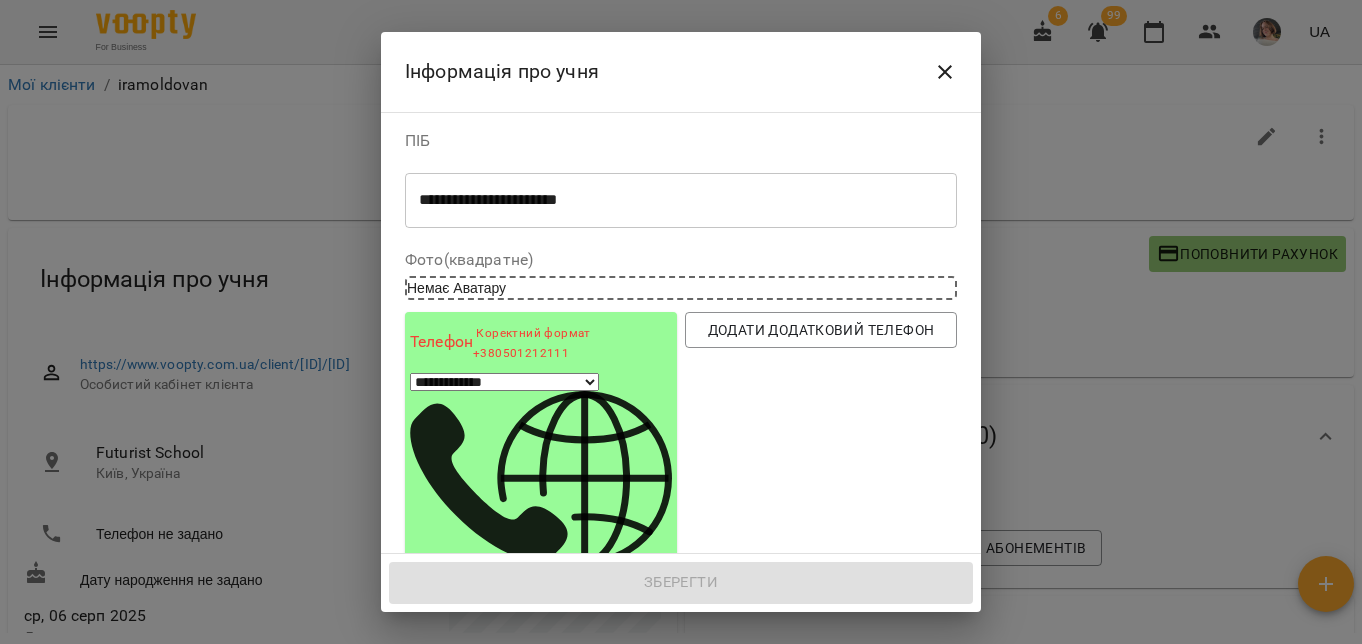 select on "**" 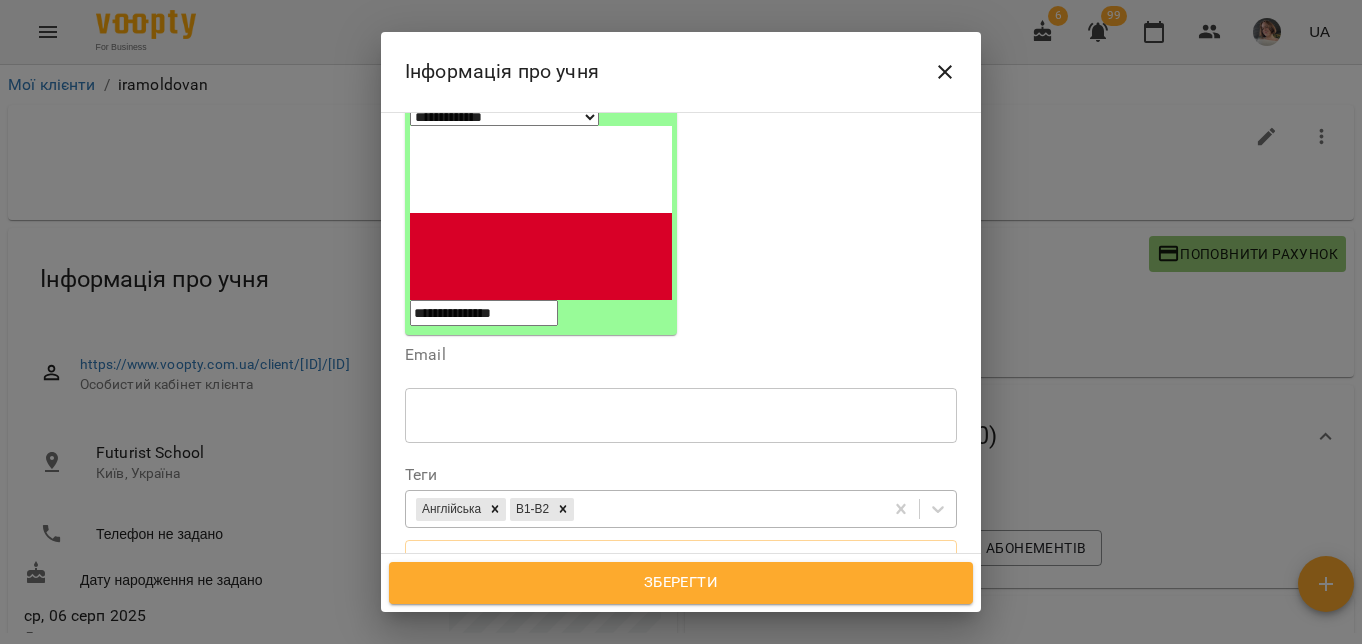 scroll, scrollTop: 237, scrollLeft: 0, axis: vertical 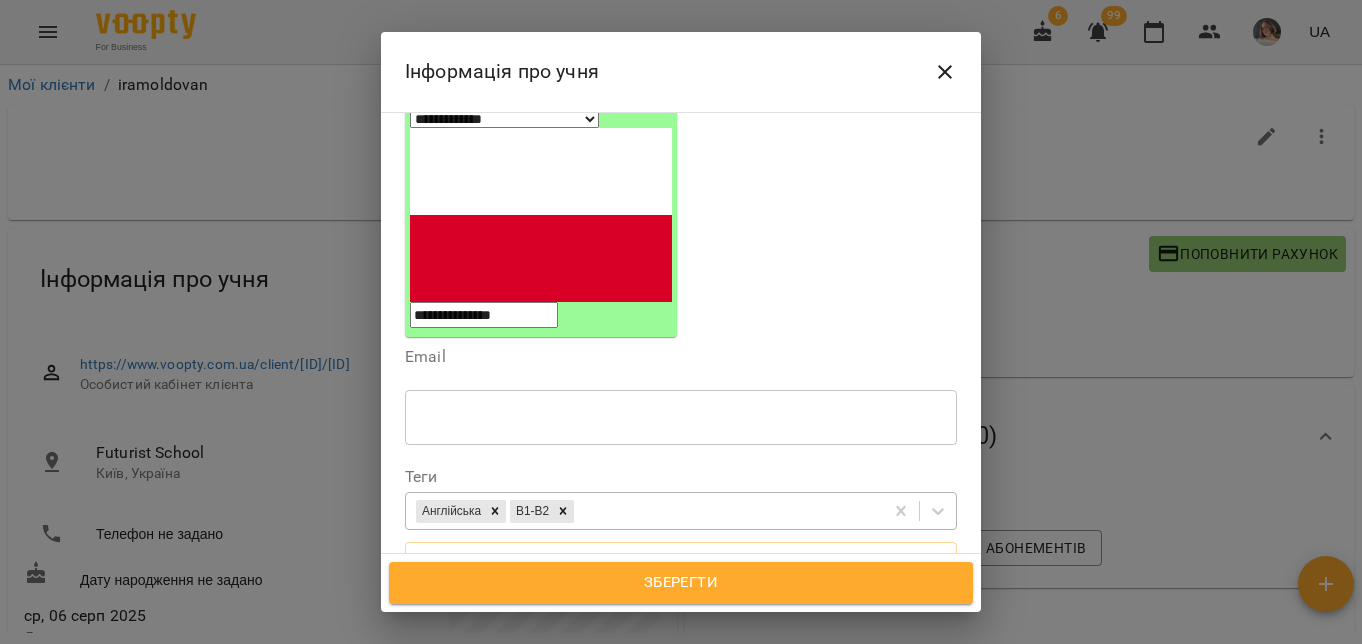 type on "**********" 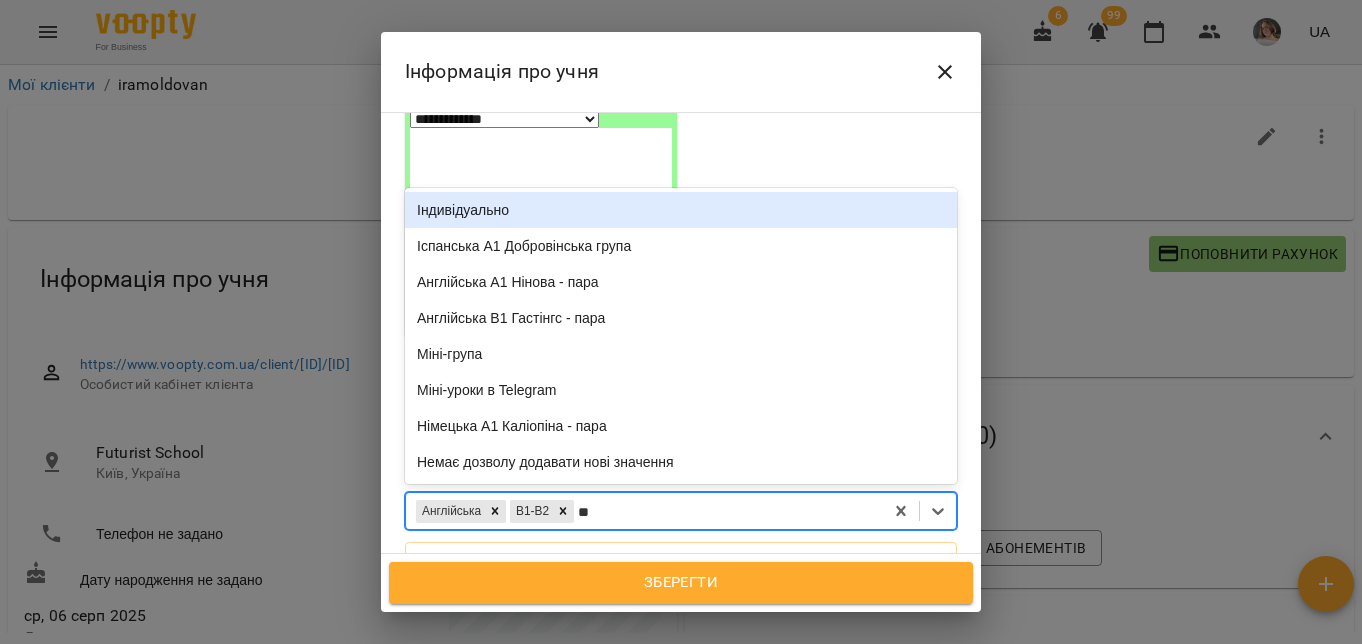 type on "***" 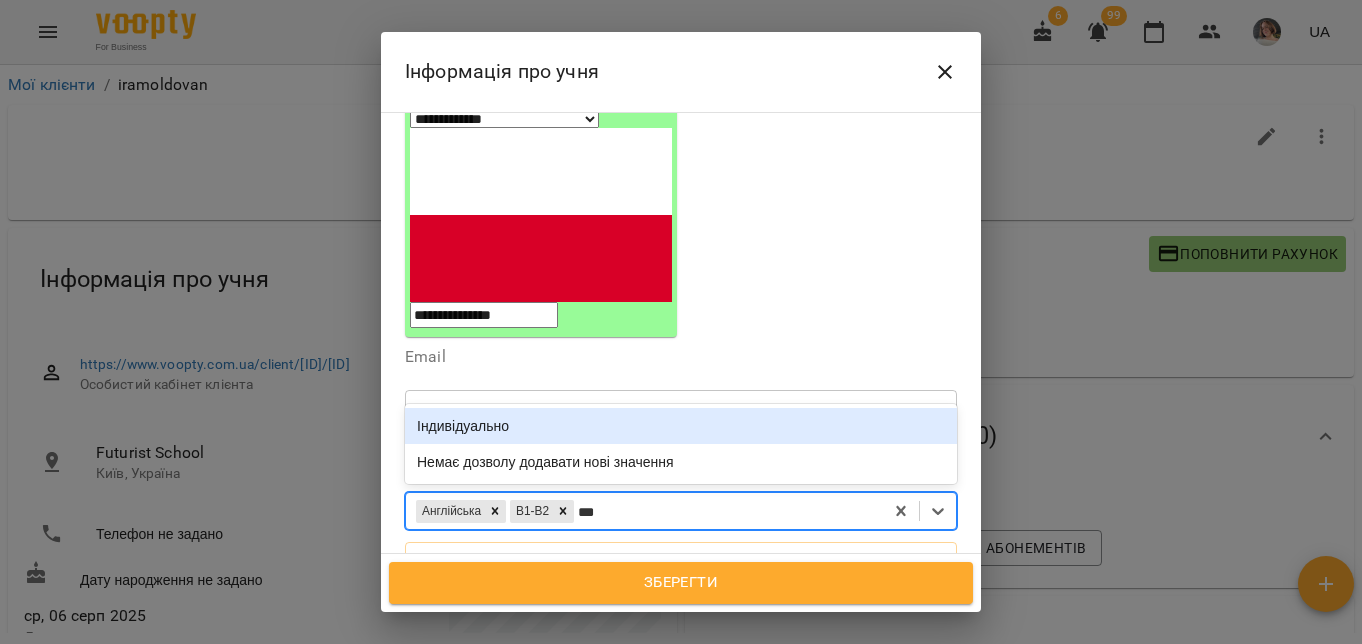 click on "Індивідуально" at bounding box center [681, 426] 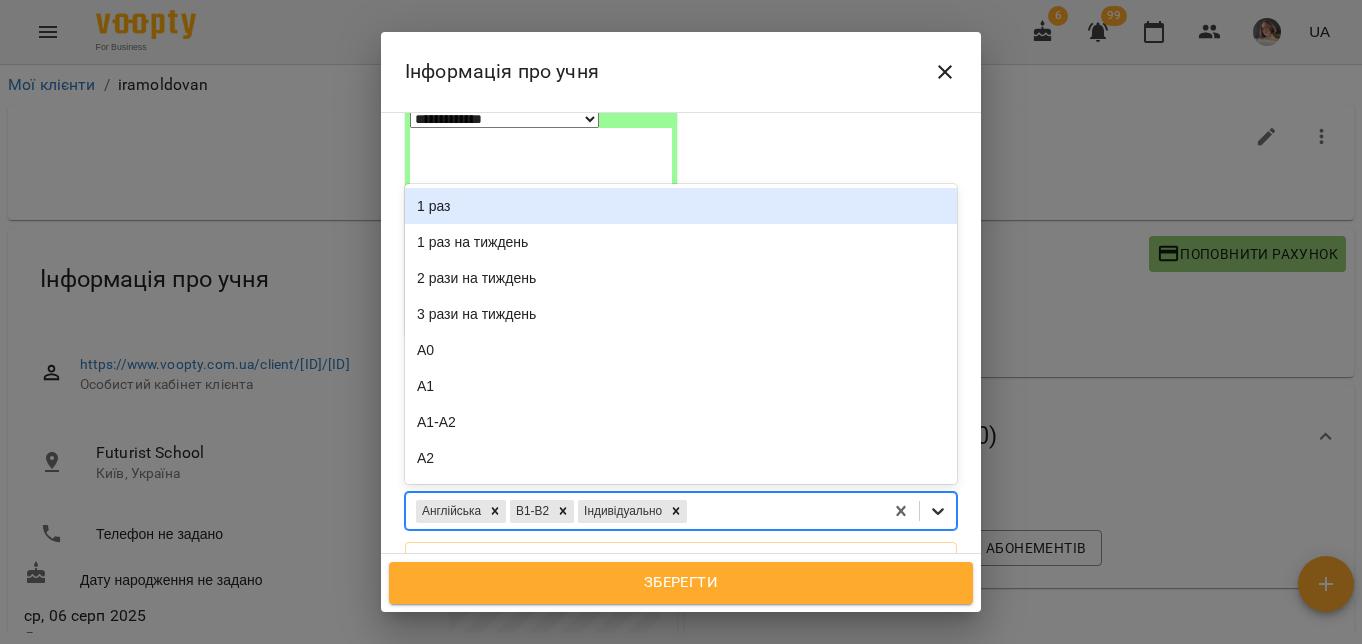 click 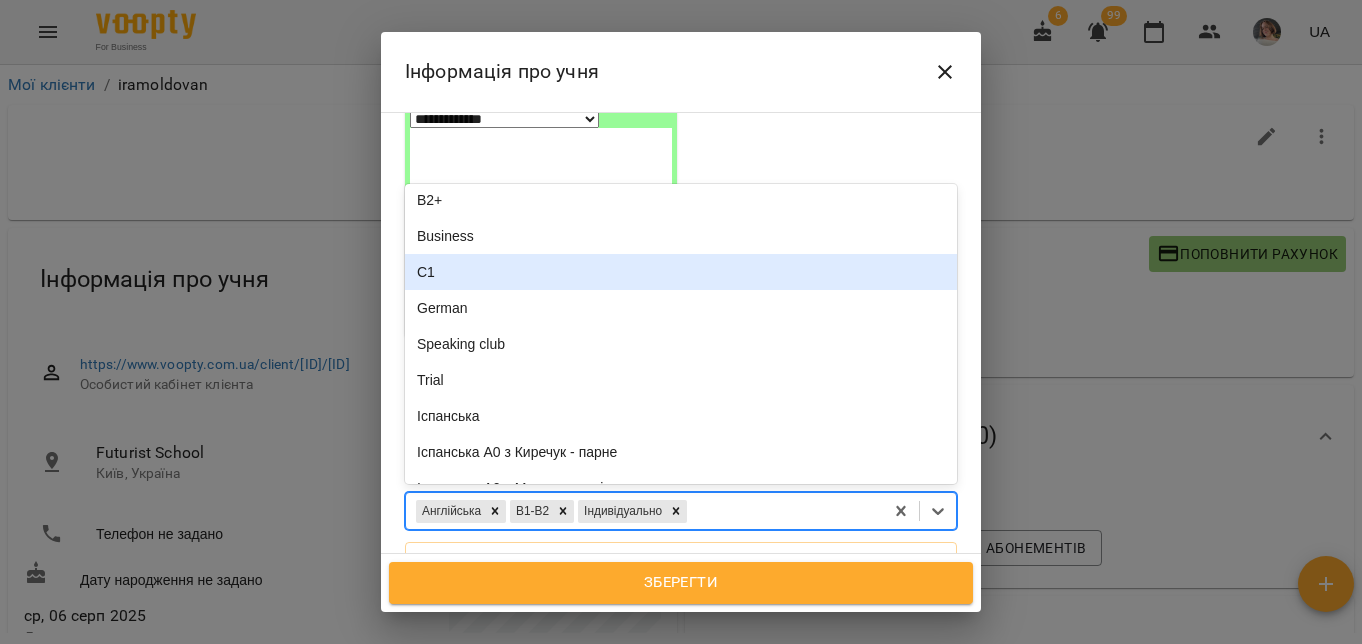scroll, scrollTop: 490, scrollLeft: 0, axis: vertical 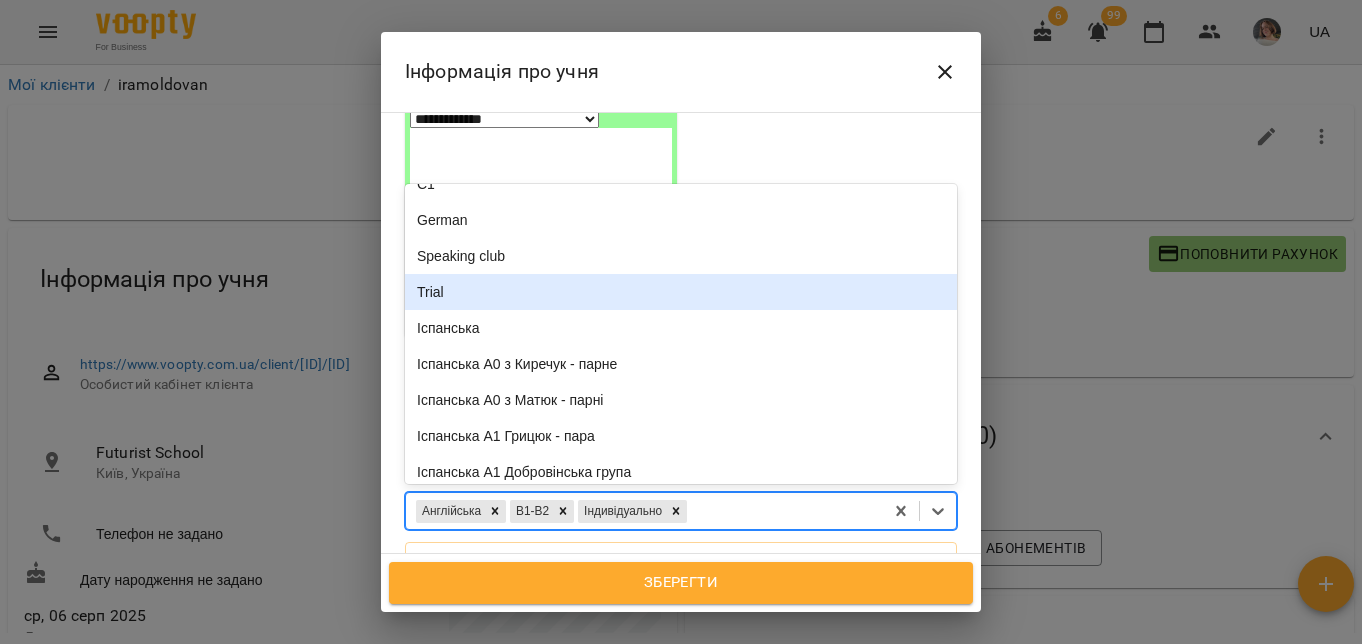 click on "Trial" at bounding box center [681, 292] 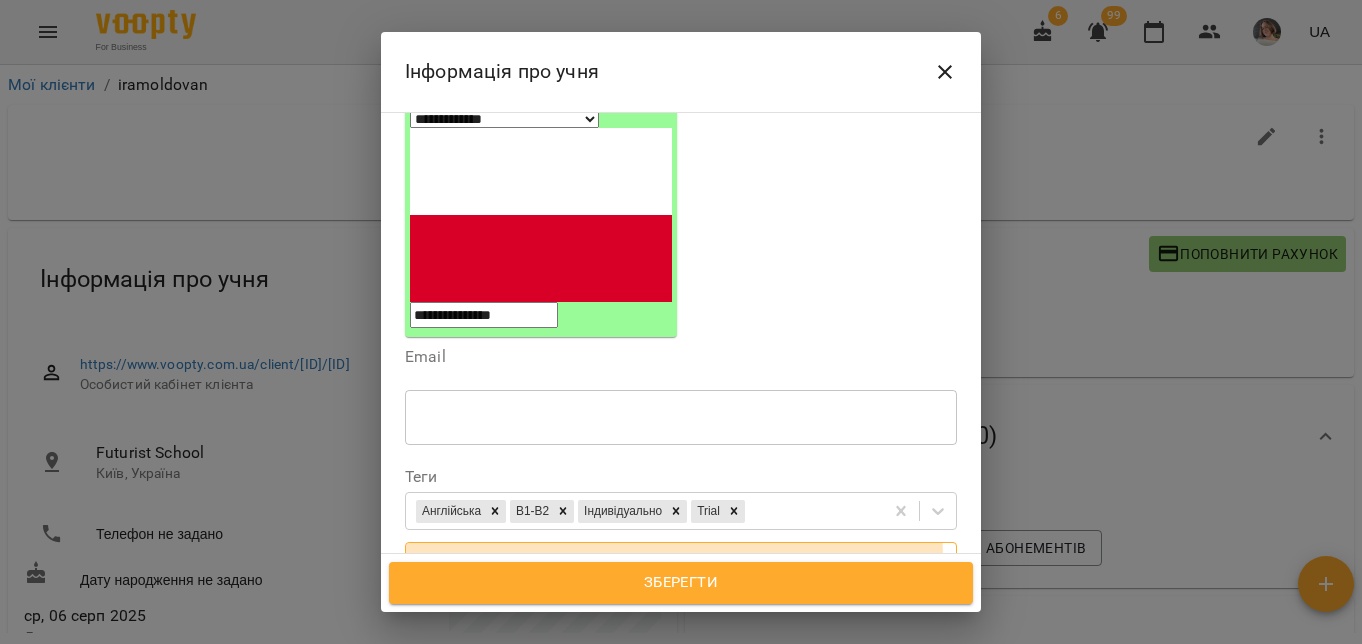 click on "Дата народження" at bounding box center (681, 560) 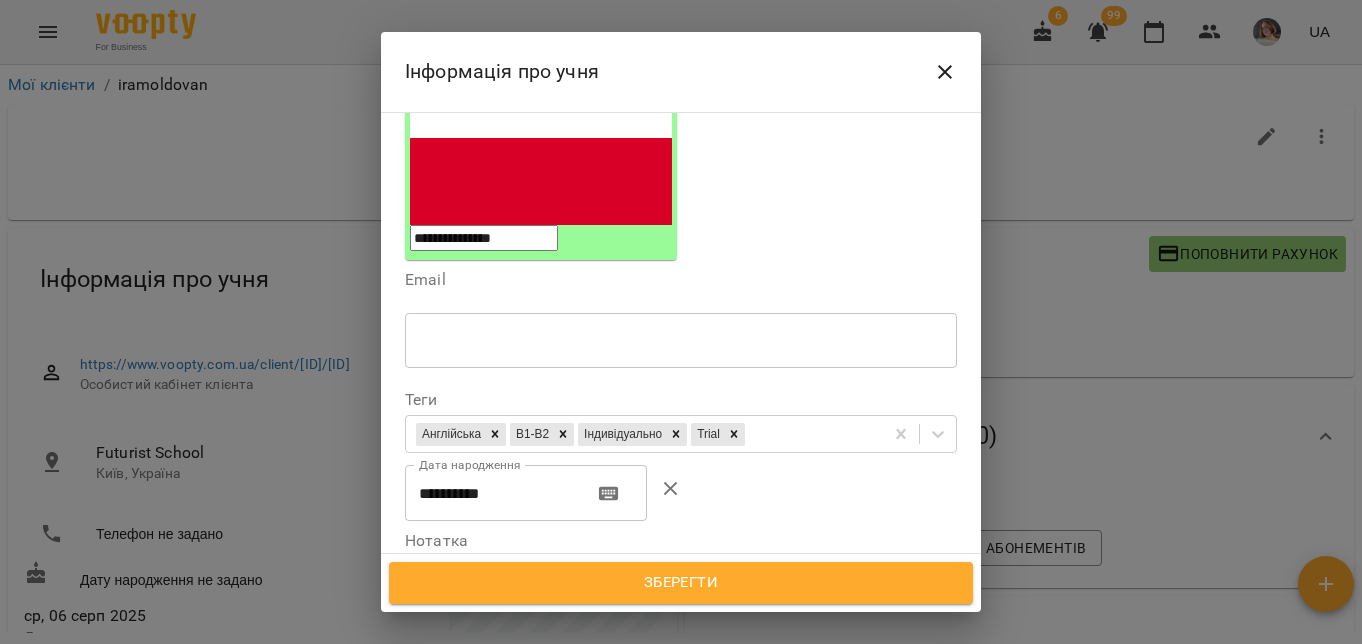 scroll, scrollTop: 318, scrollLeft: 0, axis: vertical 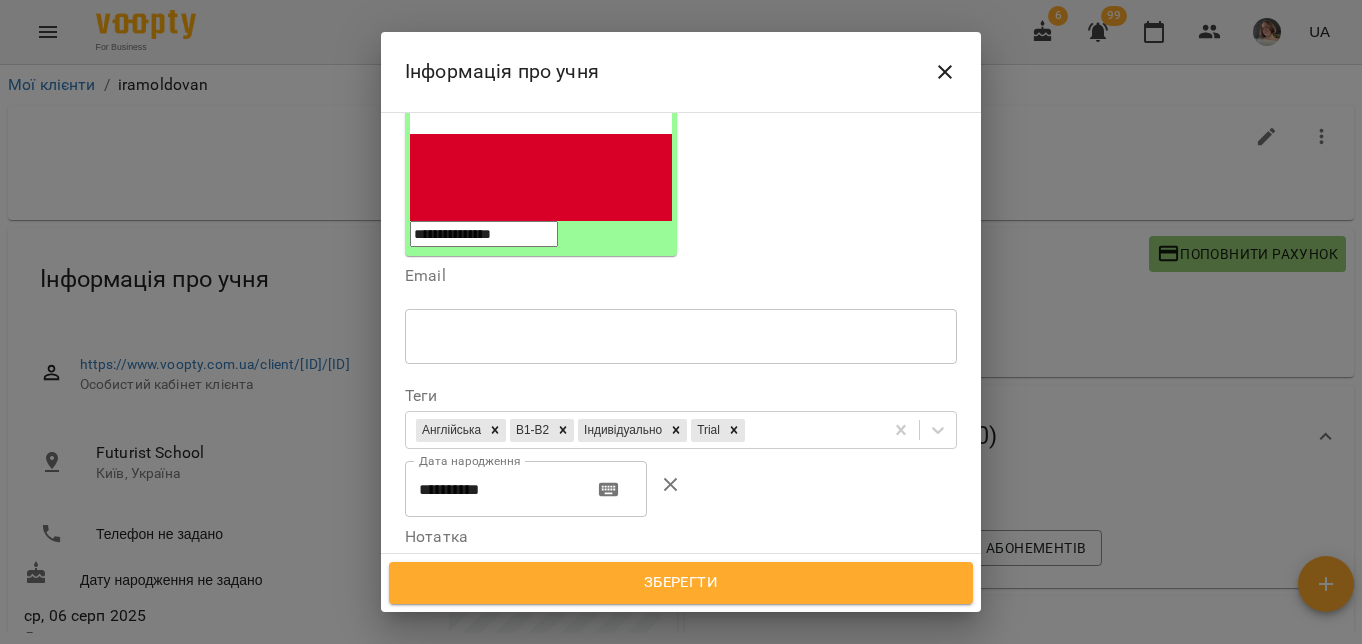 click on "**********" at bounding box center [491, 489] 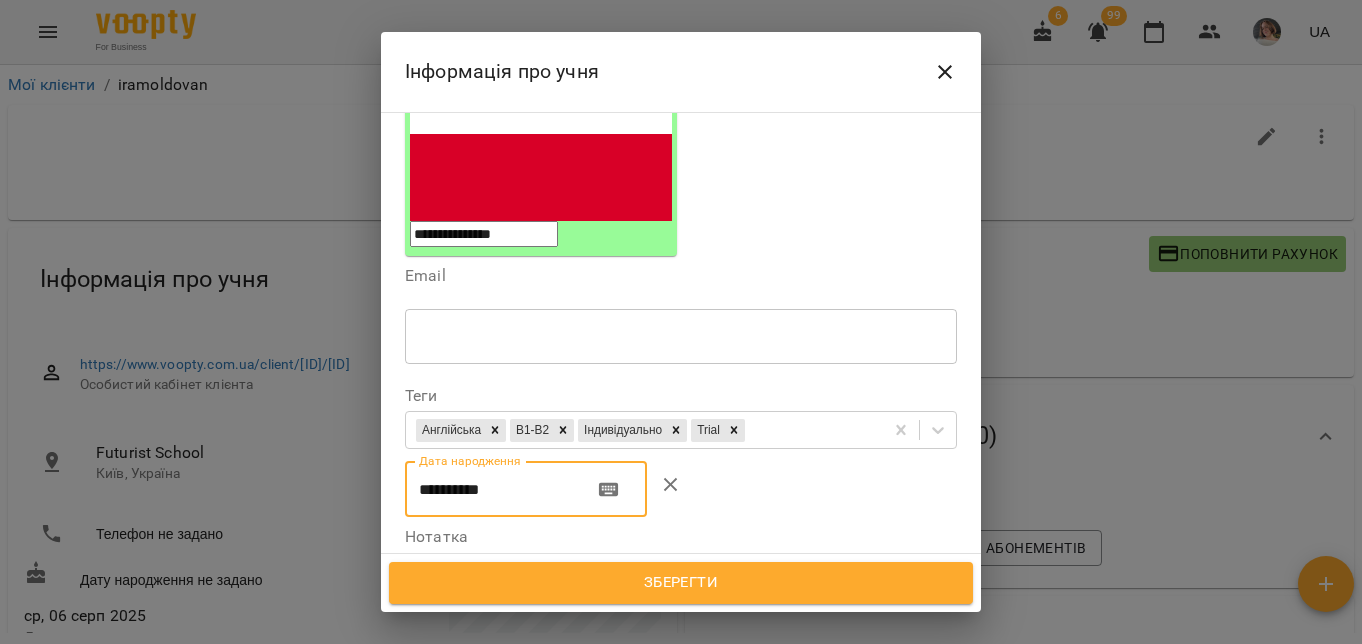 click on "**********" at bounding box center (491, 489) 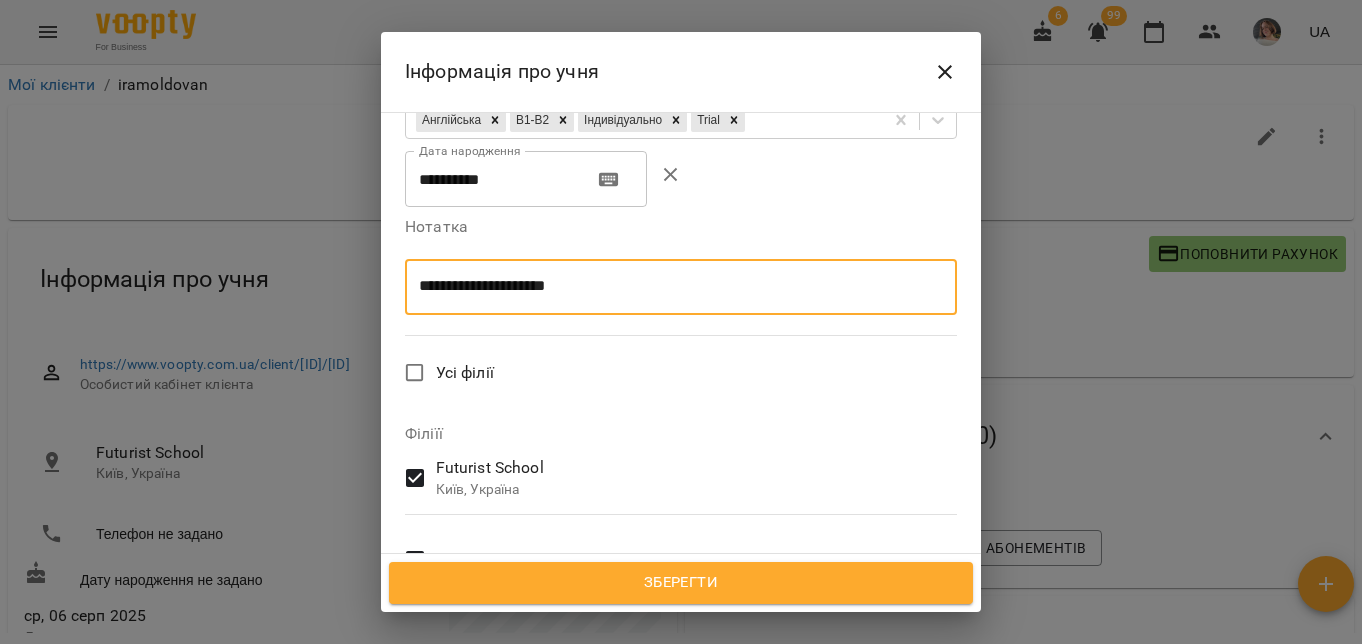 scroll, scrollTop: 630, scrollLeft: 0, axis: vertical 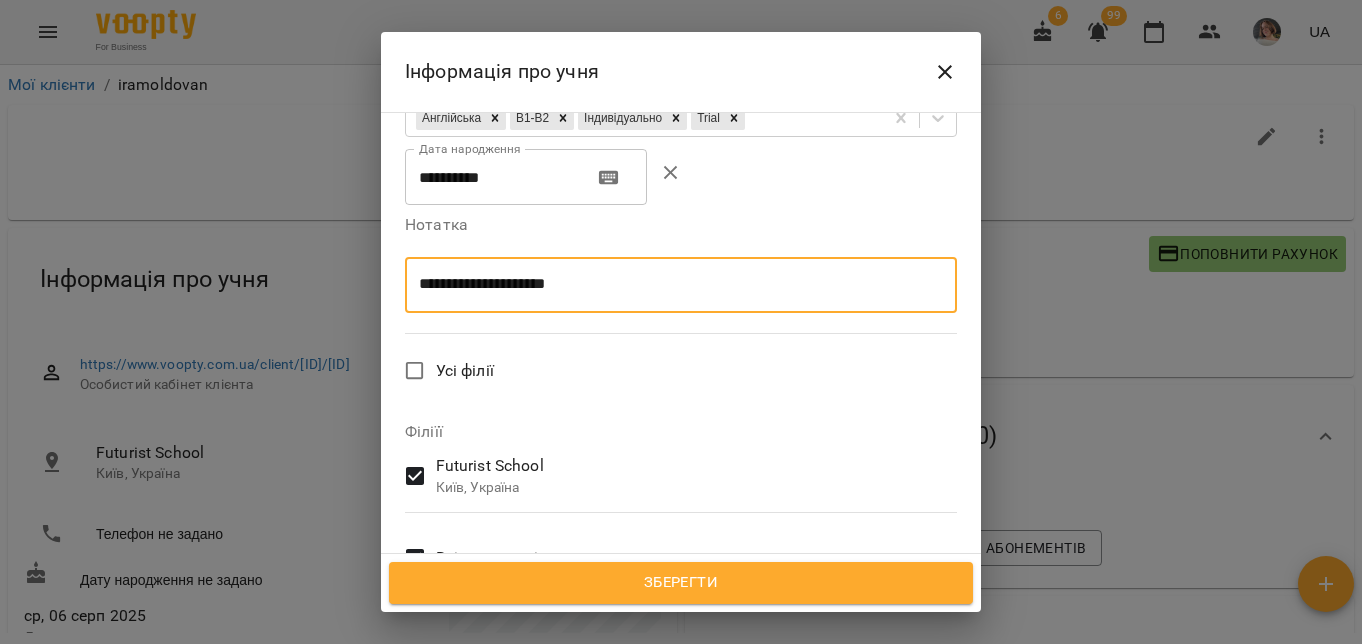 type on "**********" 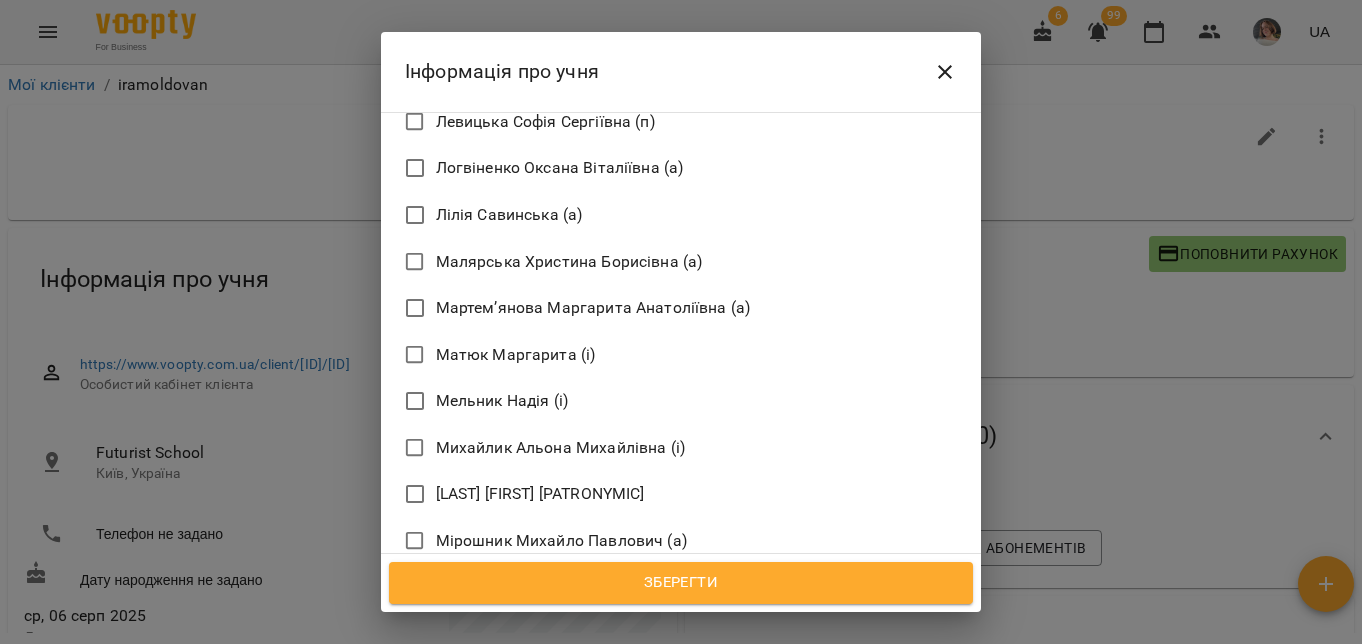 scroll, scrollTop: 3350, scrollLeft: 0, axis: vertical 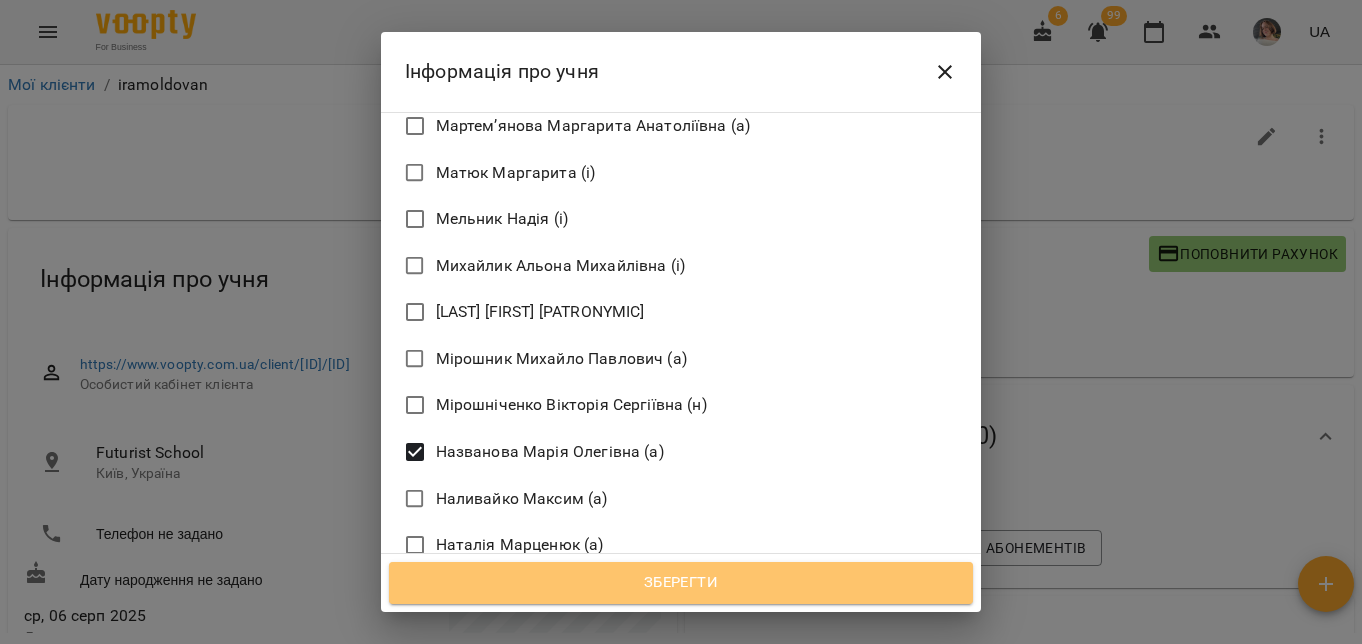 click on "Зберегти" at bounding box center (681, 583) 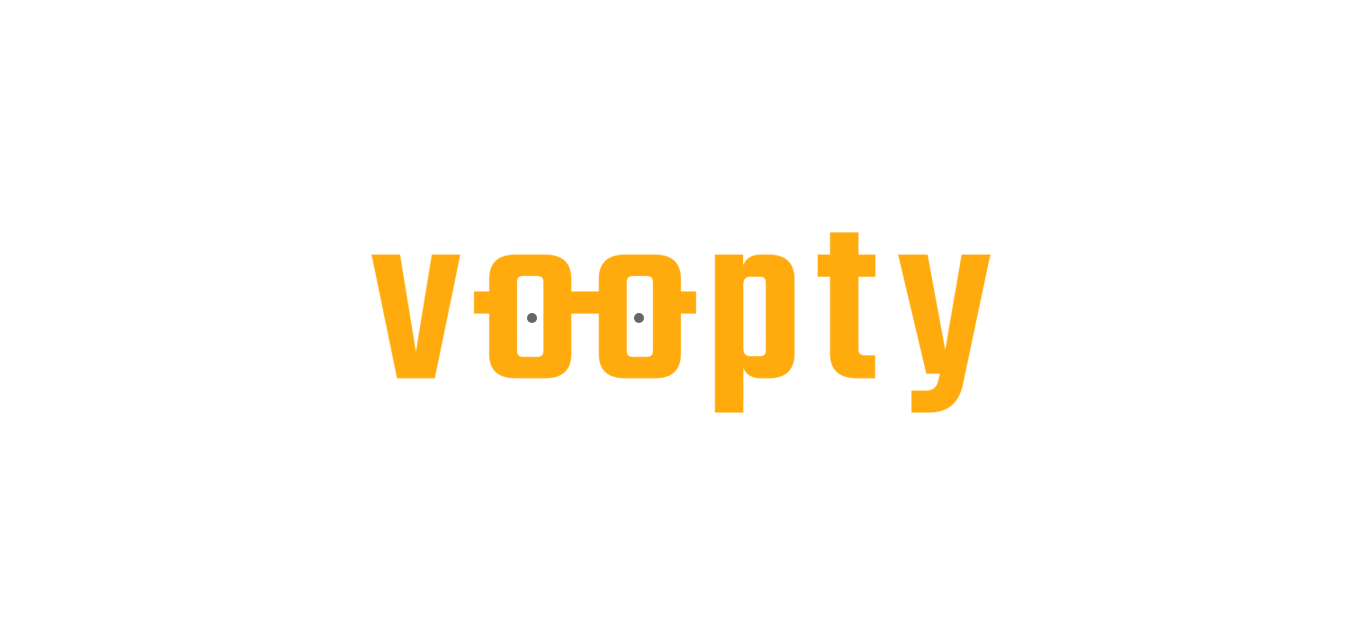 scroll, scrollTop: 0, scrollLeft: 0, axis: both 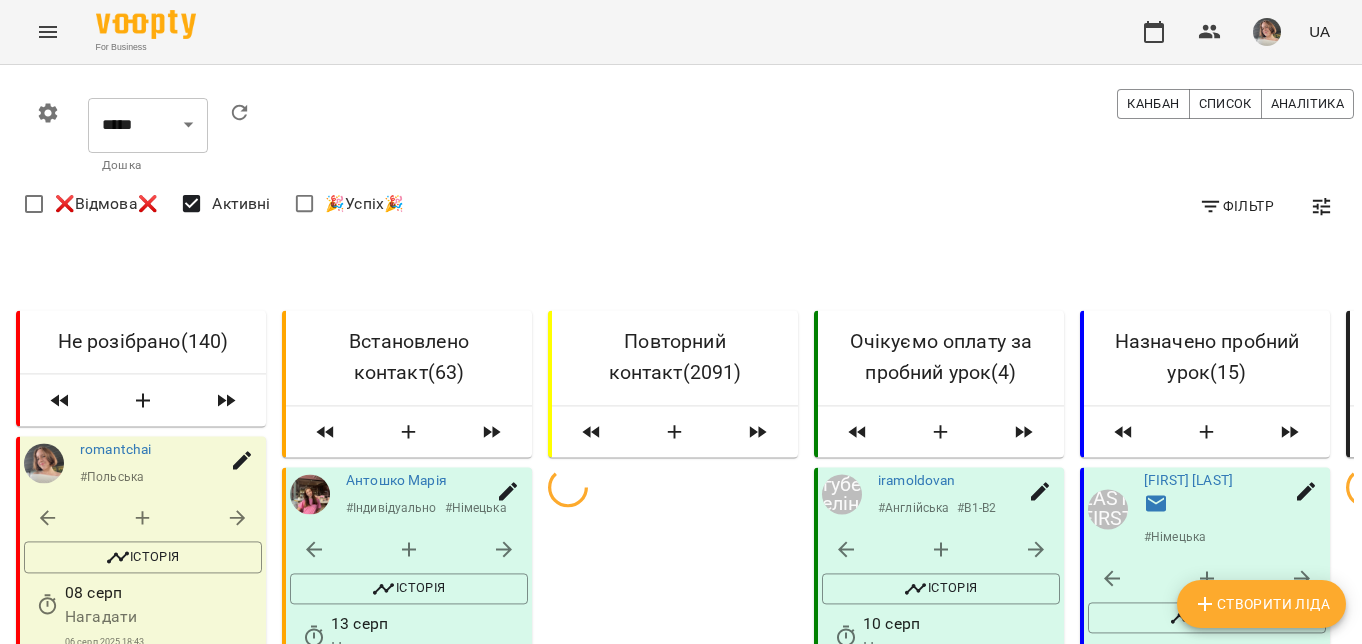 click 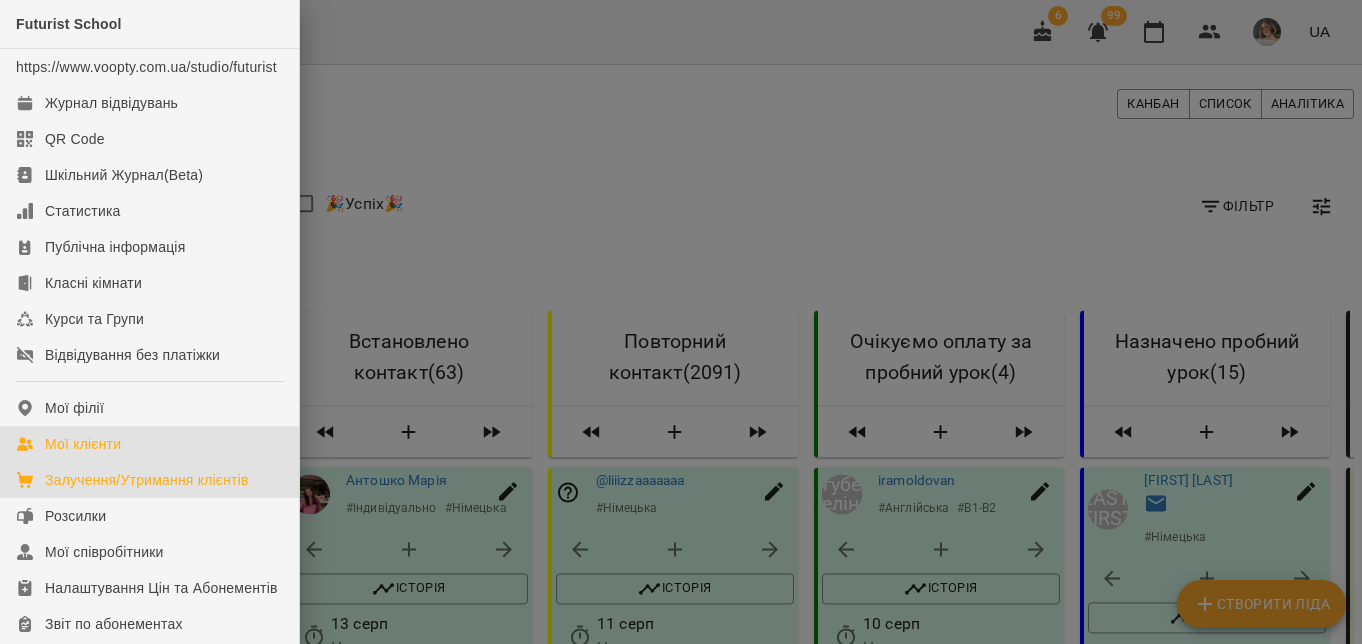 click on "Мої клієнти" at bounding box center [83, 444] 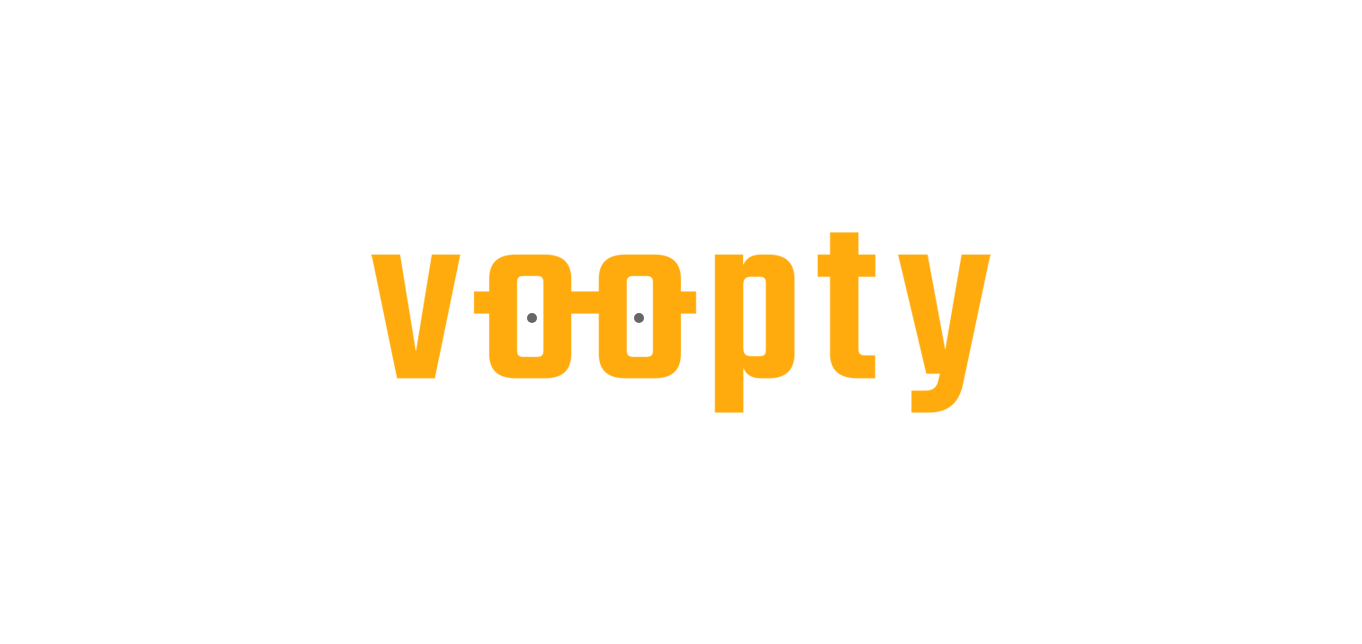 scroll, scrollTop: 0, scrollLeft: 0, axis: both 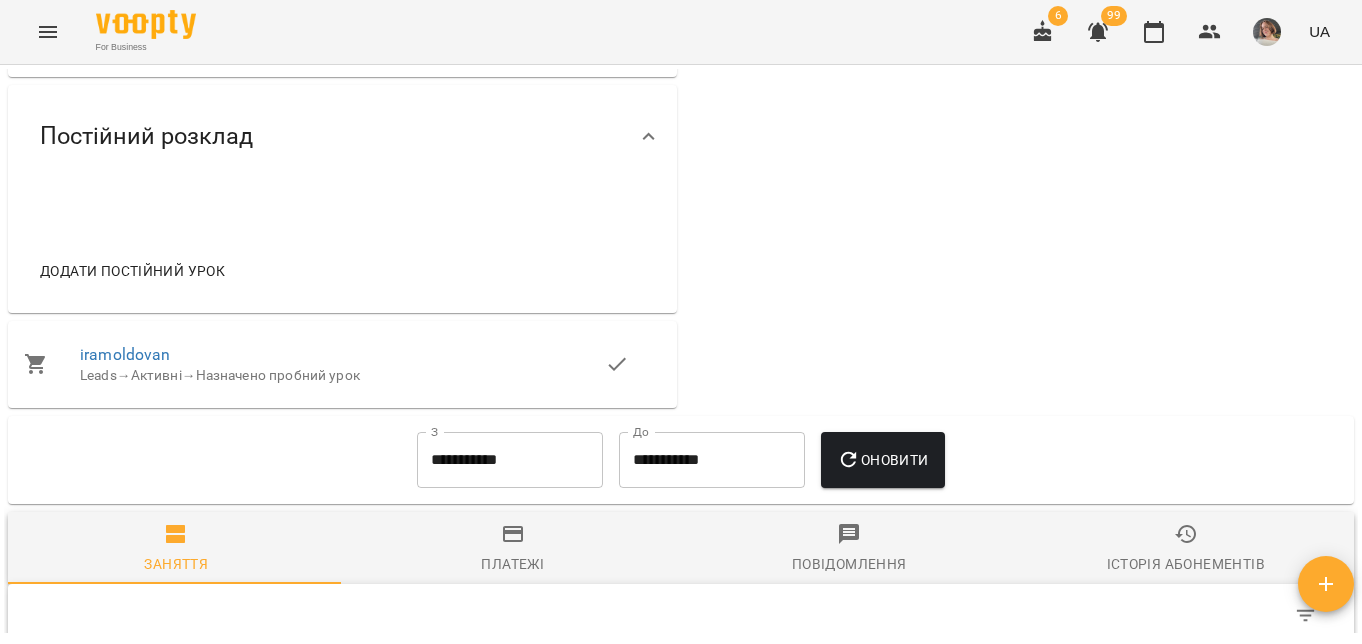 click on "Нотатки" at bounding box center [72, 43] 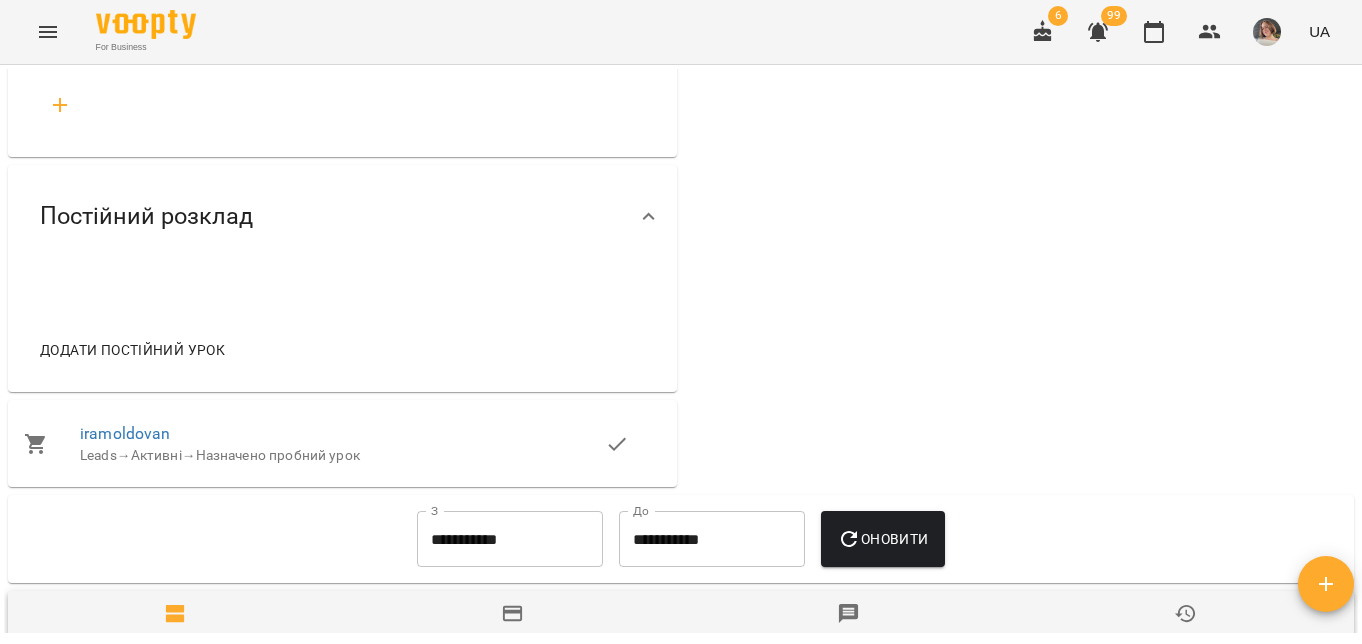 click 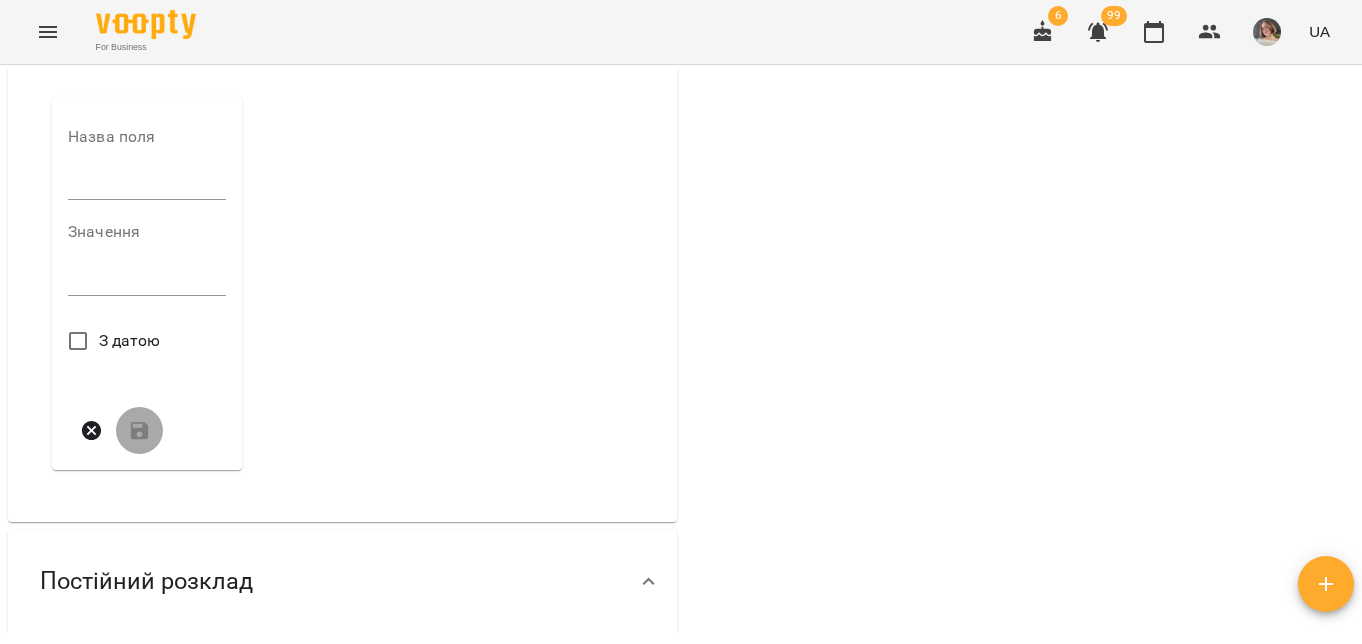 click at bounding box center [147, 185] 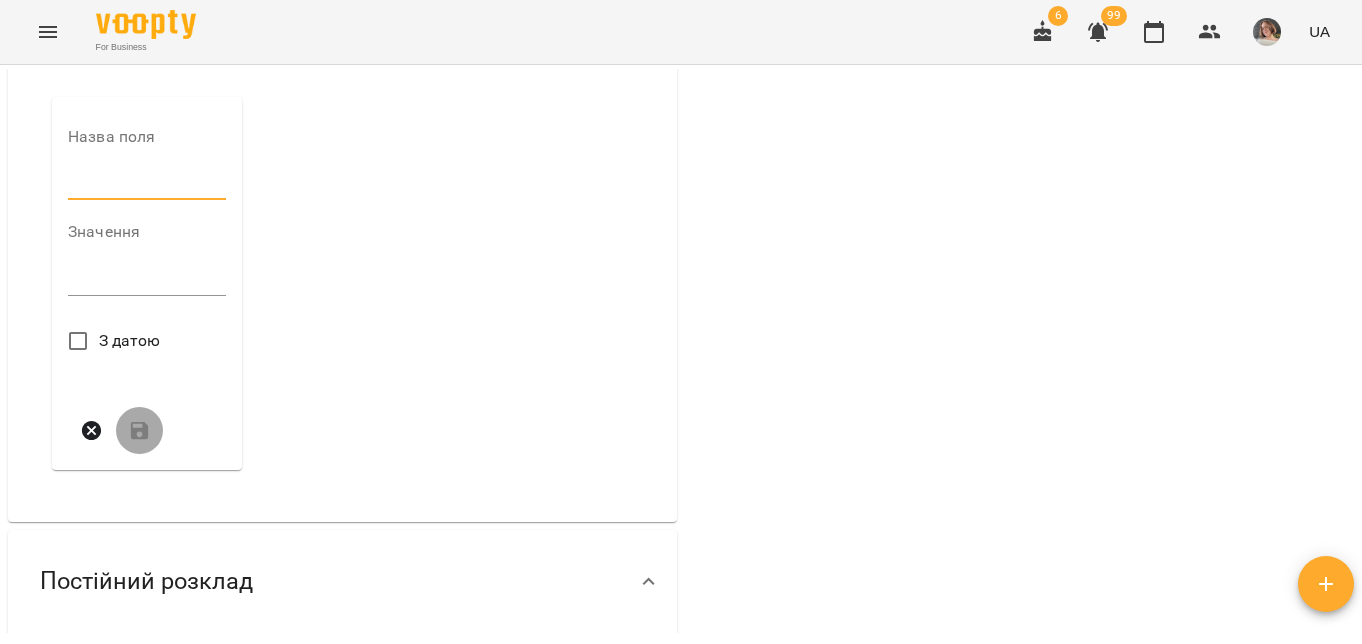 type on "******" 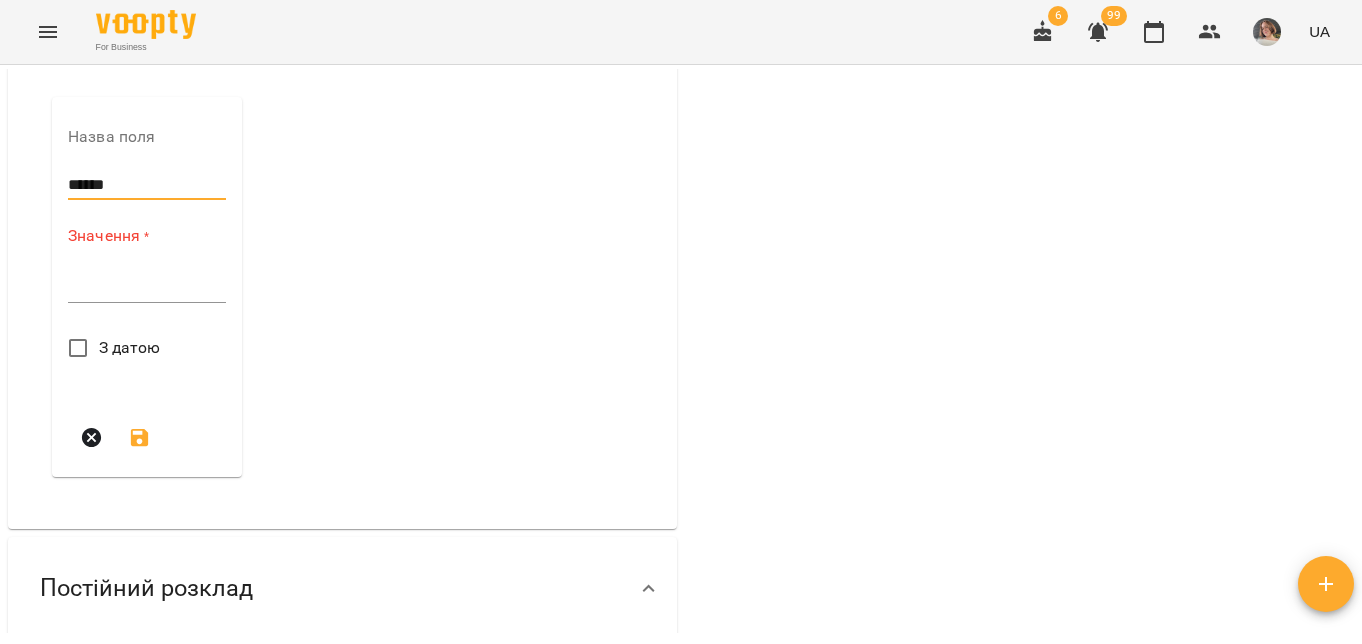 click at bounding box center [147, 286] 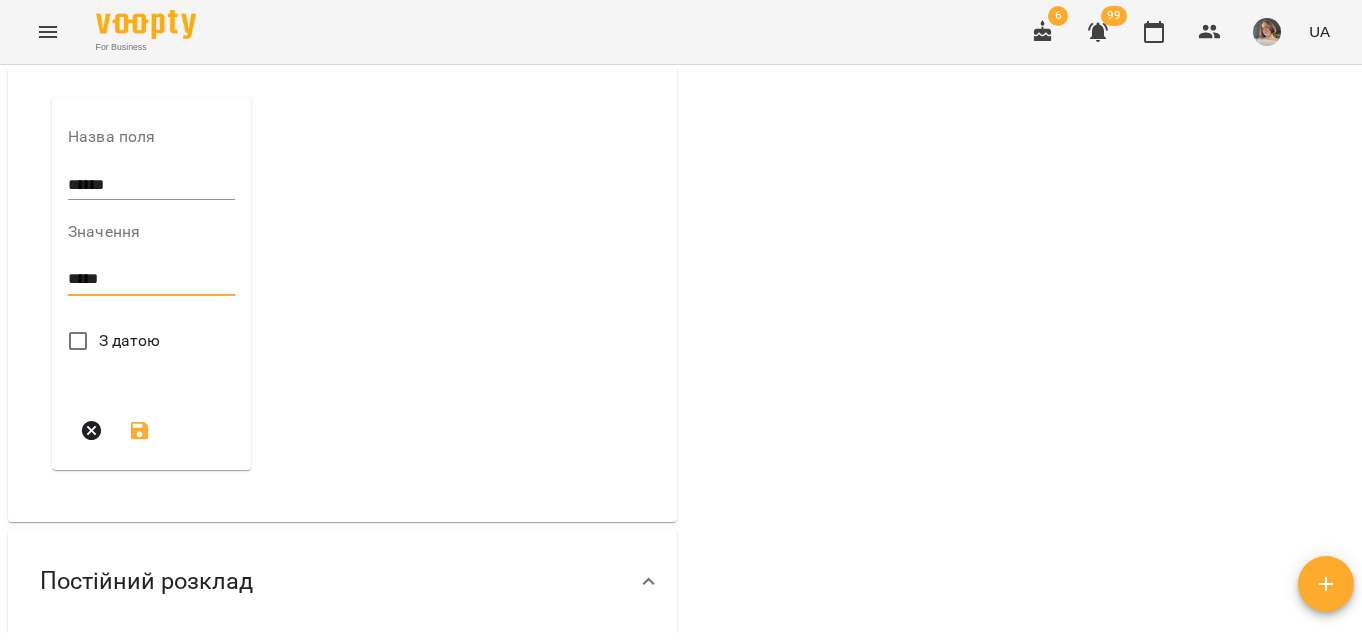 type on "*****" 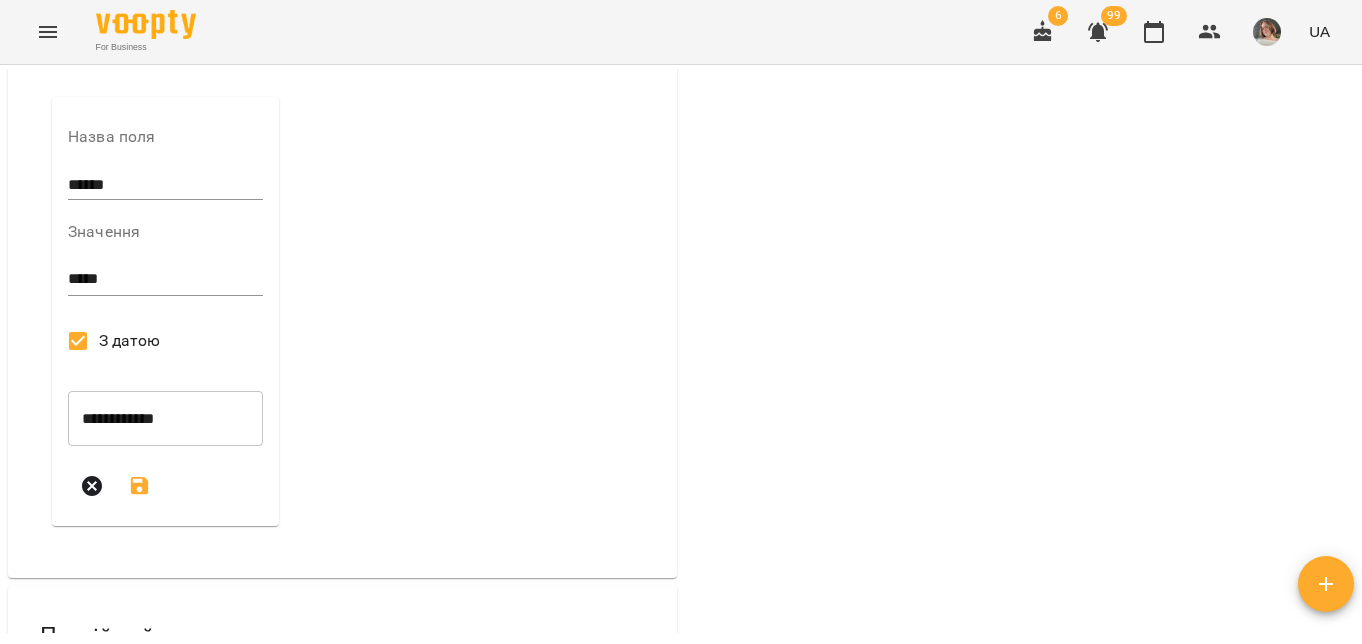 click 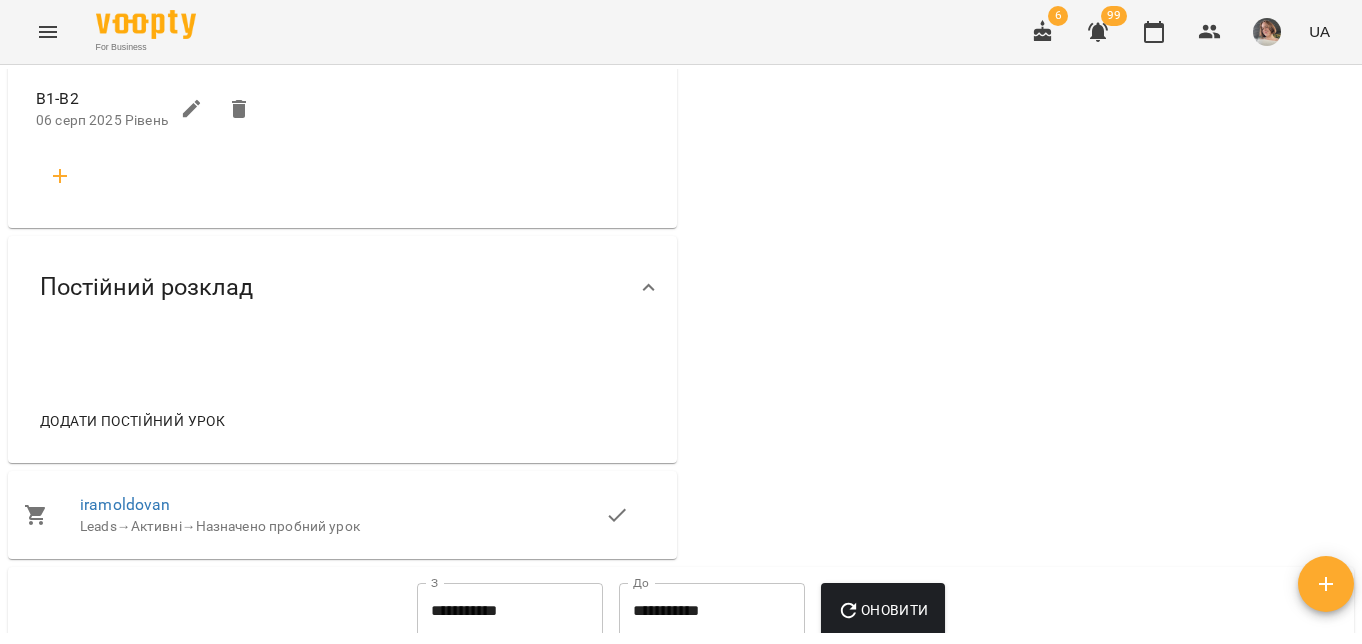 click 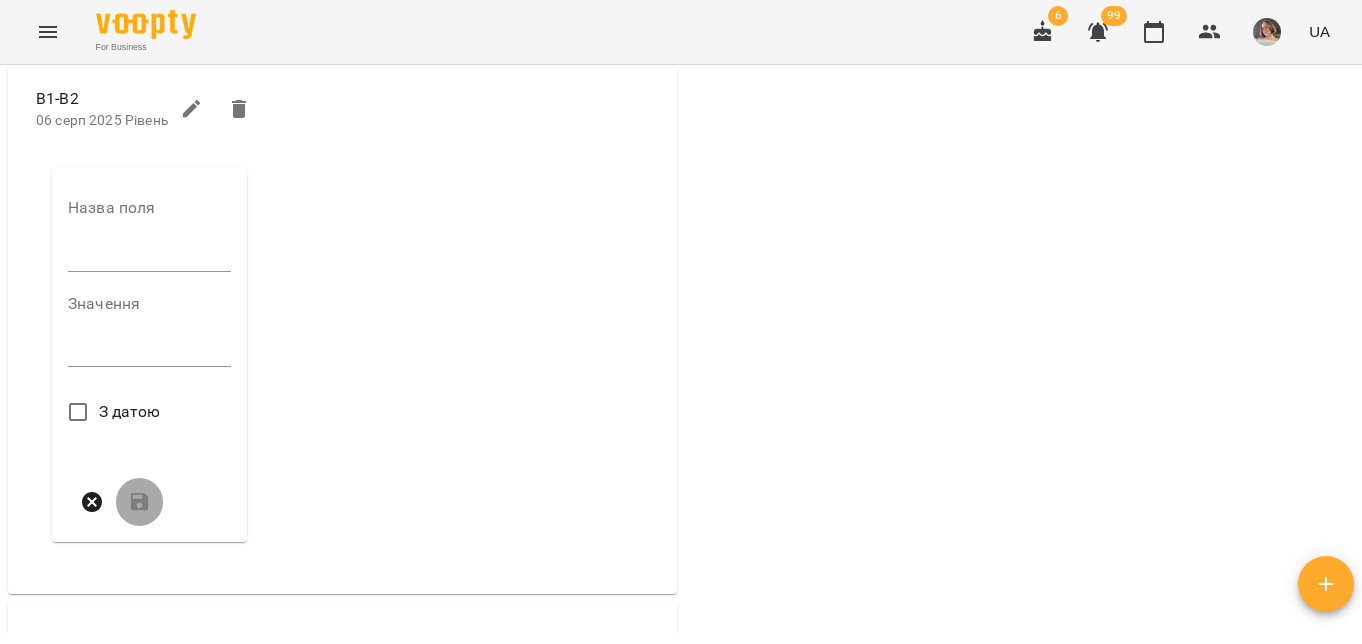 click at bounding box center [149, 256] 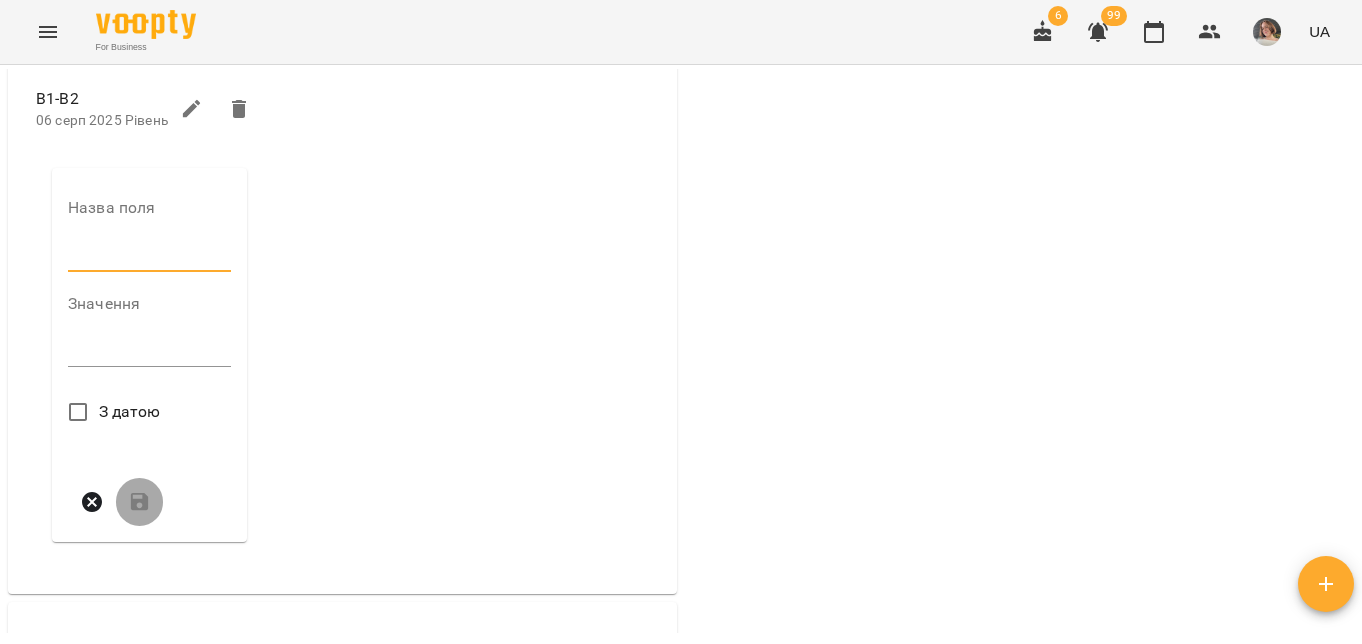 type on "****" 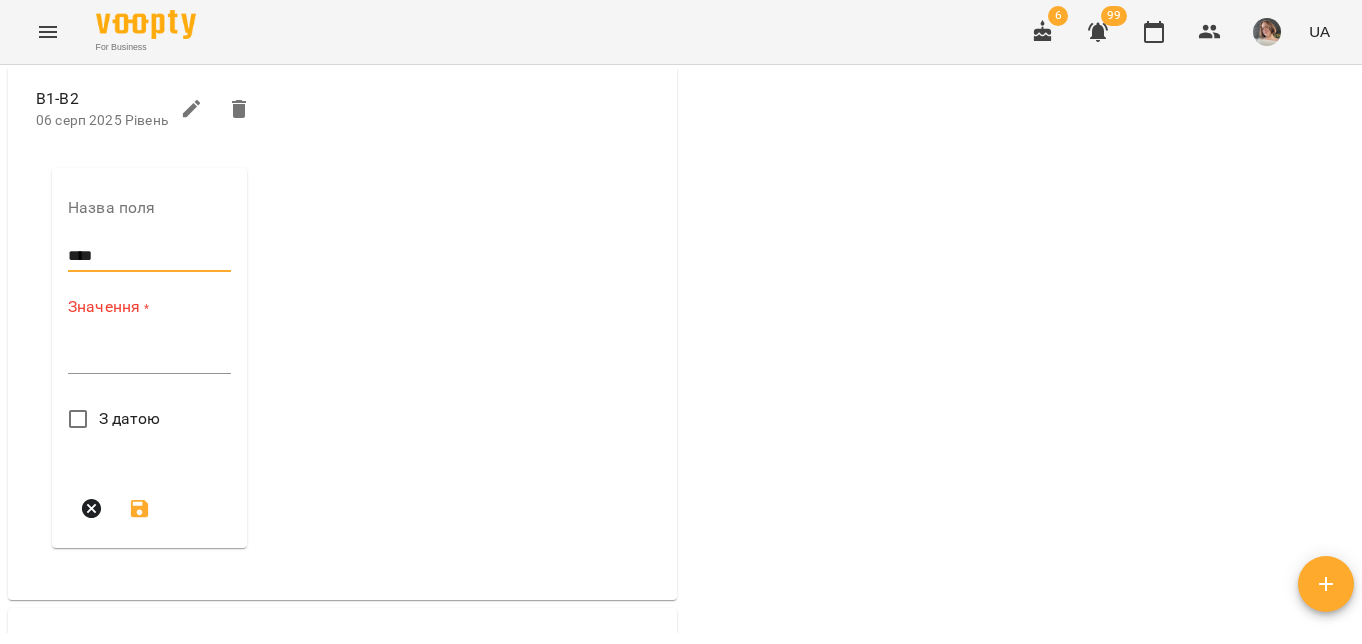 click at bounding box center (149, 357) 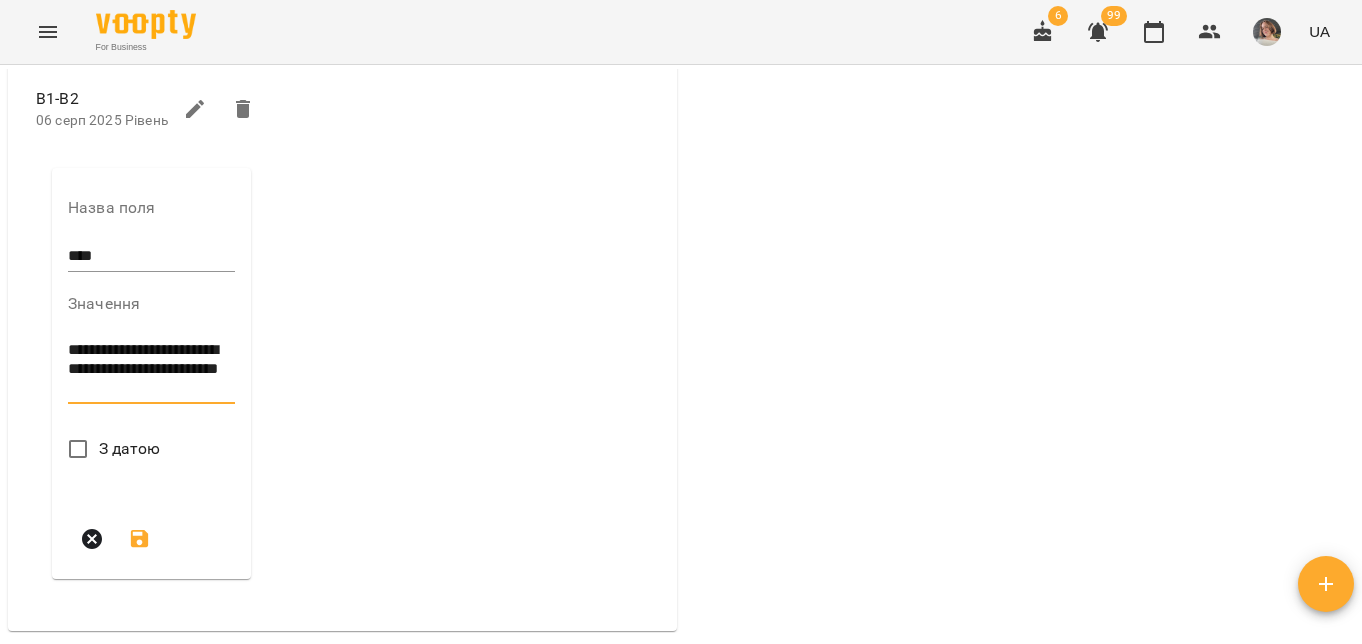 scroll, scrollTop: 909, scrollLeft: 0, axis: vertical 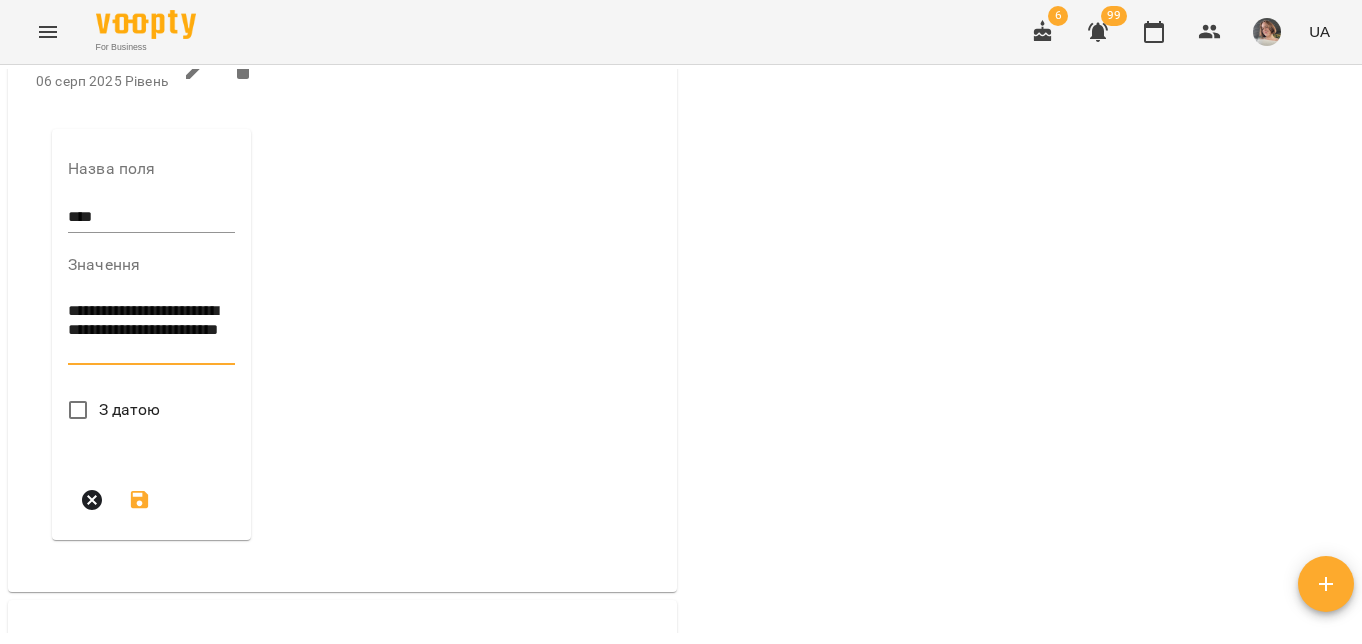 type on "**********" 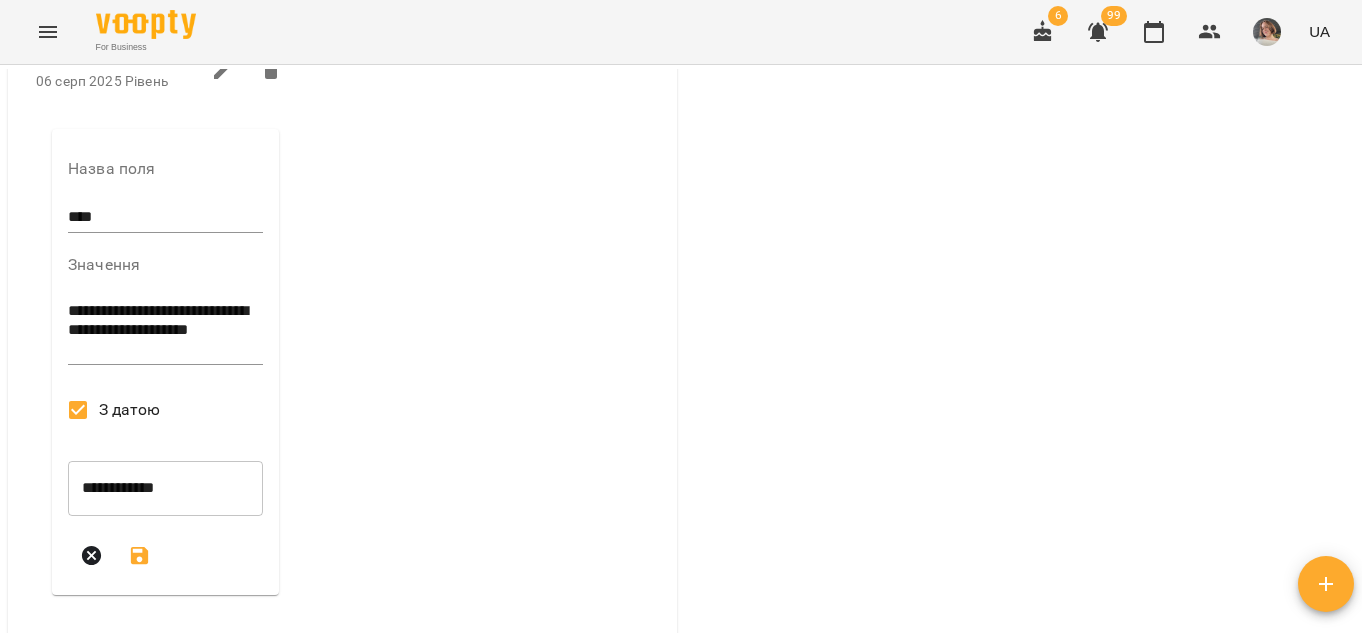 click 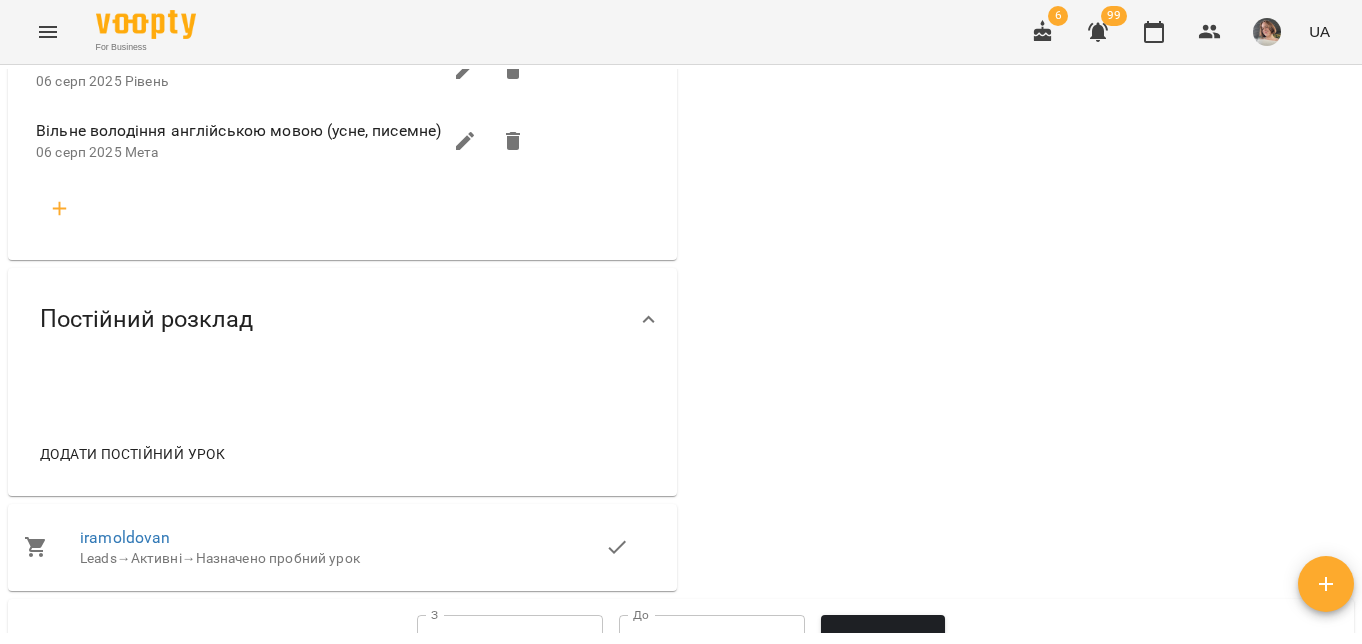 click 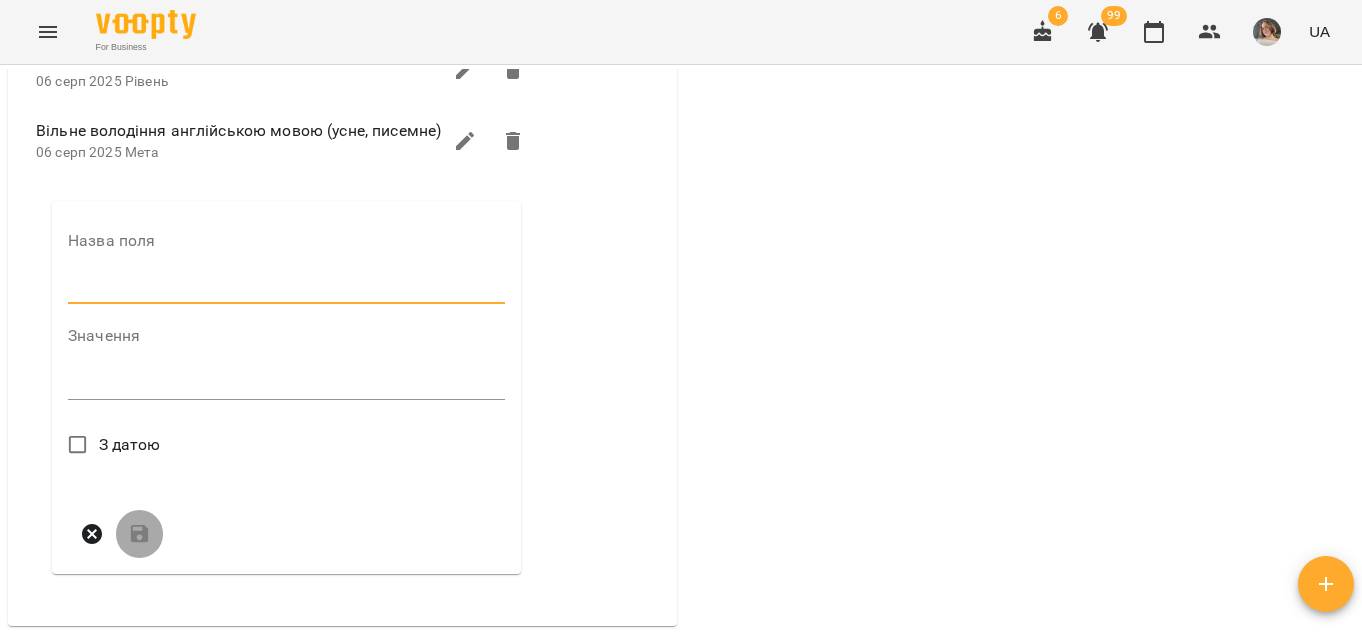 click at bounding box center (286, 288) 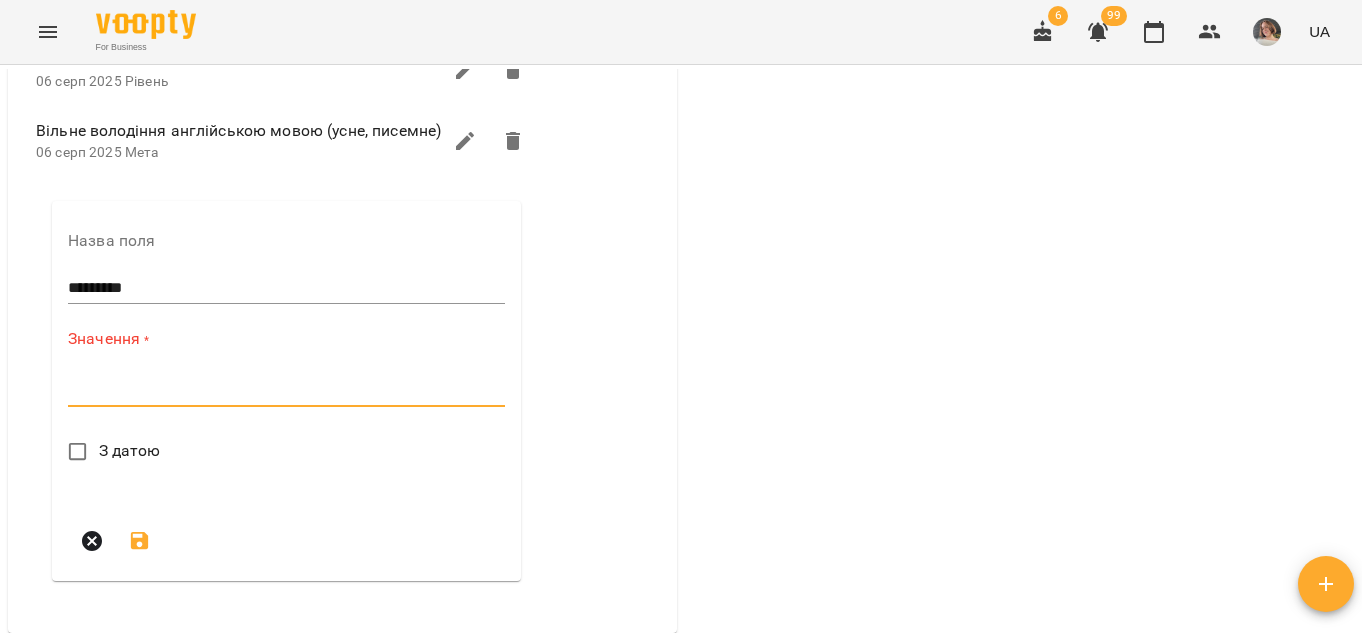 click at bounding box center (286, 390) 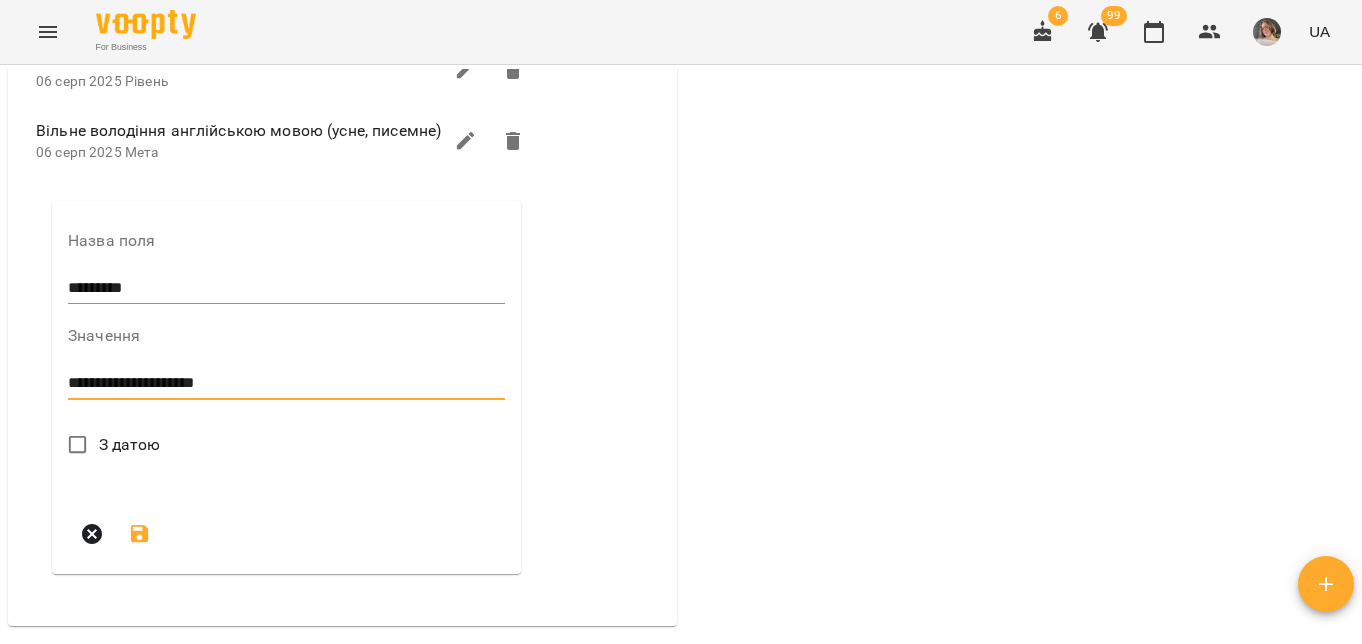 type on "**********" 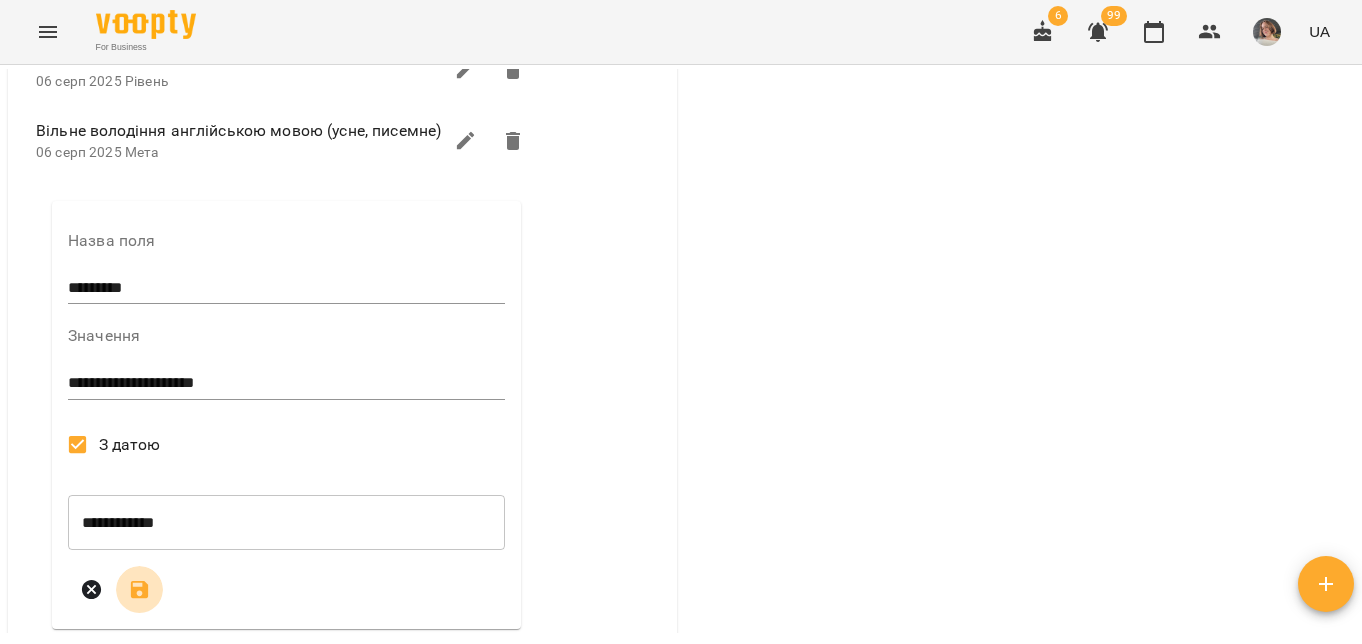 click 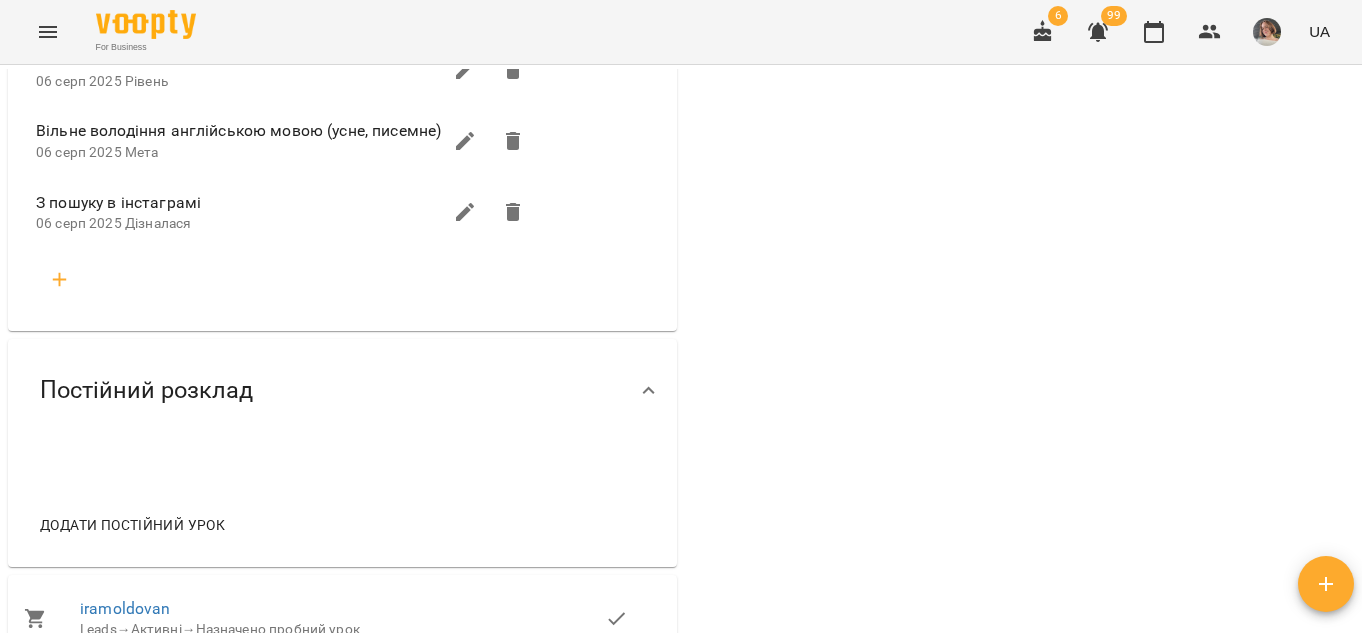 click 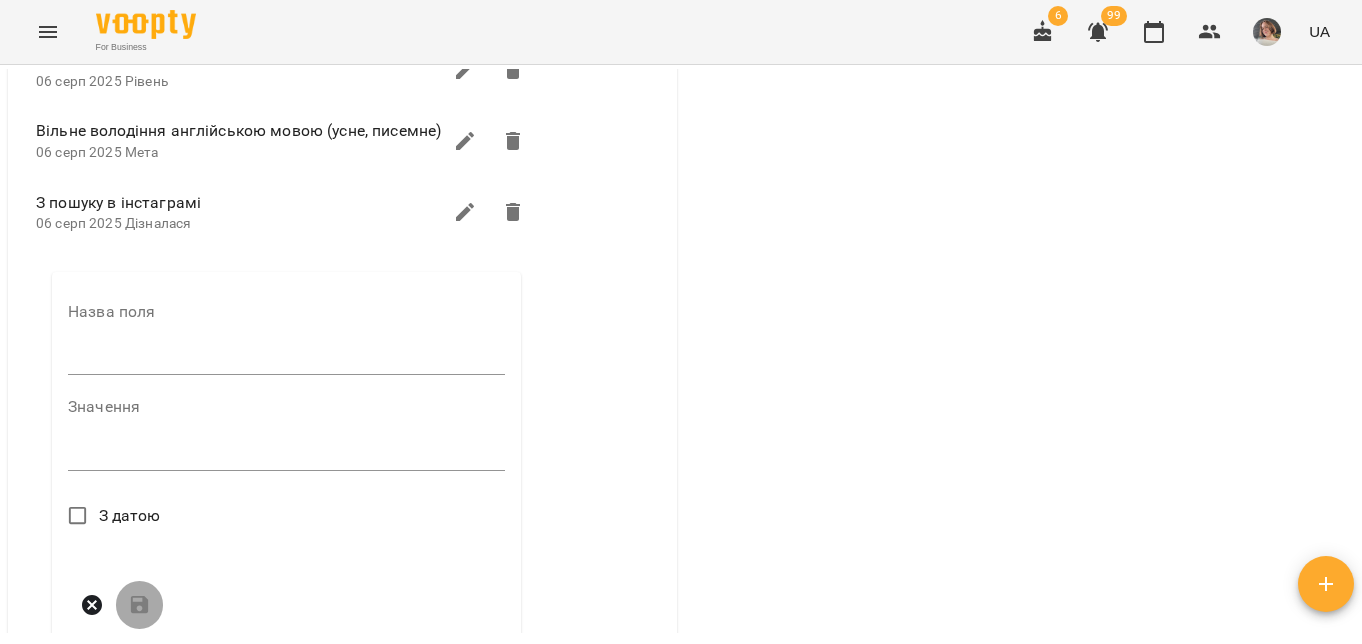 click at bounding box center (286, 360) 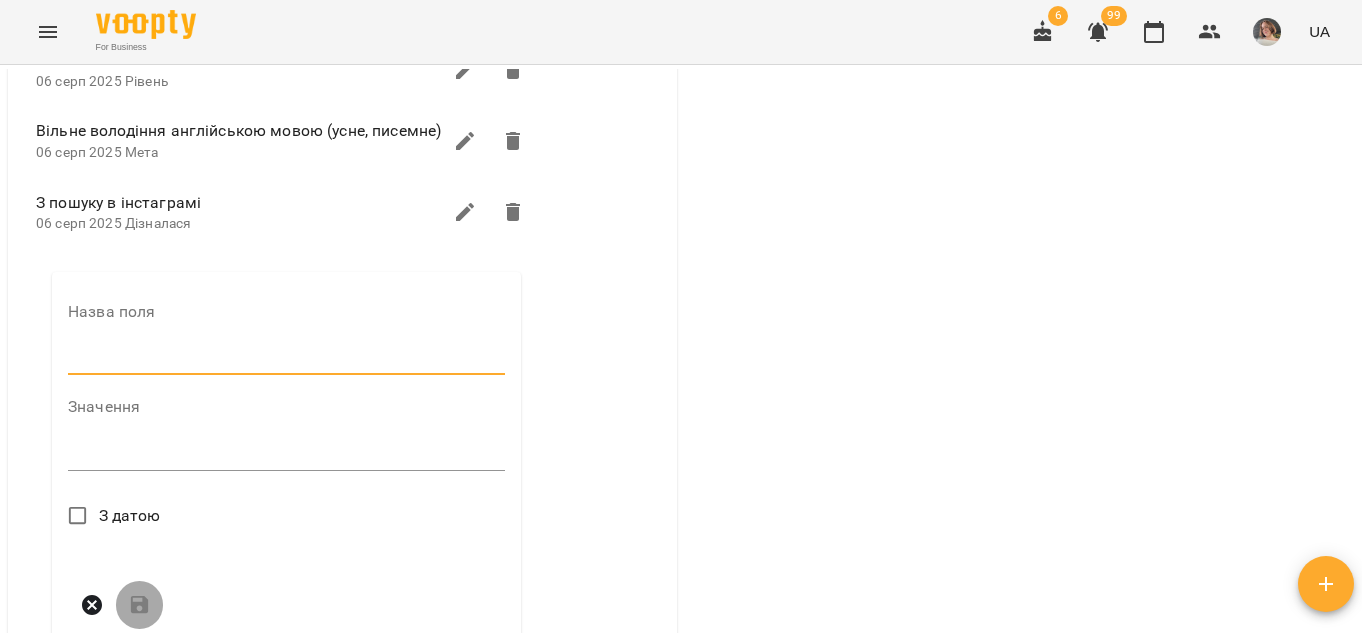type on "*********" 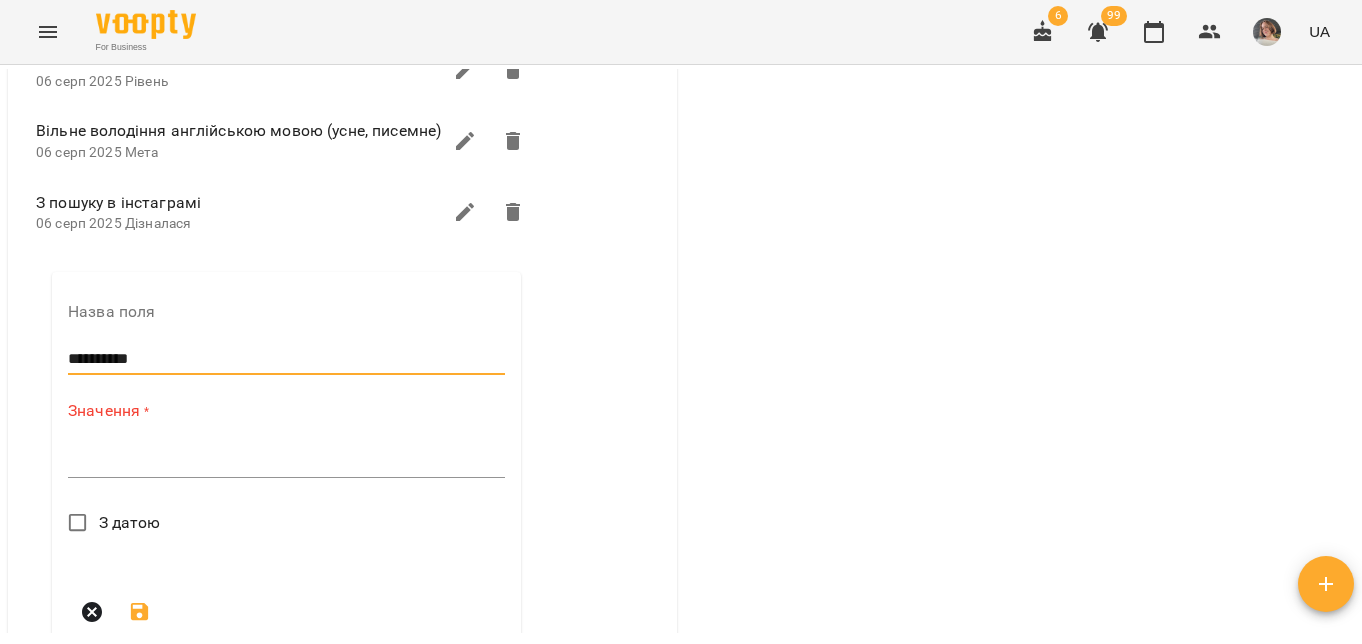 click on "*" at bounding box center [286, 462] 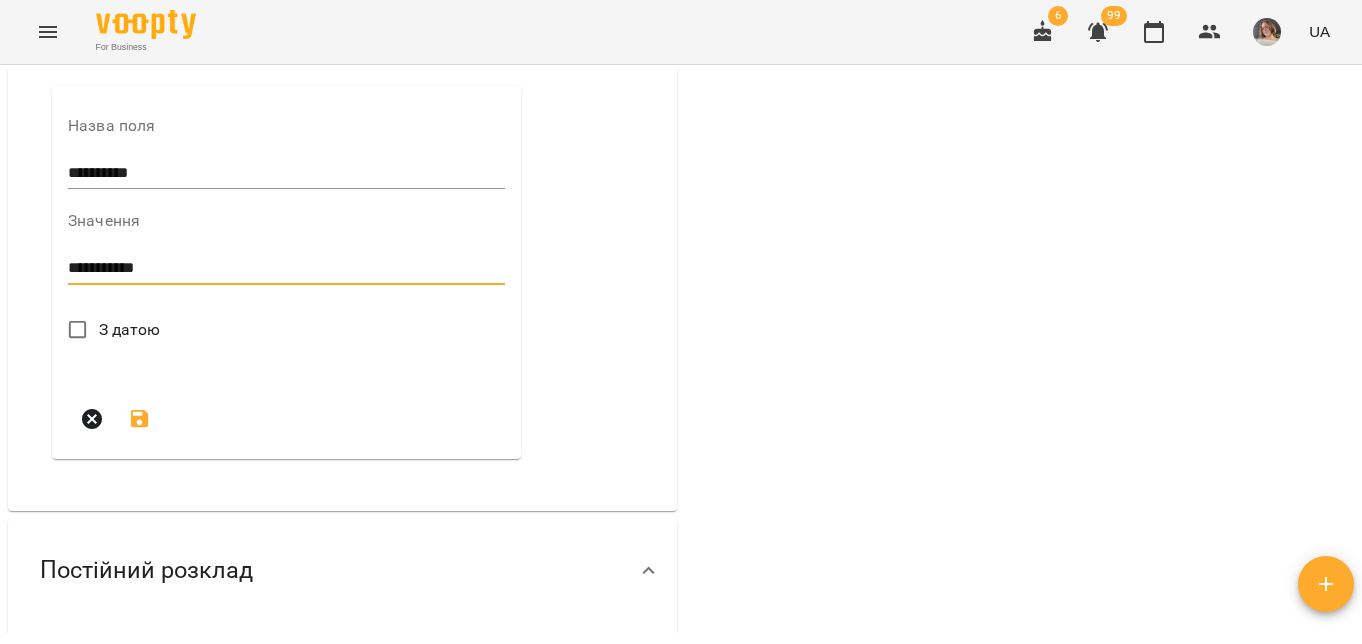 scroll, scrollTop: 1093, scrollLeft: 0, axis: vertical 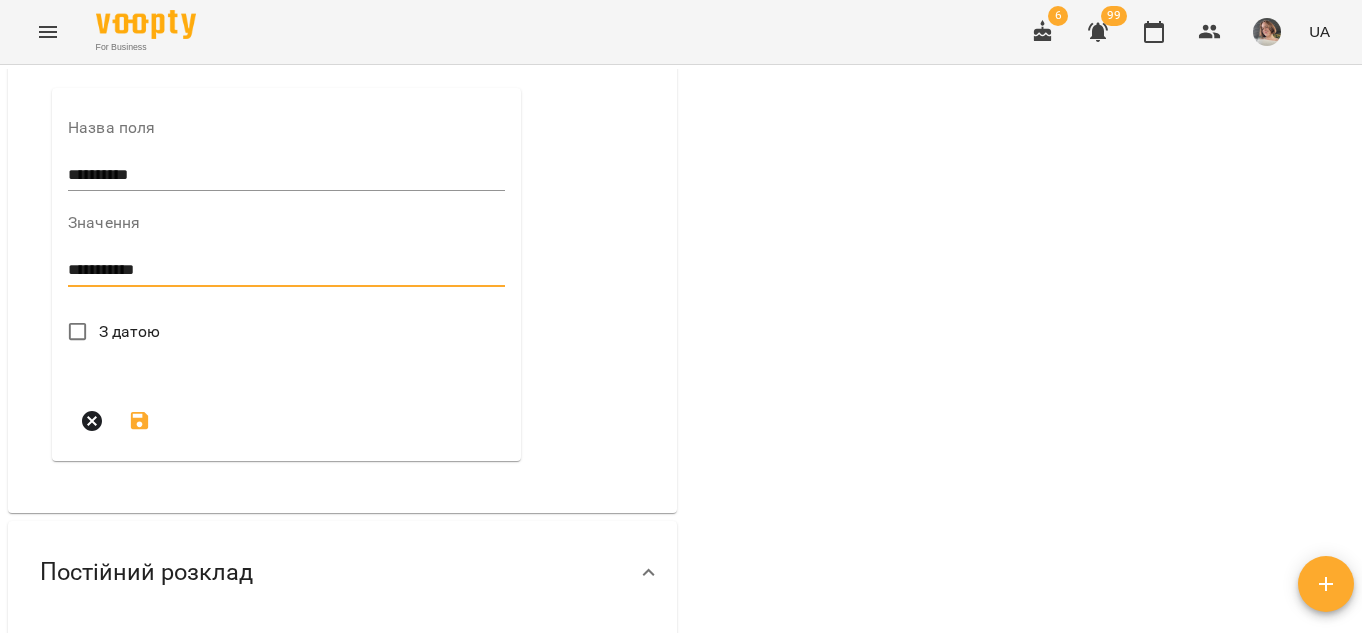 type on "**********" 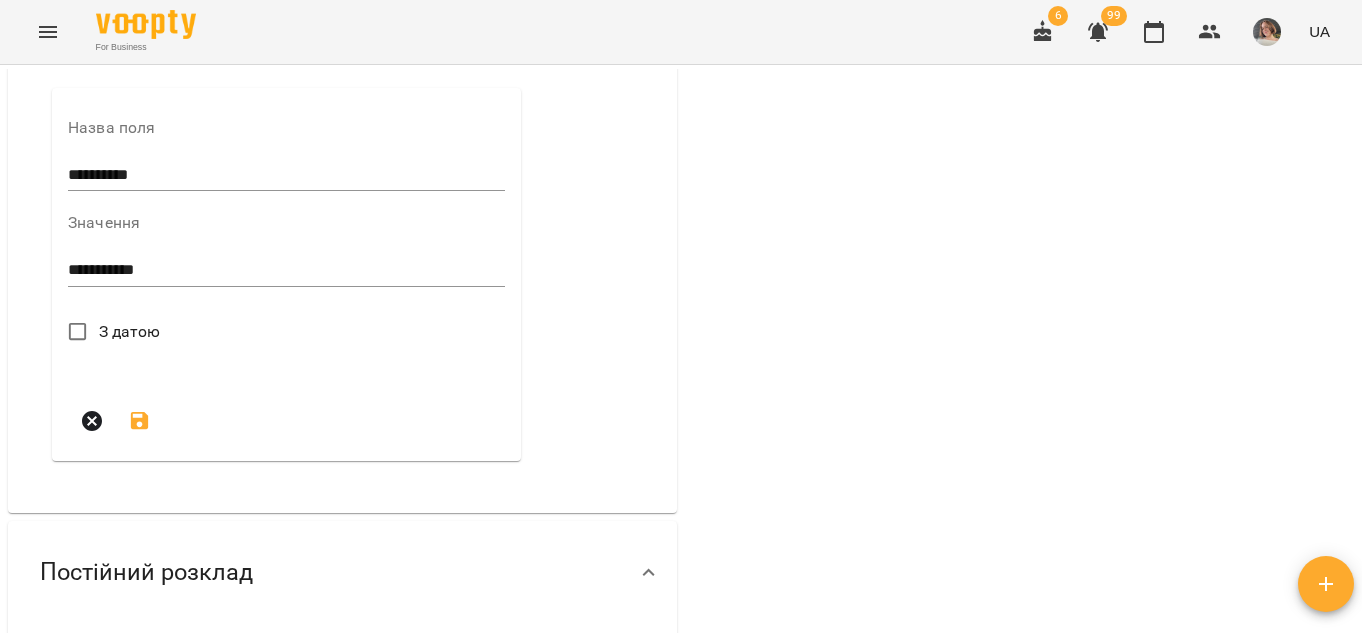 click on "З датою" at bounding box center (130, 332) 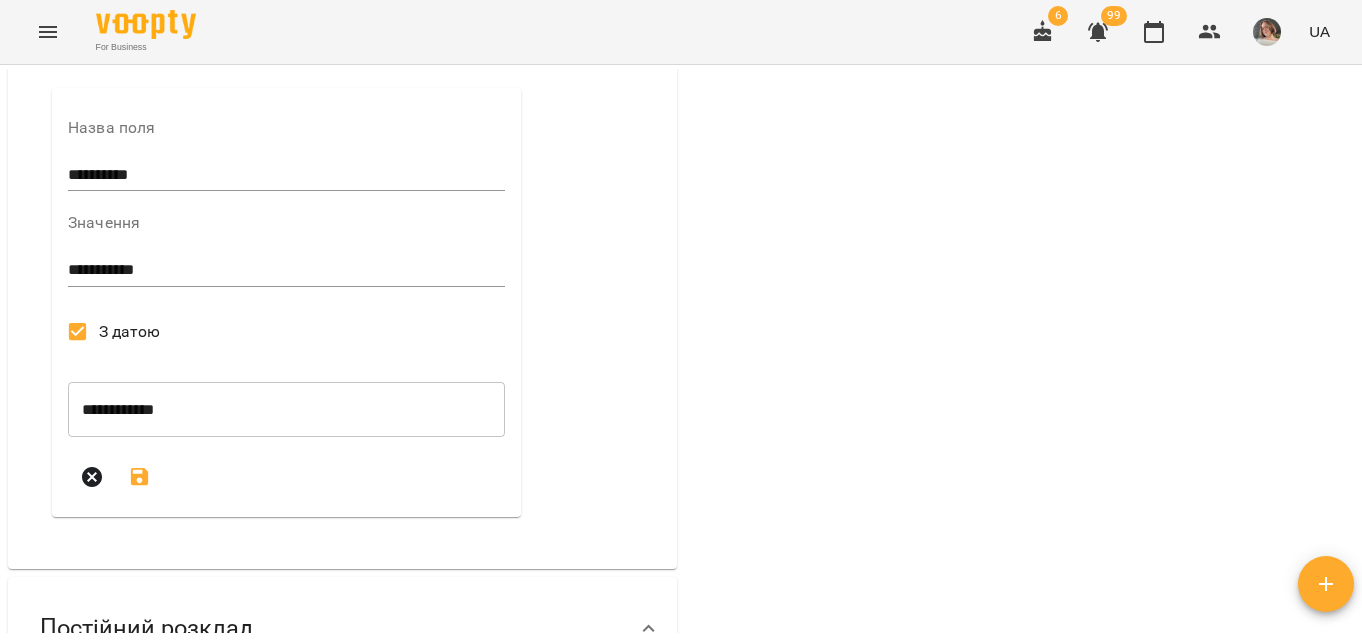 click 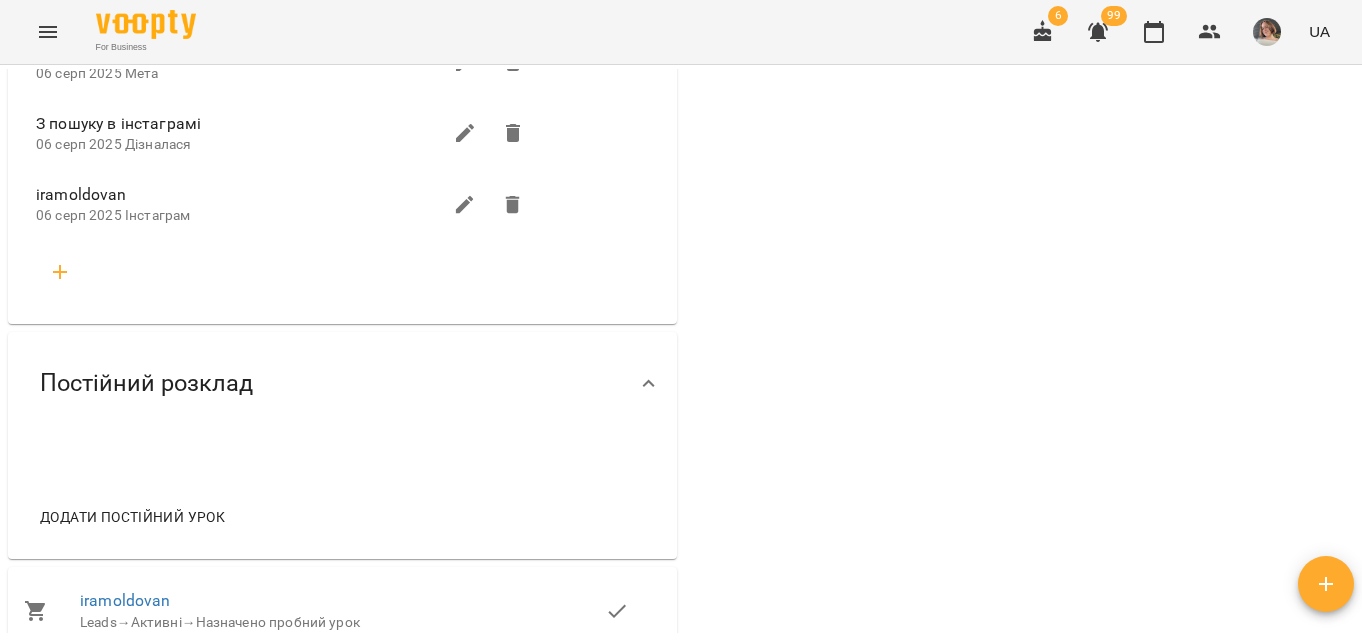 scroll, scrollTop: 1641, scrollLeft: 0, axis: vertical 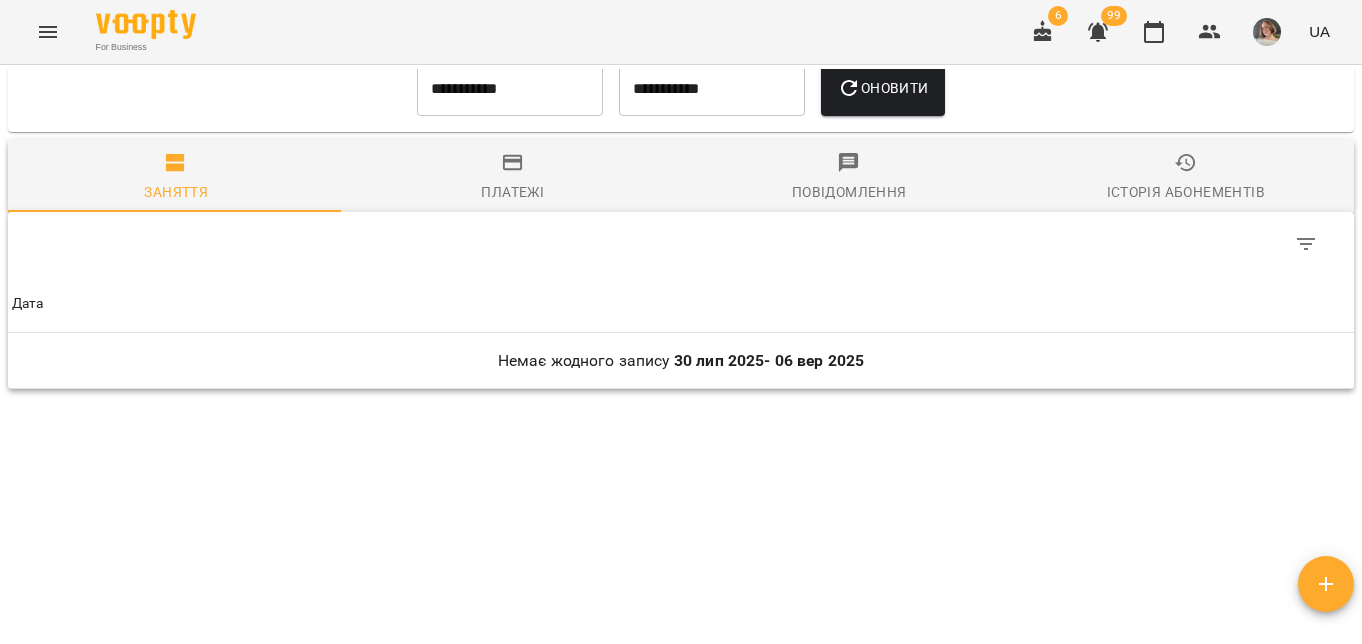 click at bounding box center [1326, 584] 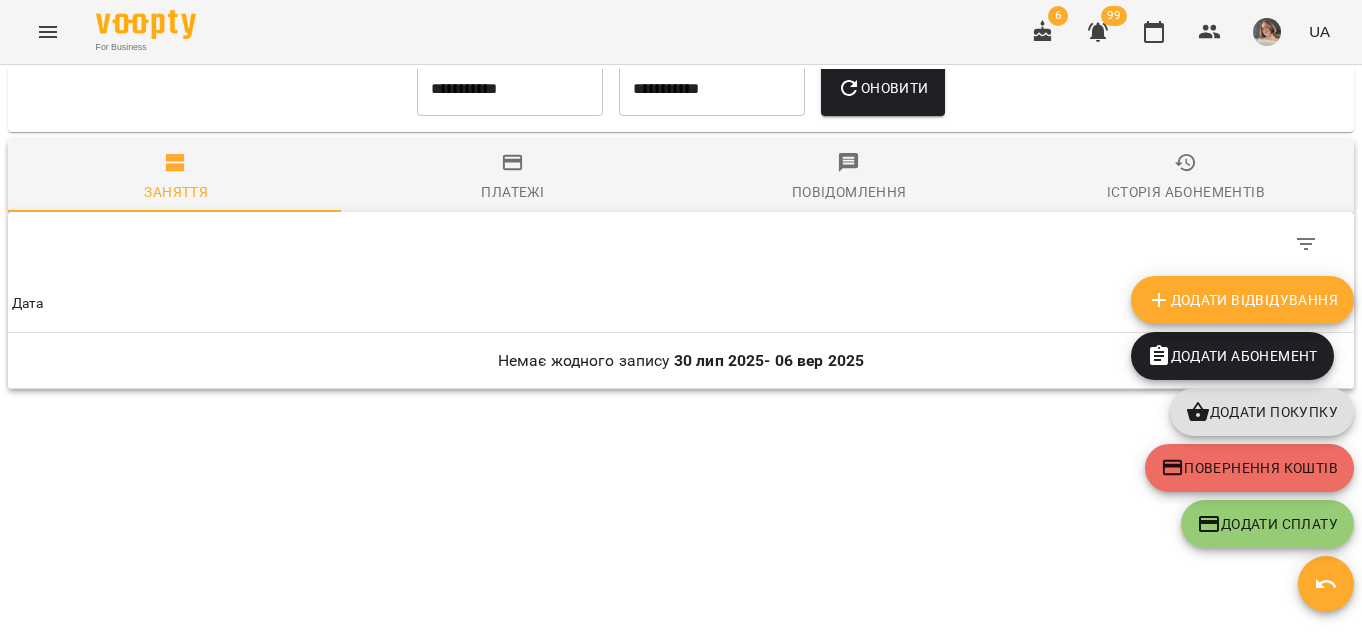click on "Додати Відвідування" at bounding box center (1242, 300) 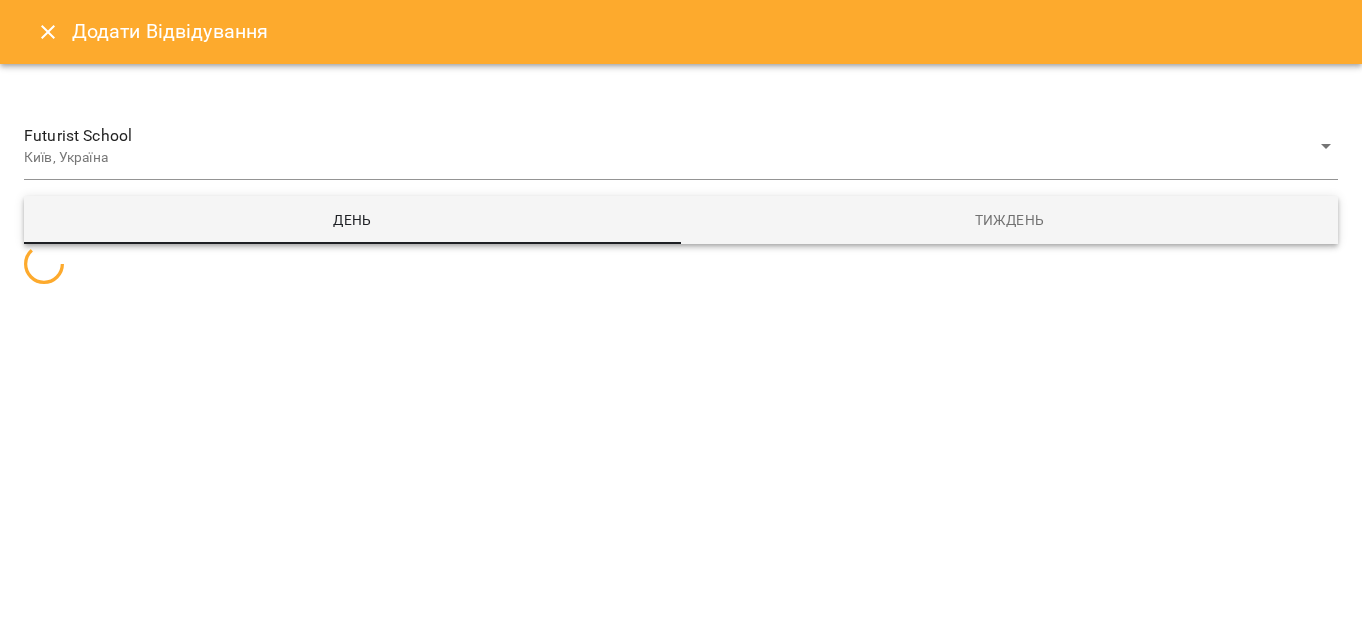 select 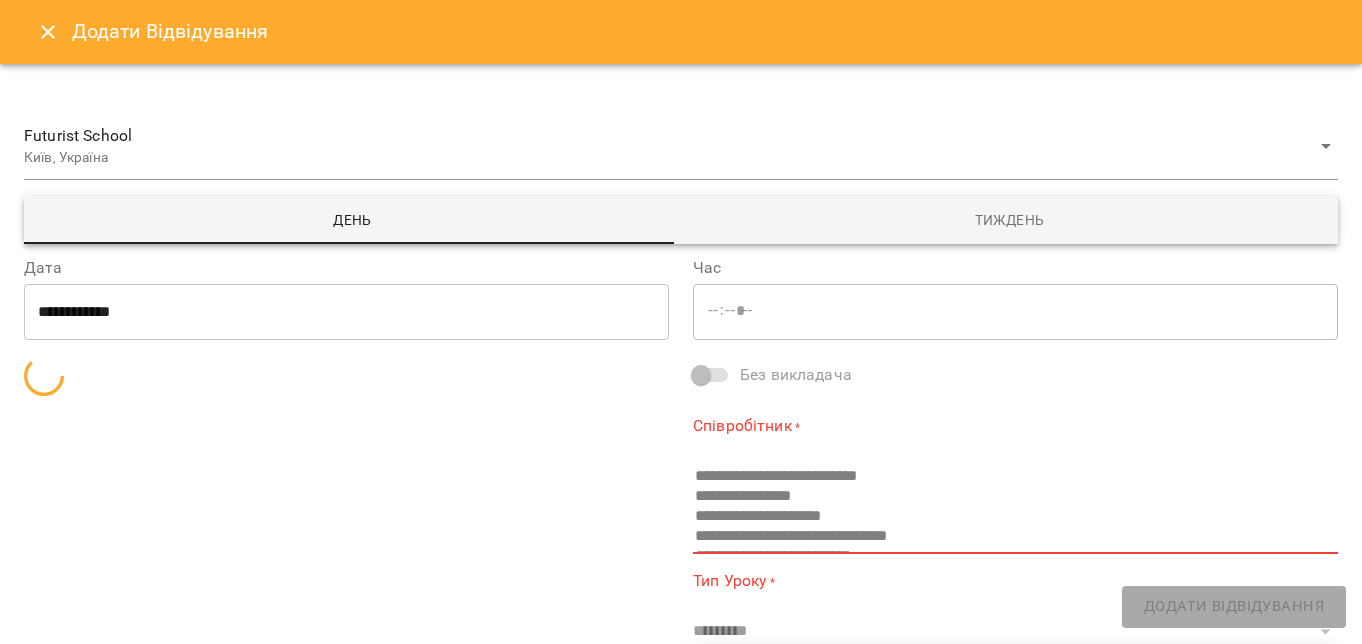 click on "**********" at bounding box center [346, 312] 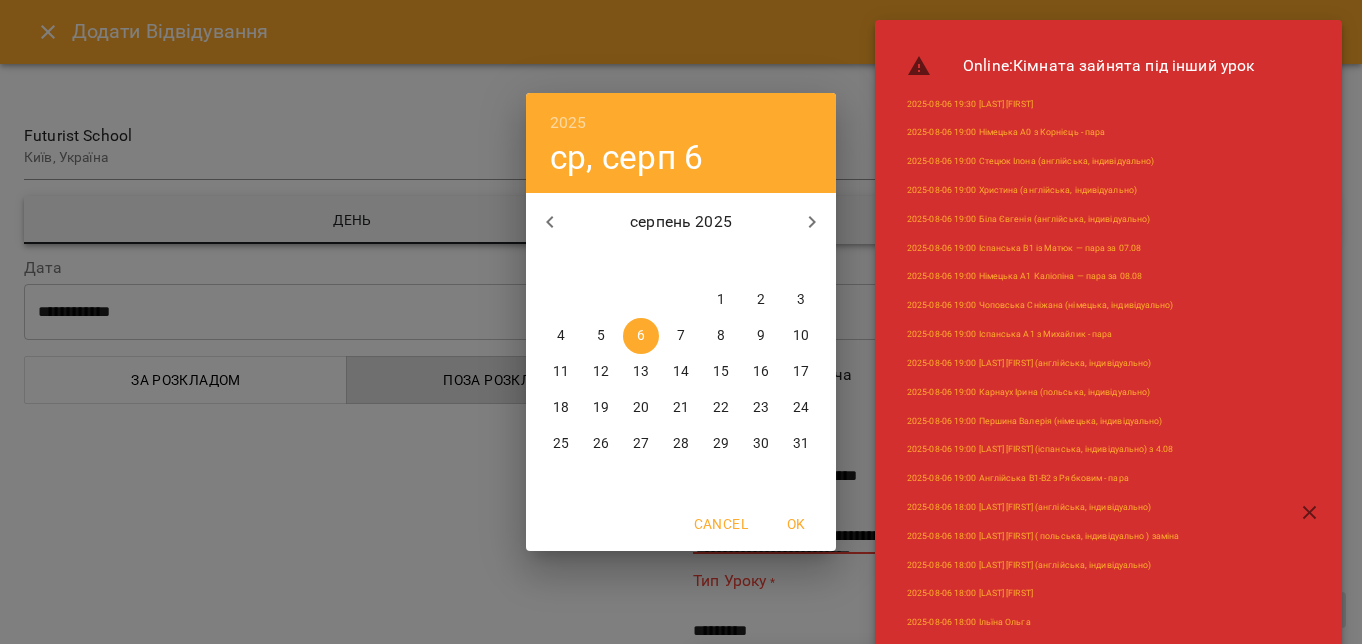 click on "18" at bounding box center (561, 408) 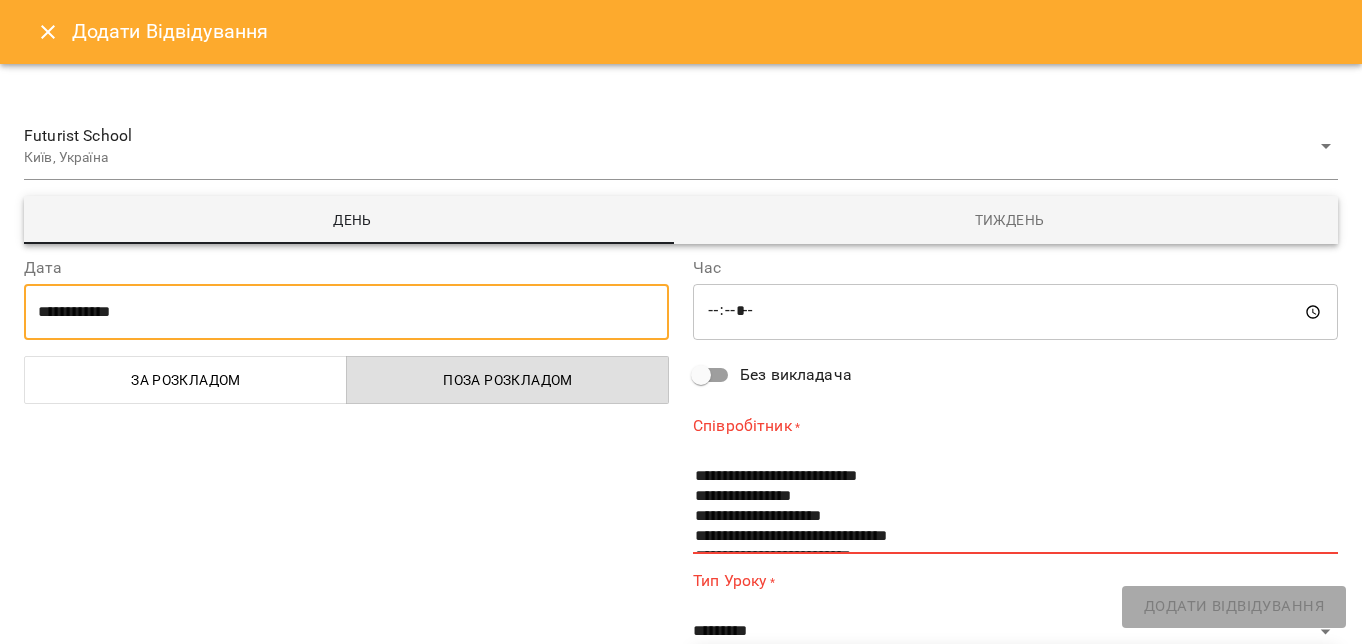 click on "*****" at bounding box center (1015, 312) 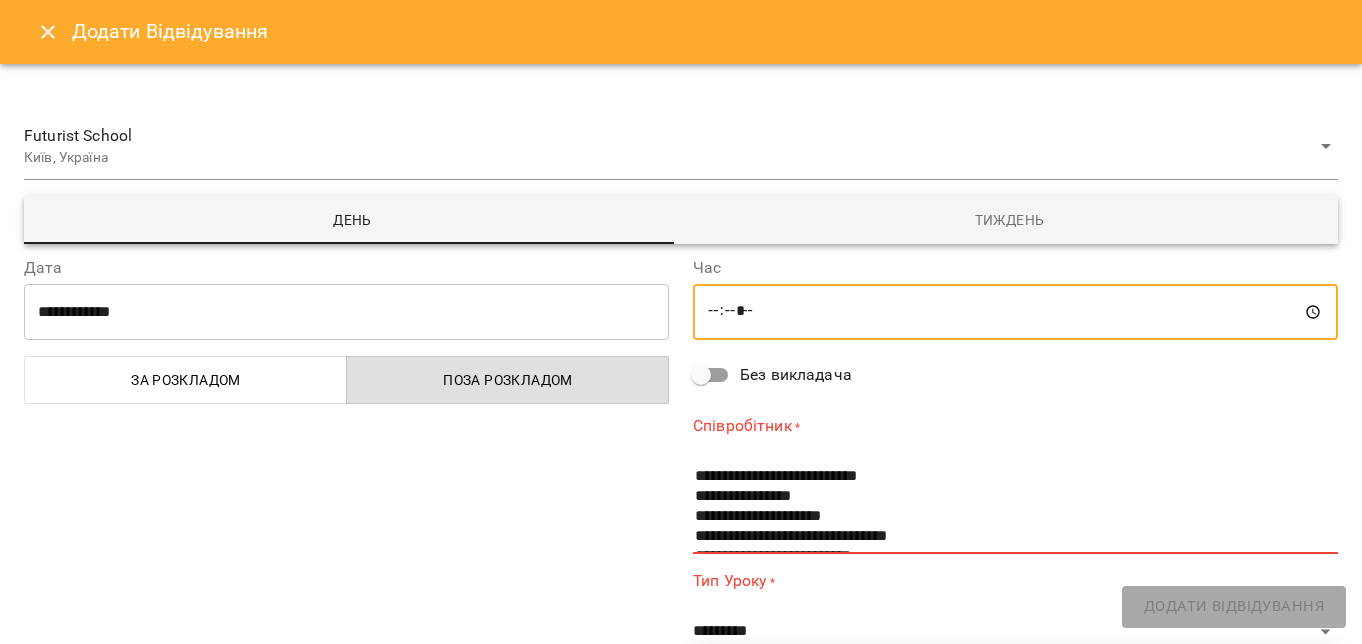 type on "*****" 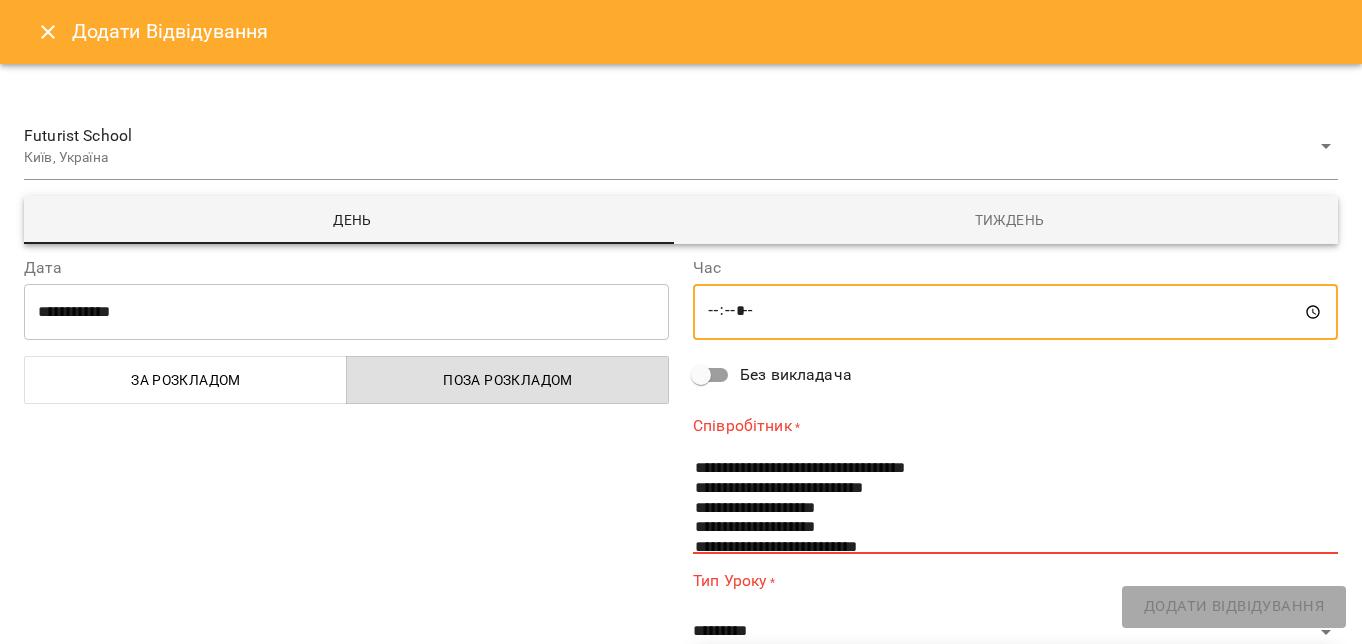 scroll, scrollTop: 1064, scrollLeft: 0, axis: vertical 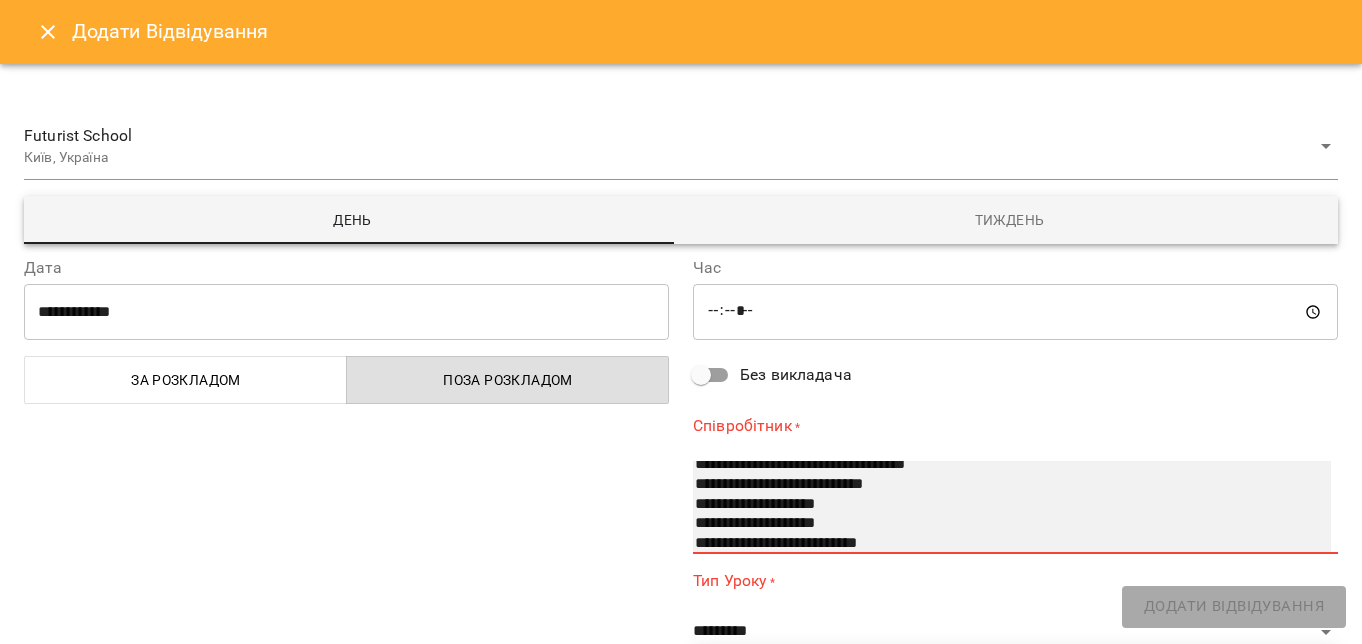 select on "**********" 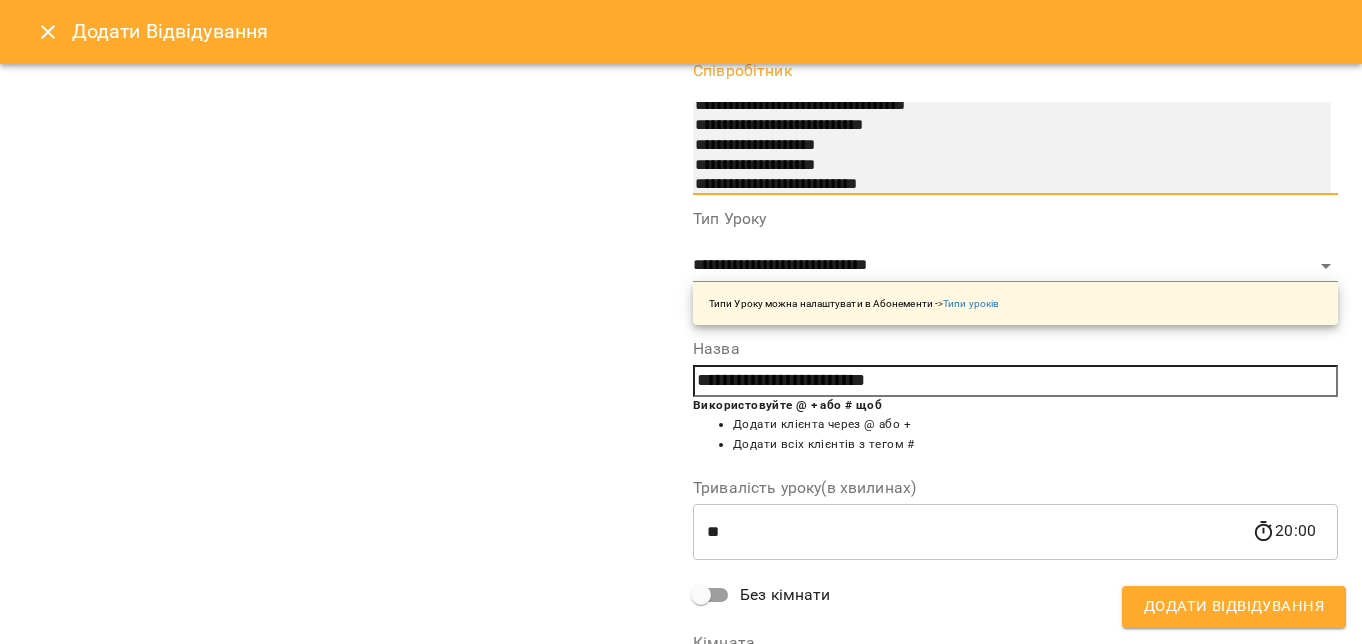 scroll, scrollTop: 365, scrollLeft: 0, axis: vertical 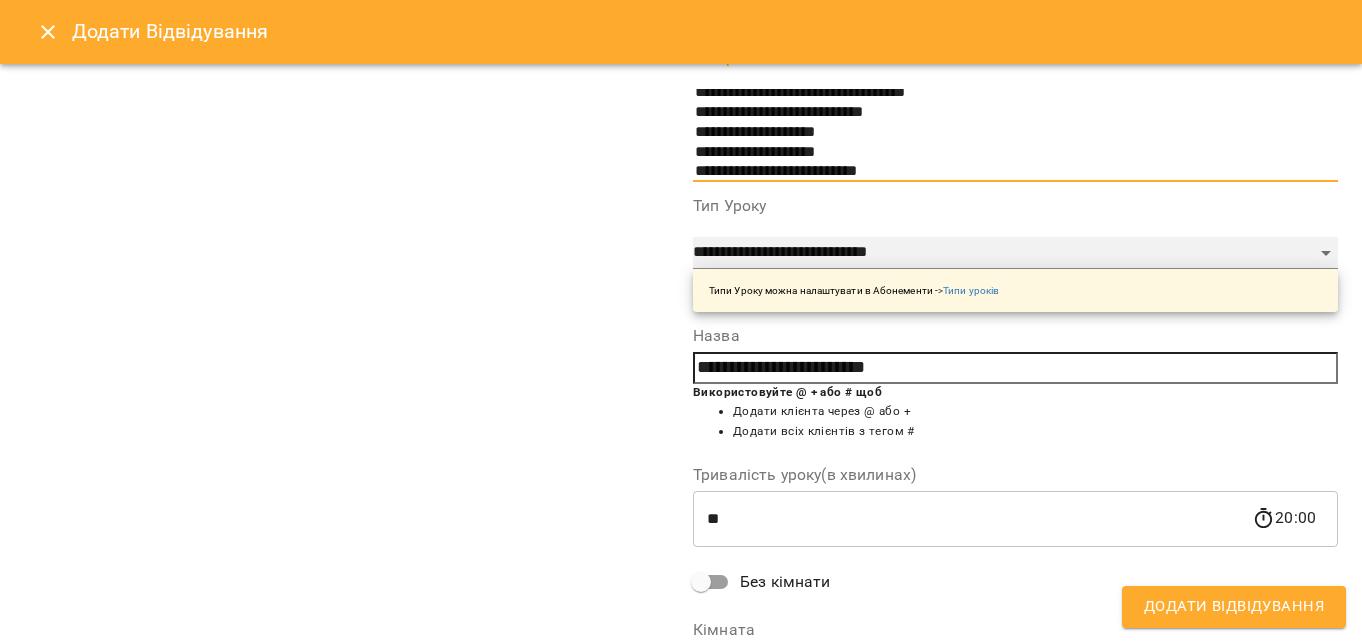 click on "**********" at bounding box center [1015, 253] 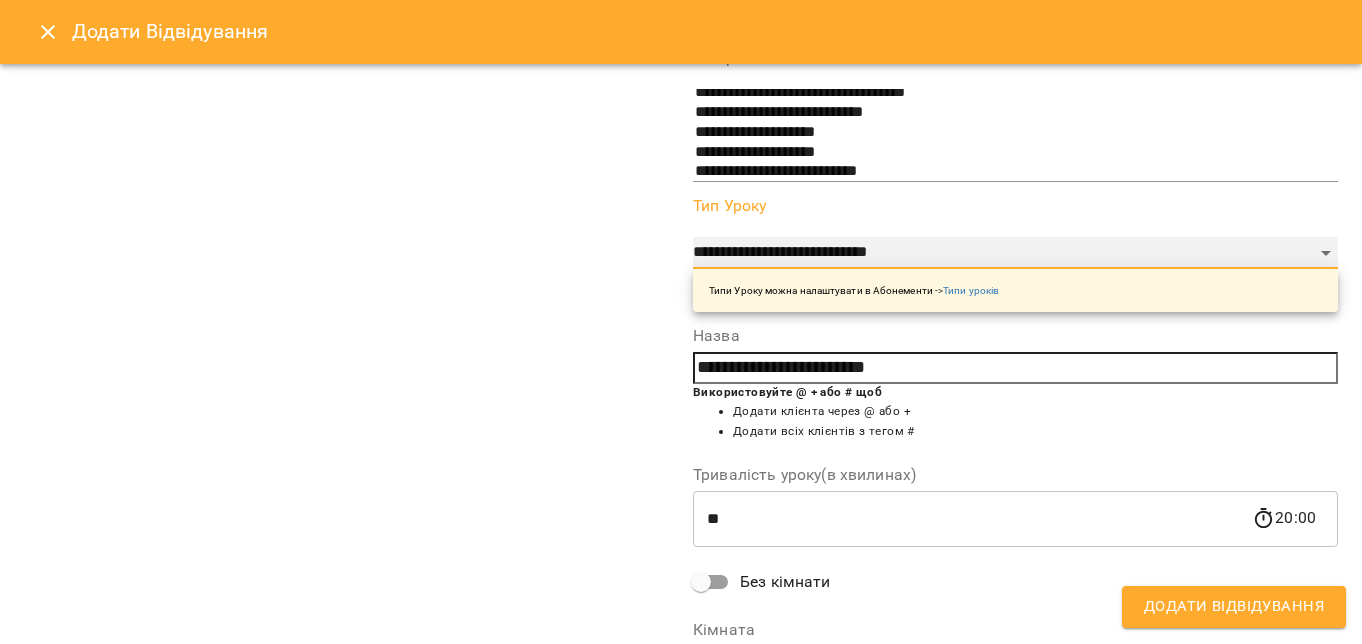 select on "**********" 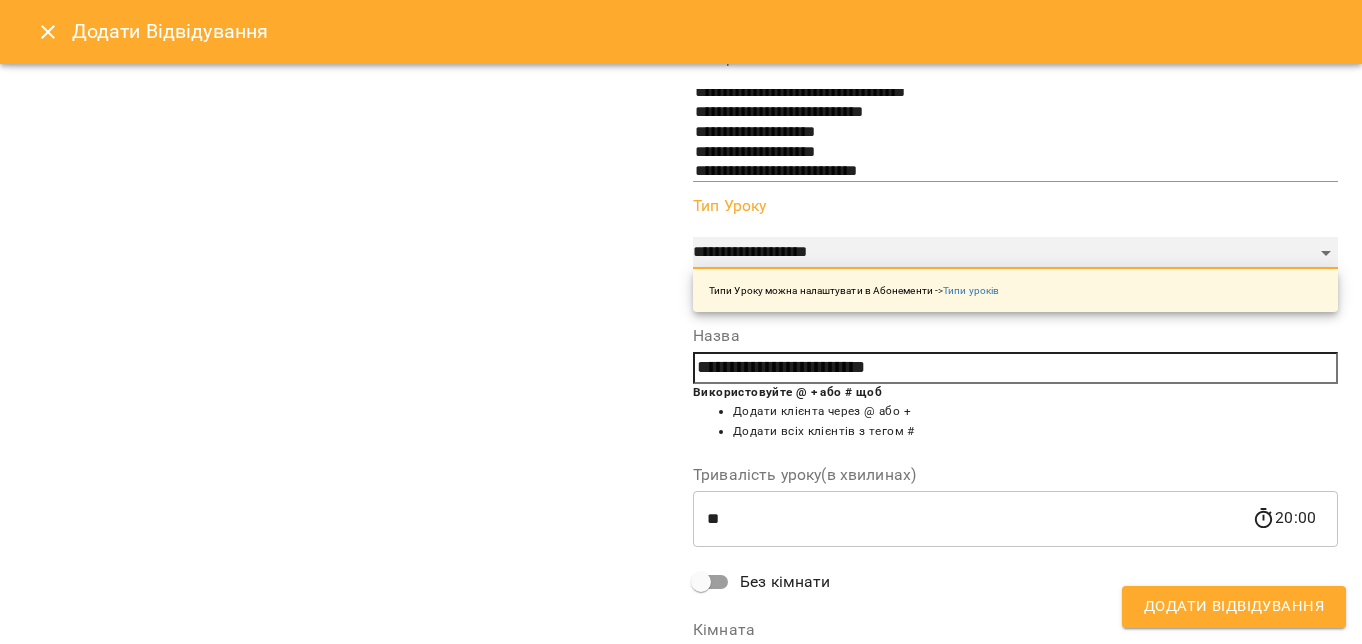 scroll, scrollTop: 525, scrollLeft: 0, axis: vertical 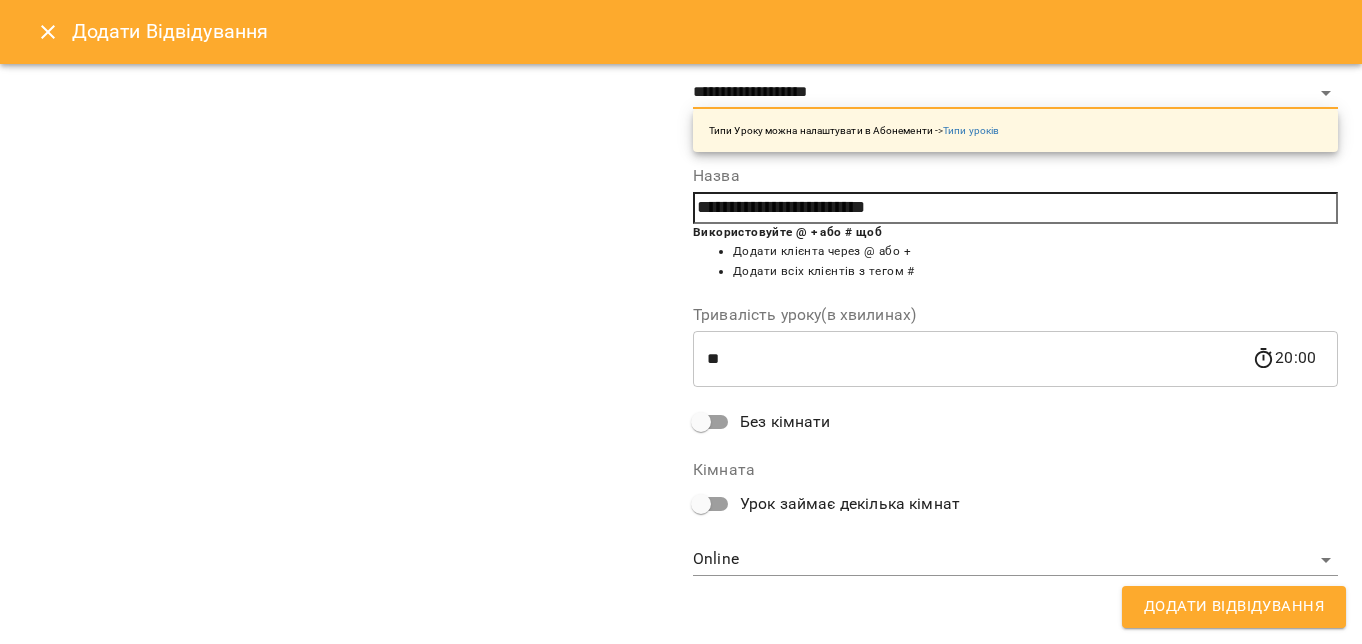 click on "Додати Відвідування" at bounding box center (1234, 607) 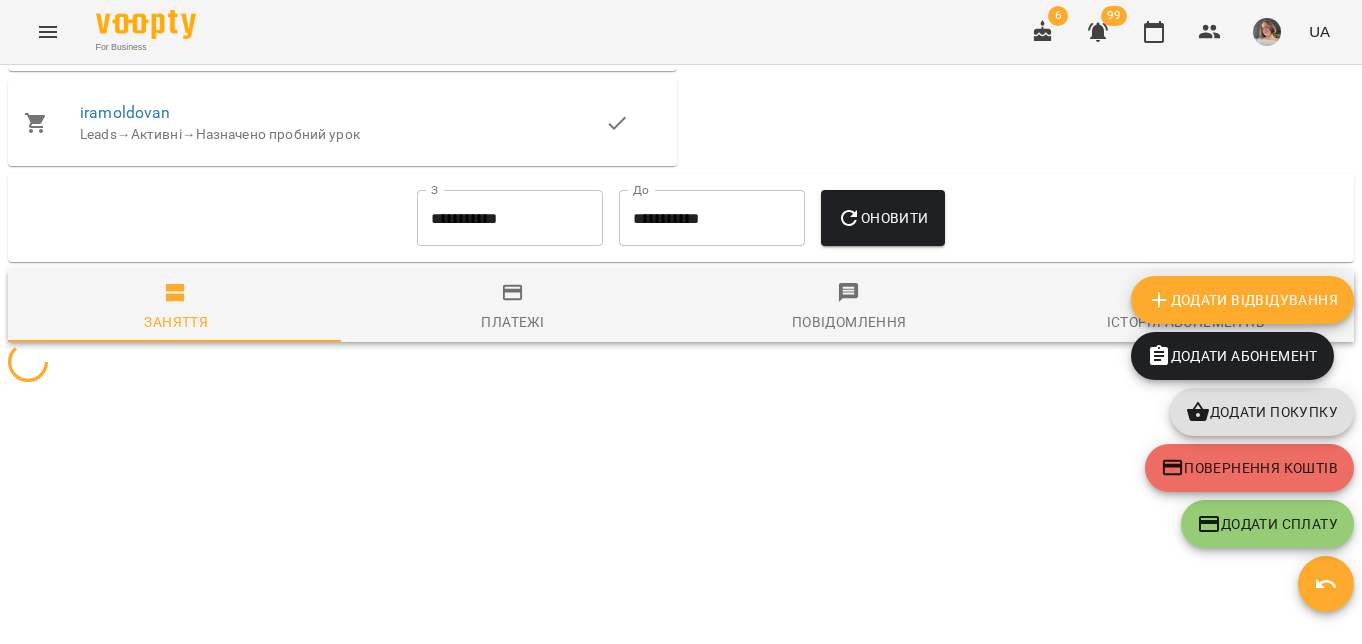scroll, scrollTop: 1641, scrollLeft: 0, axis: vertical 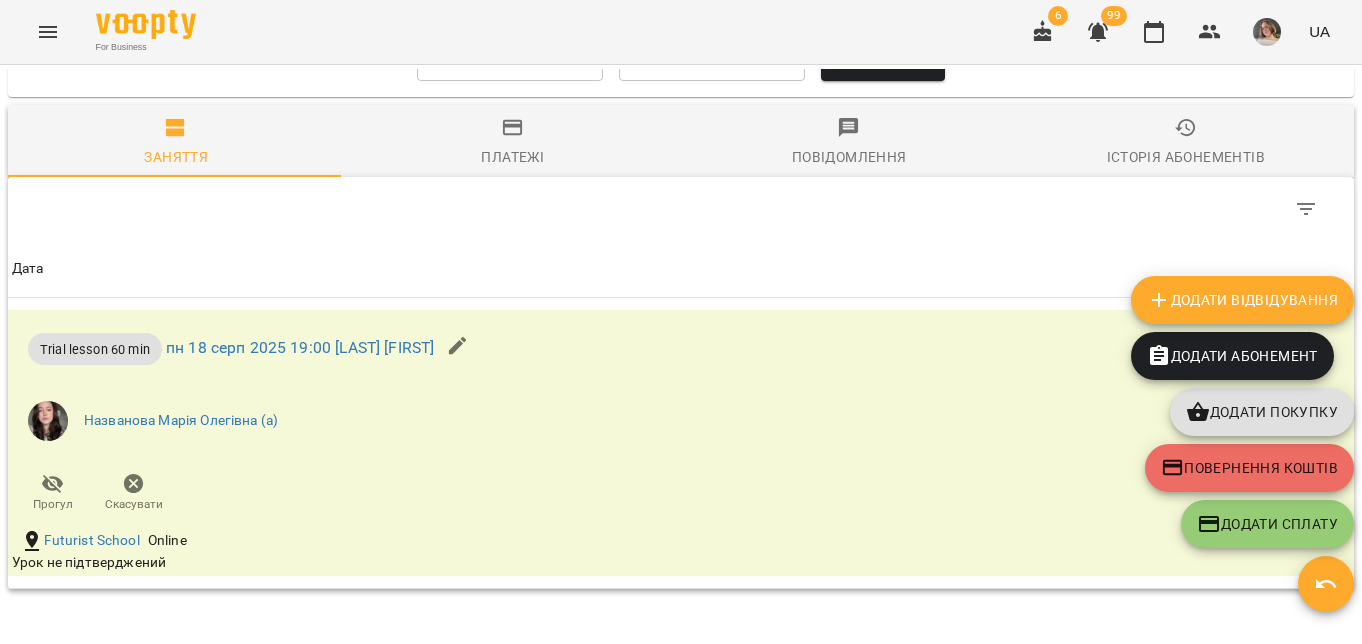 click at bounding box center (1326, 584) 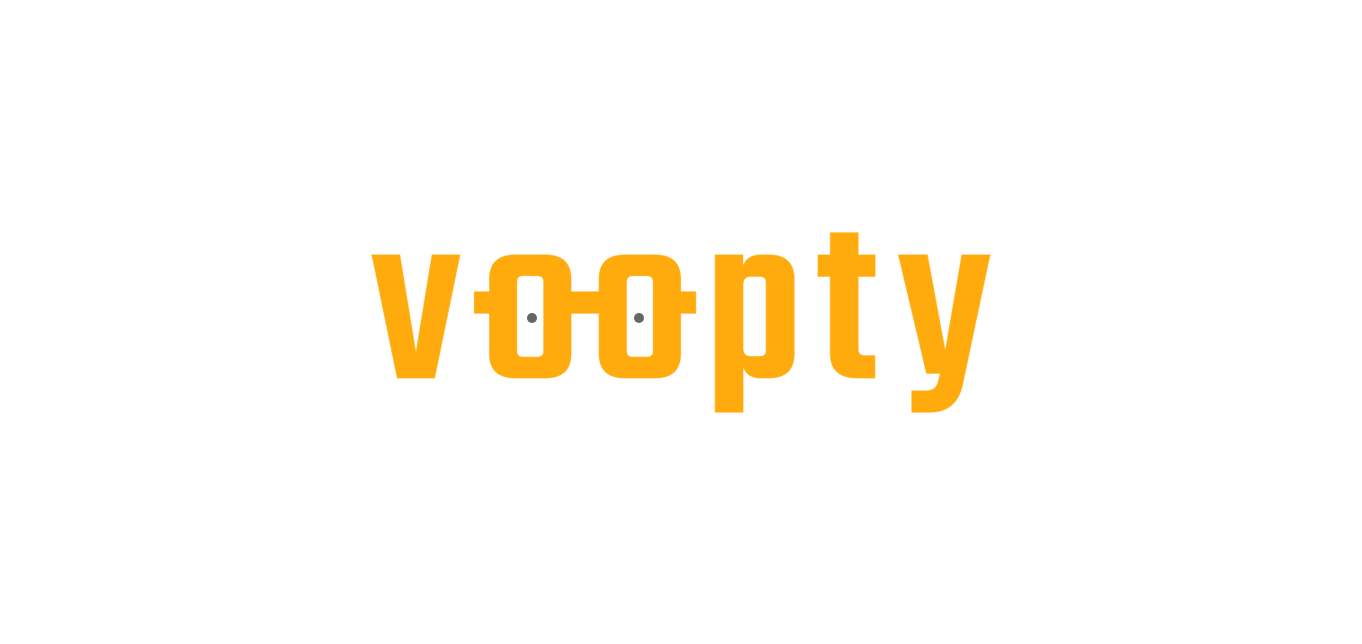 scroll, scrollTop: 0, scrollLeft: 0, axis: both 